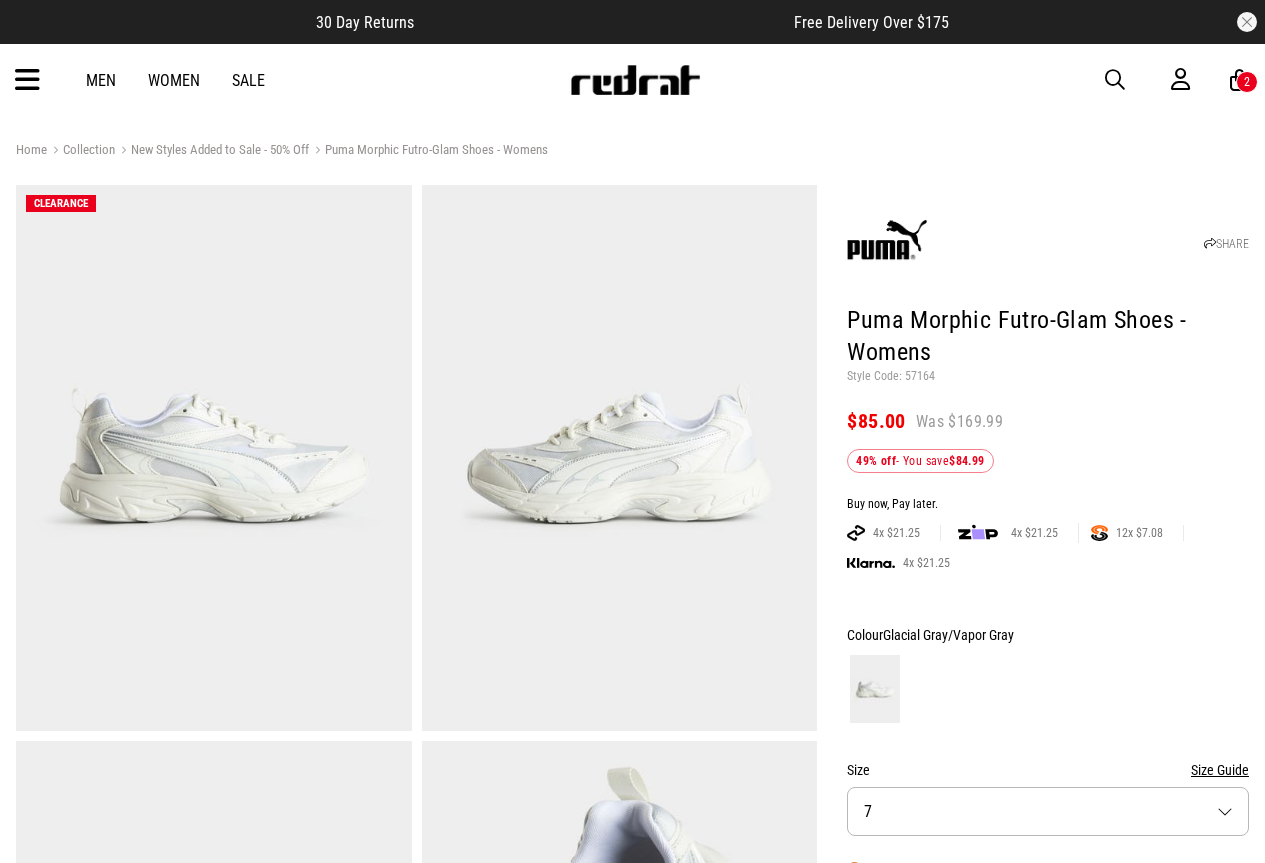 scroll, scrollTop: 0, scrollLeft: 0, axis: both 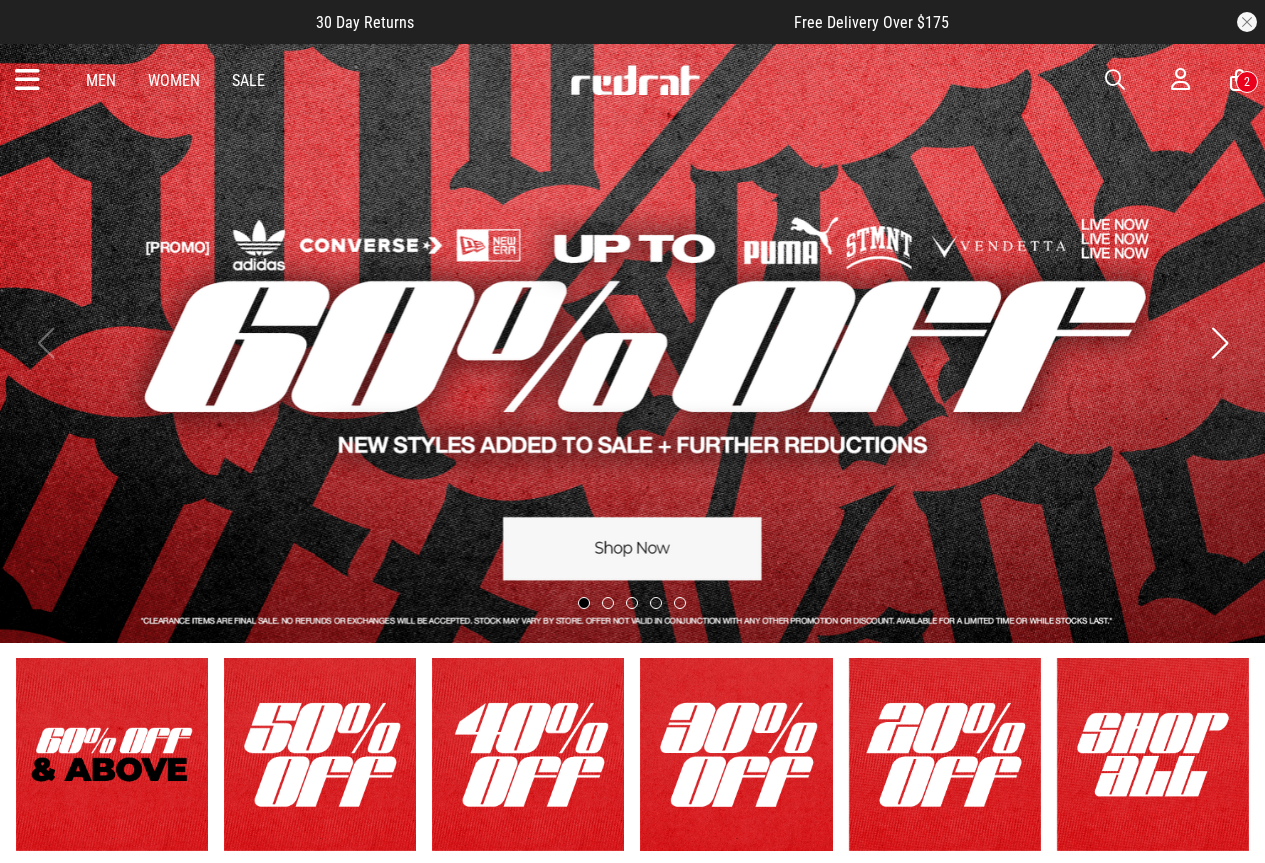 click at bounding box center [1115, 80] 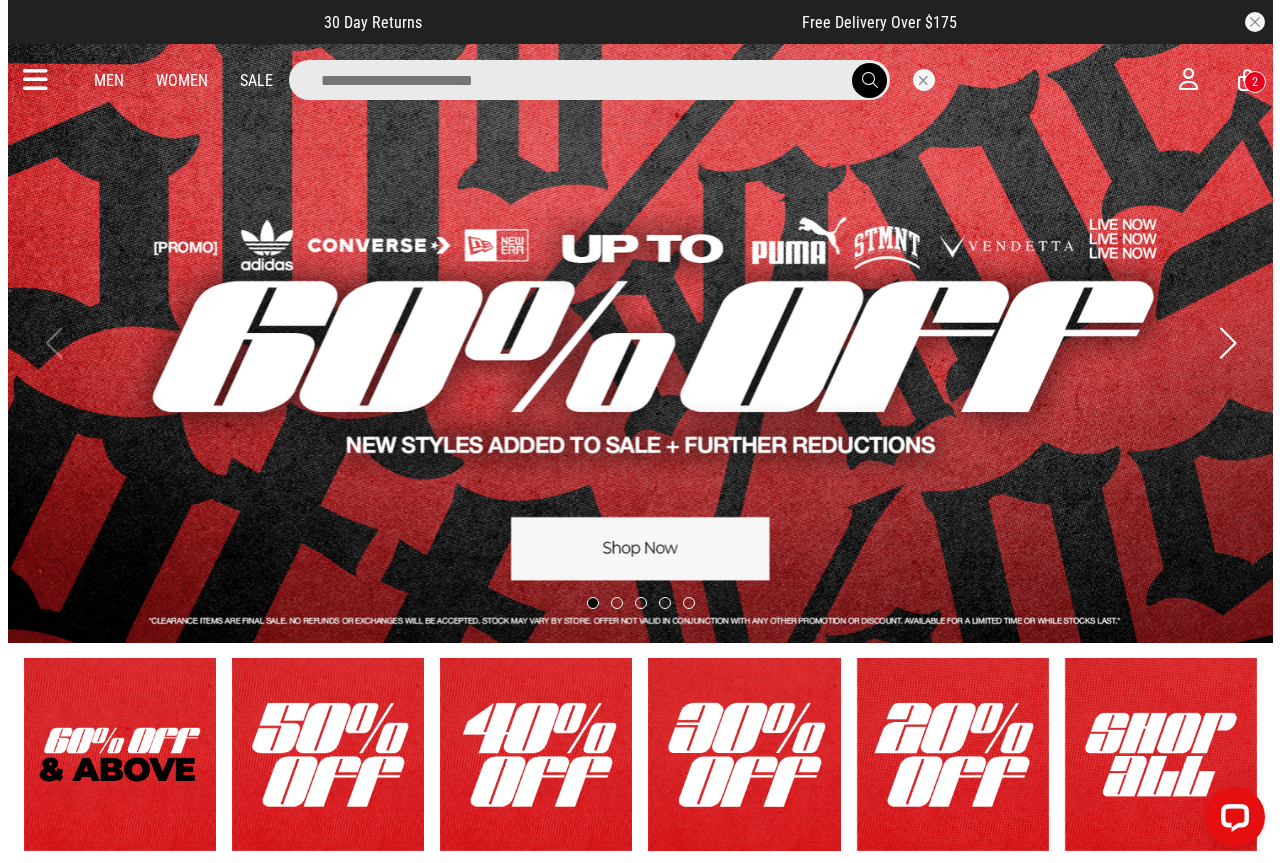 scroll, scrollTop: 0, scrollLeft: 0, axis: both 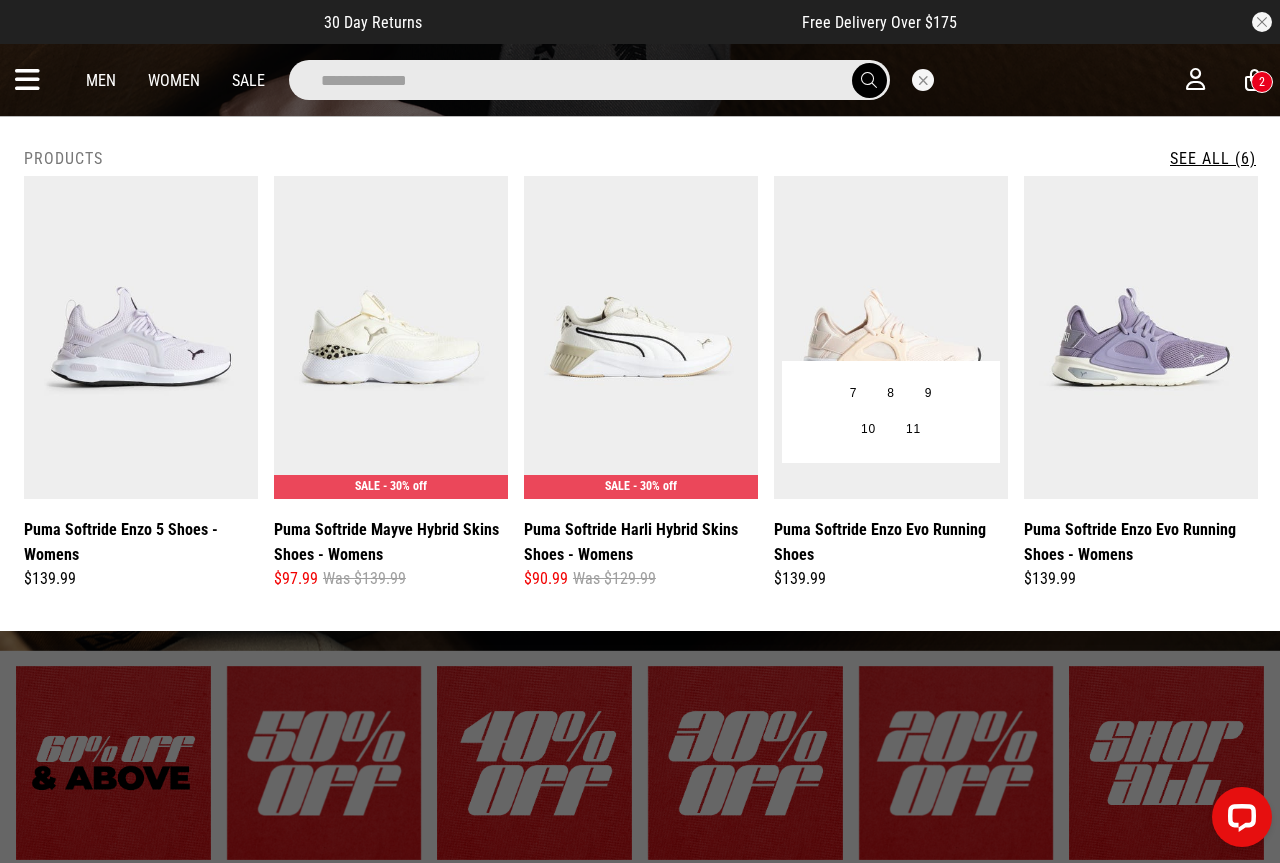 type on "**********" 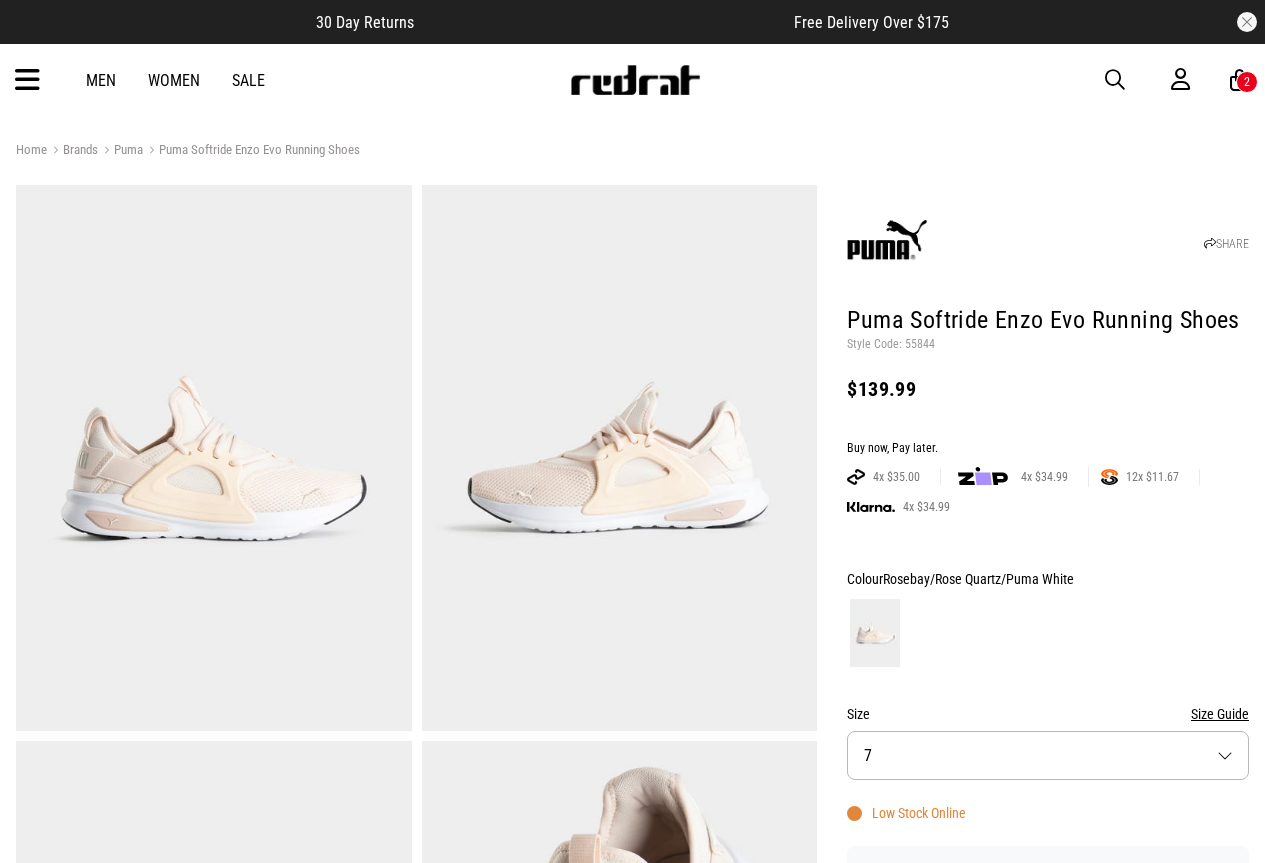 scroll, scrollTop: 0, scrollLeft: 0, axis: both 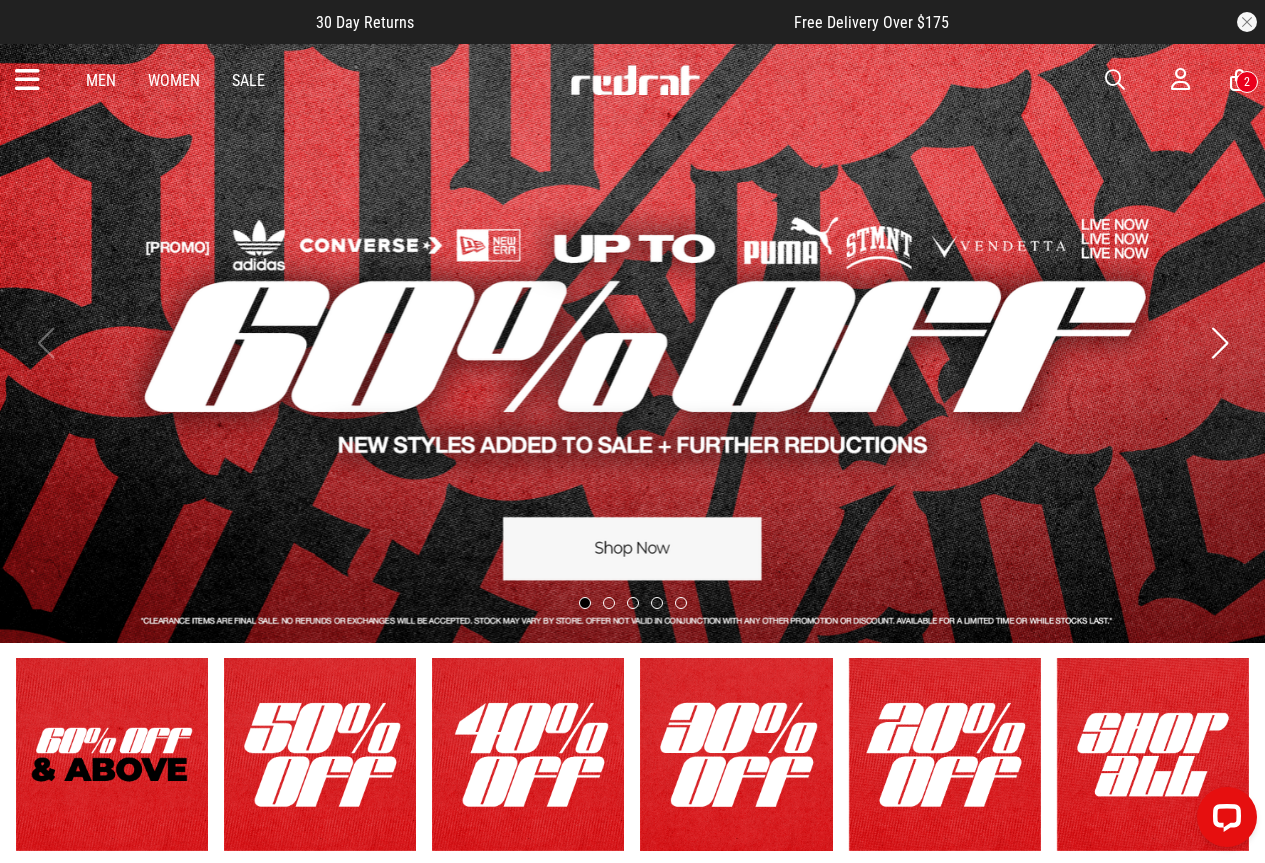 click at bounding box center [736, 754] 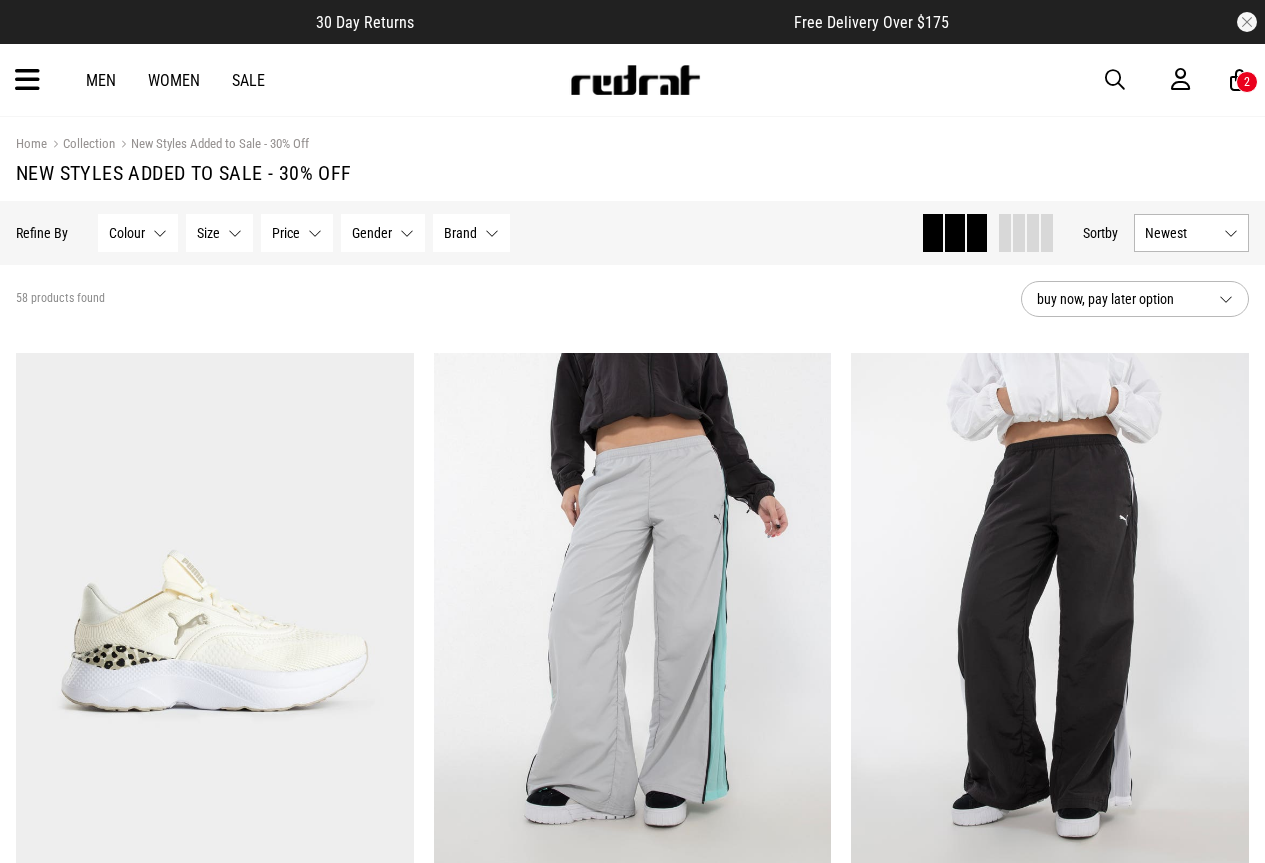 scroll, scrollTop: 0, scrollLeft: 0, axis: both 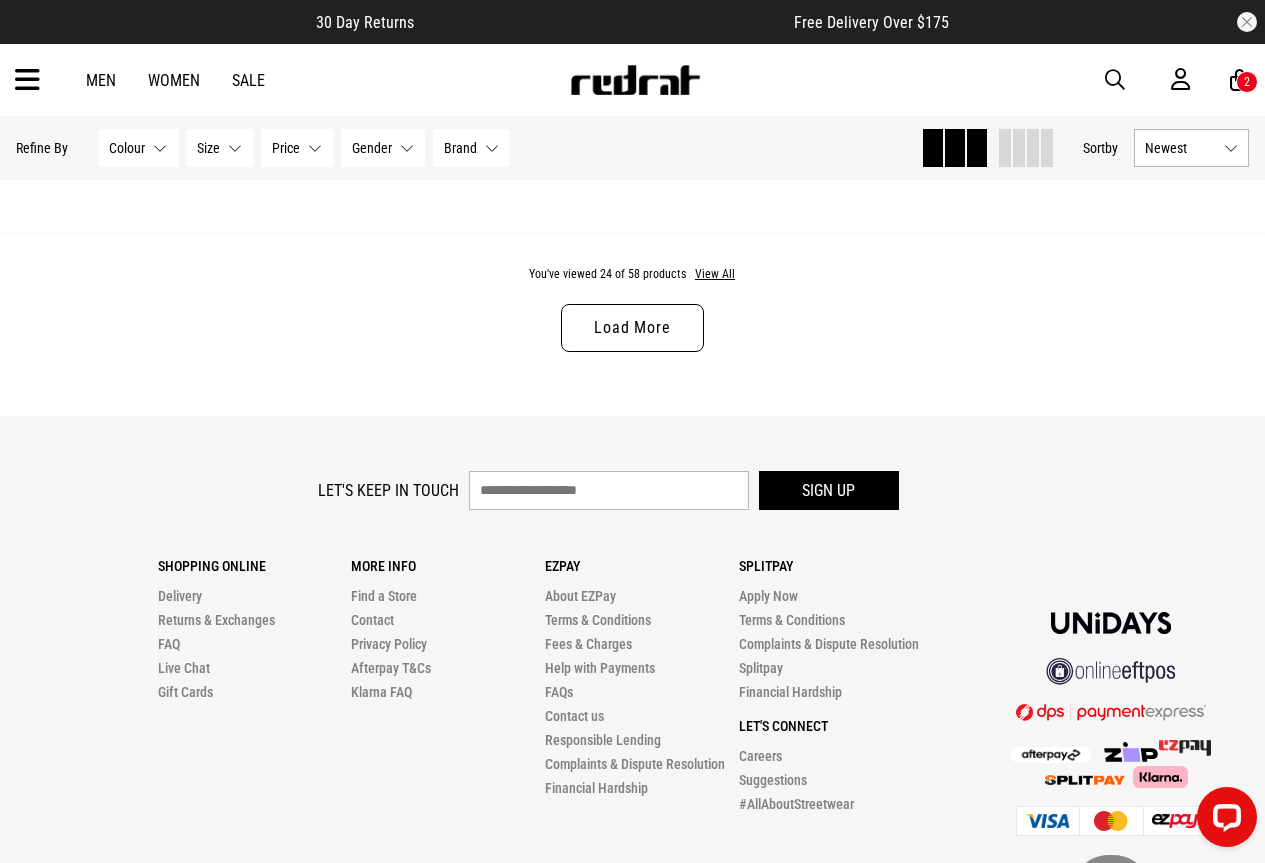 click on "Load More" at bounding box center (632, 328) 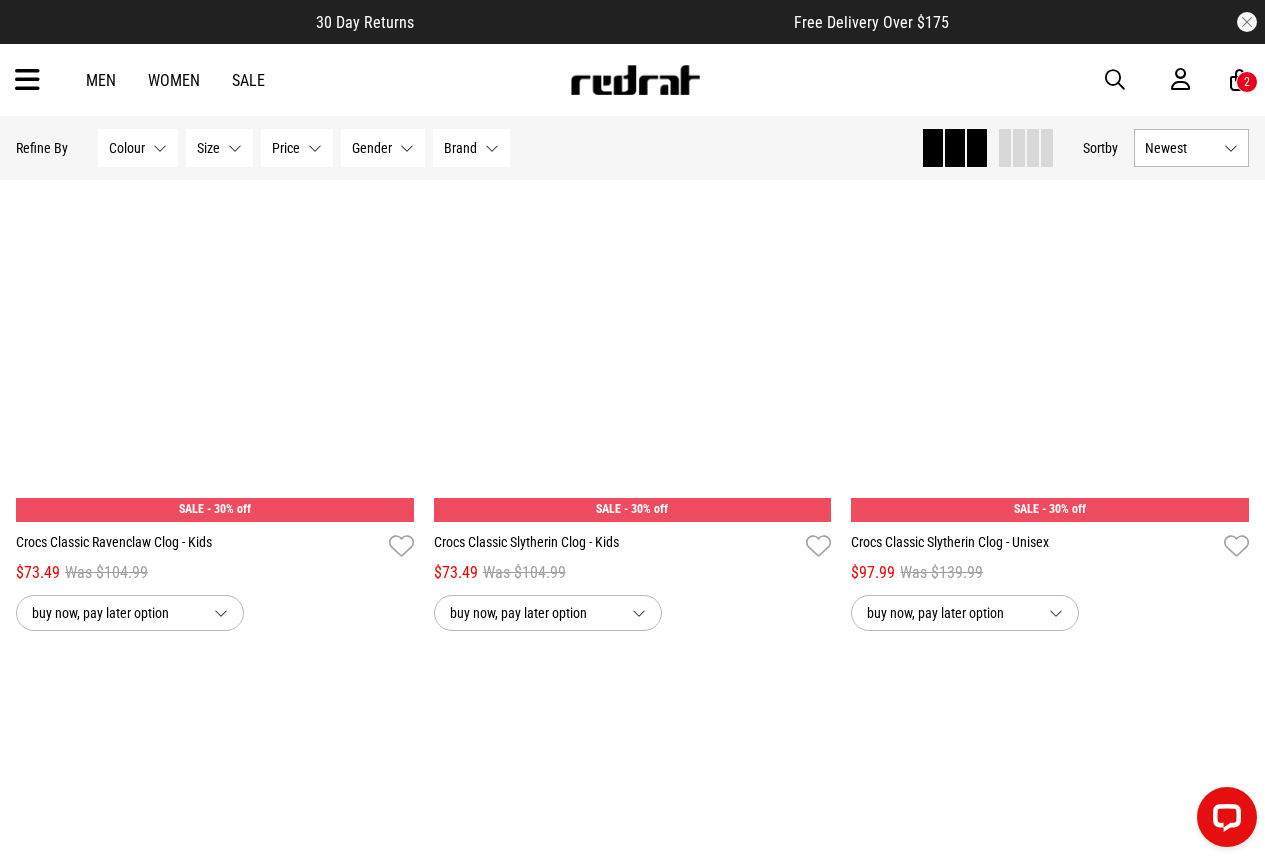 scroll, scrollTop: 10103, scrollLeft: 0, axis: vertical 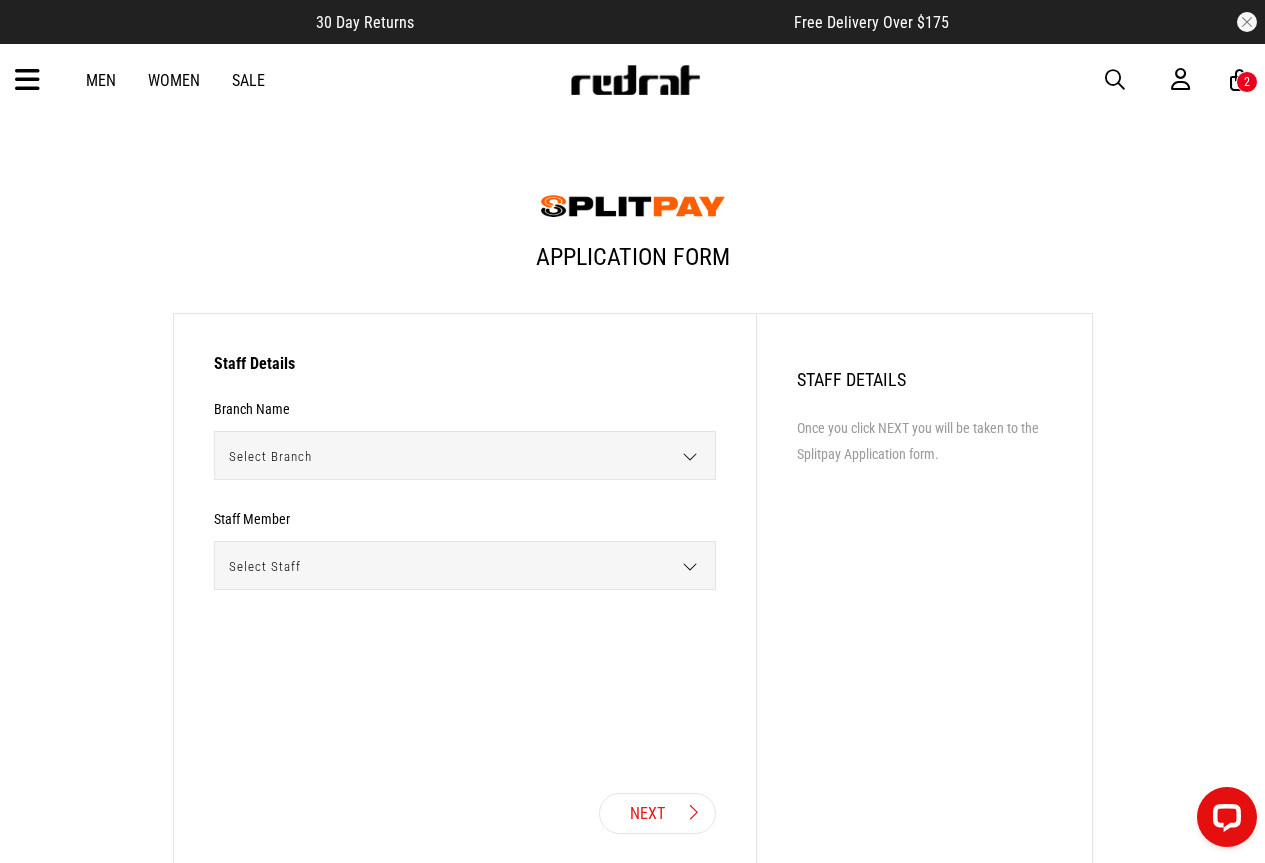 click on "Select Branch" at bounding box center [458, 456] 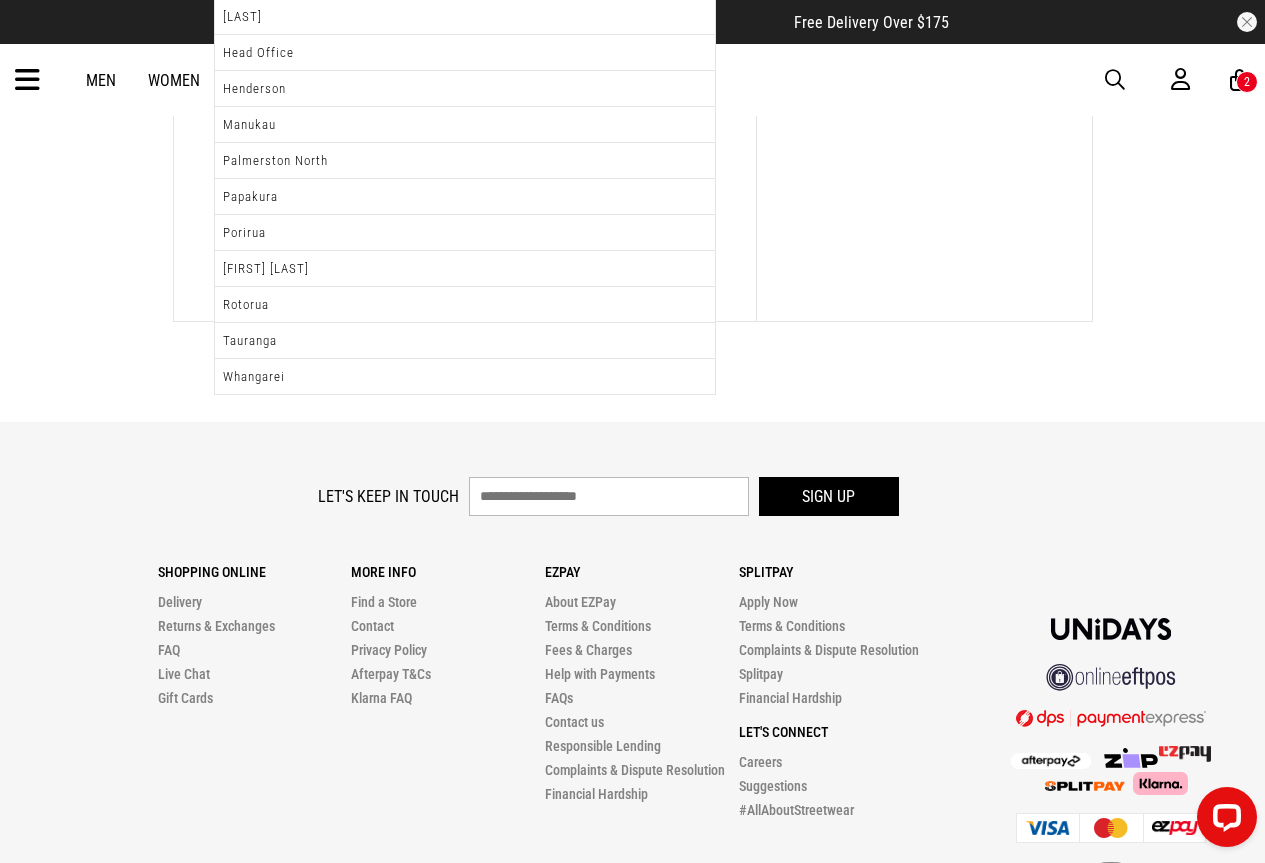 scroll, scrollTop: 602, scrollLeft: 0, axis: vertical 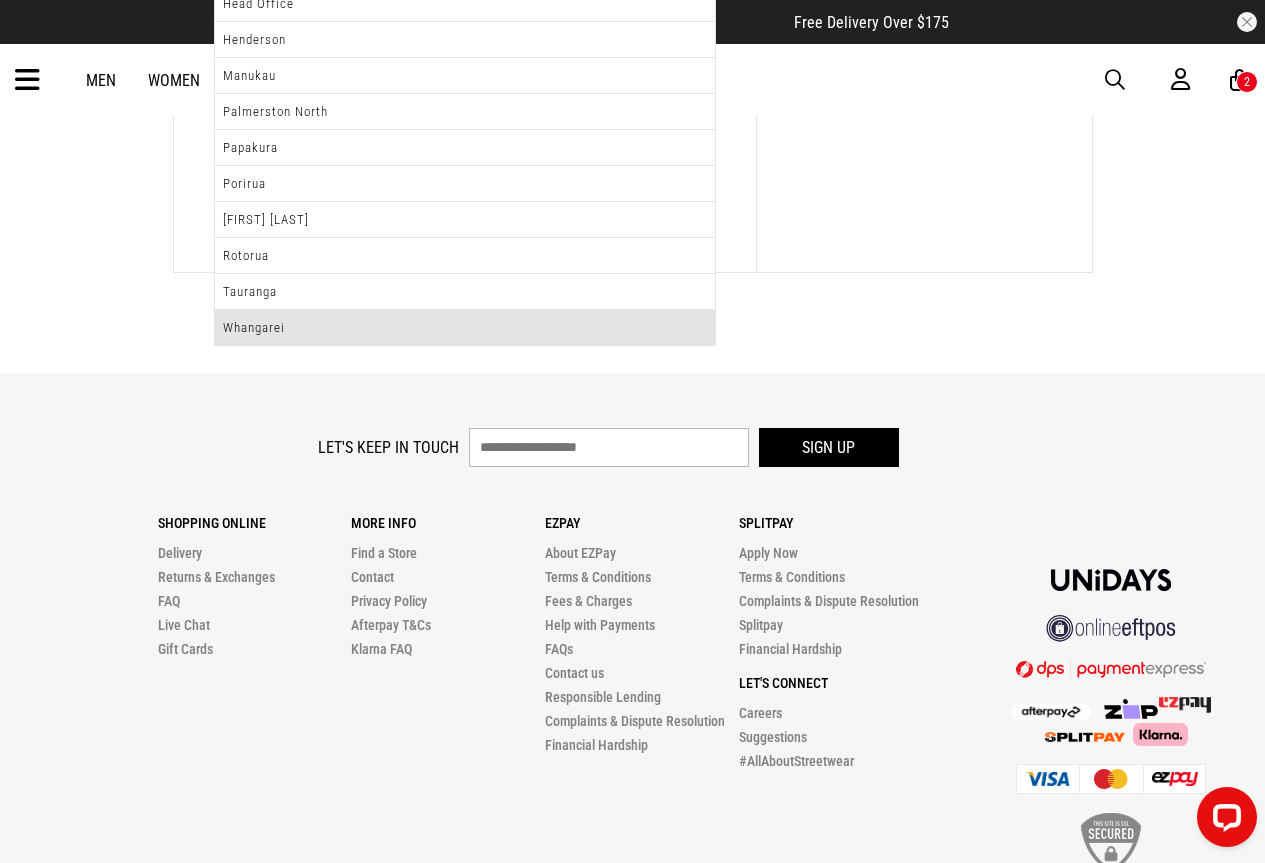 click on "Whangarei" at bounding box center (465, 327) 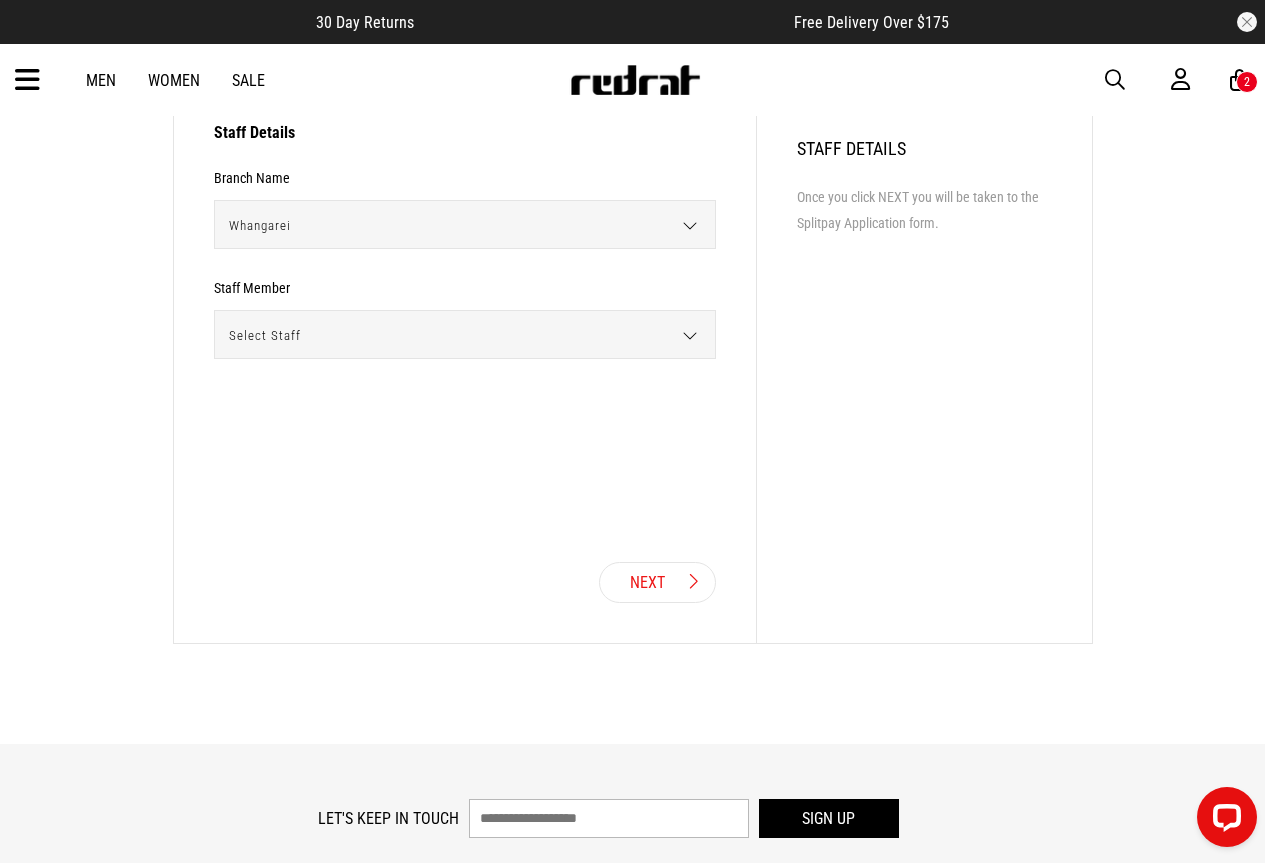 scroll, scrollTop: 222, scrollLeft: 0, axis: vertical 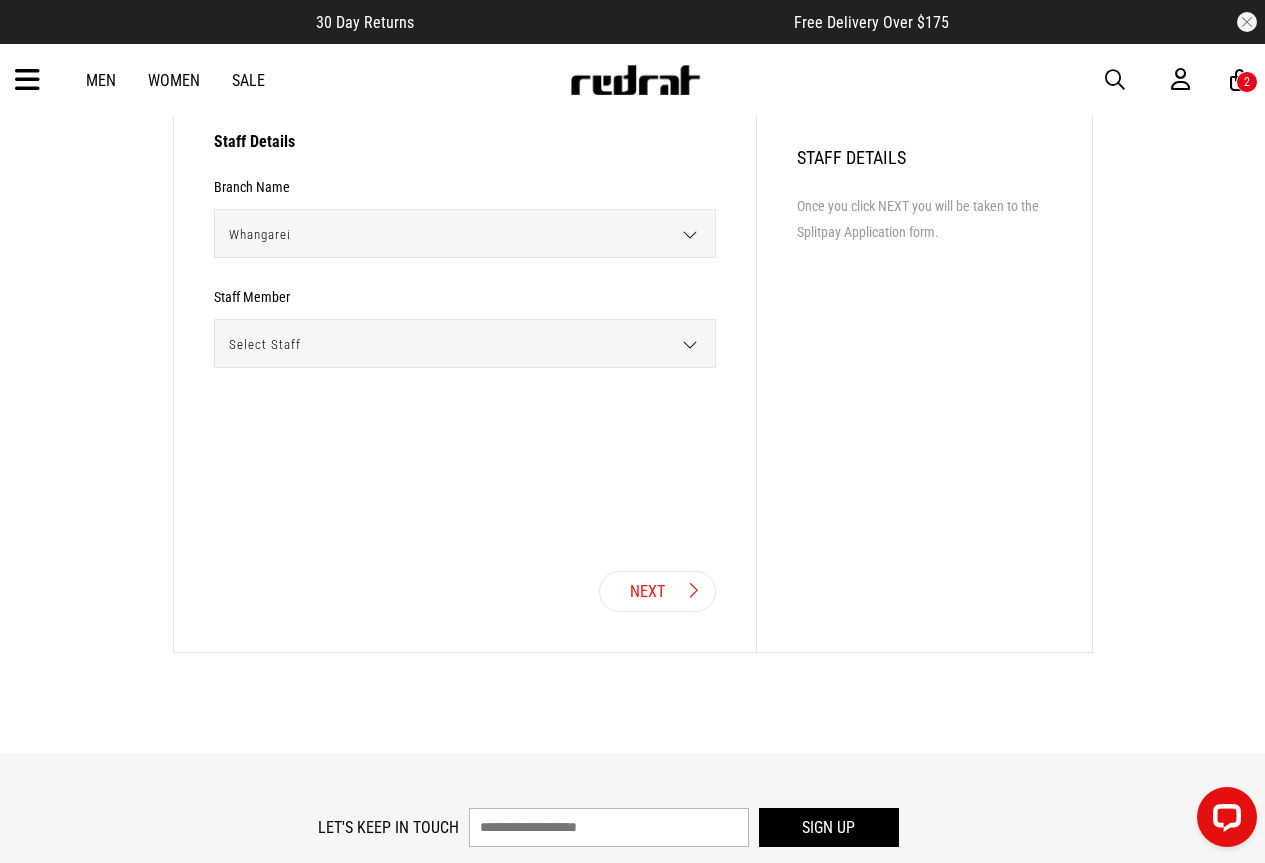 click on "Select Staff" at bounding box center [458, 344] 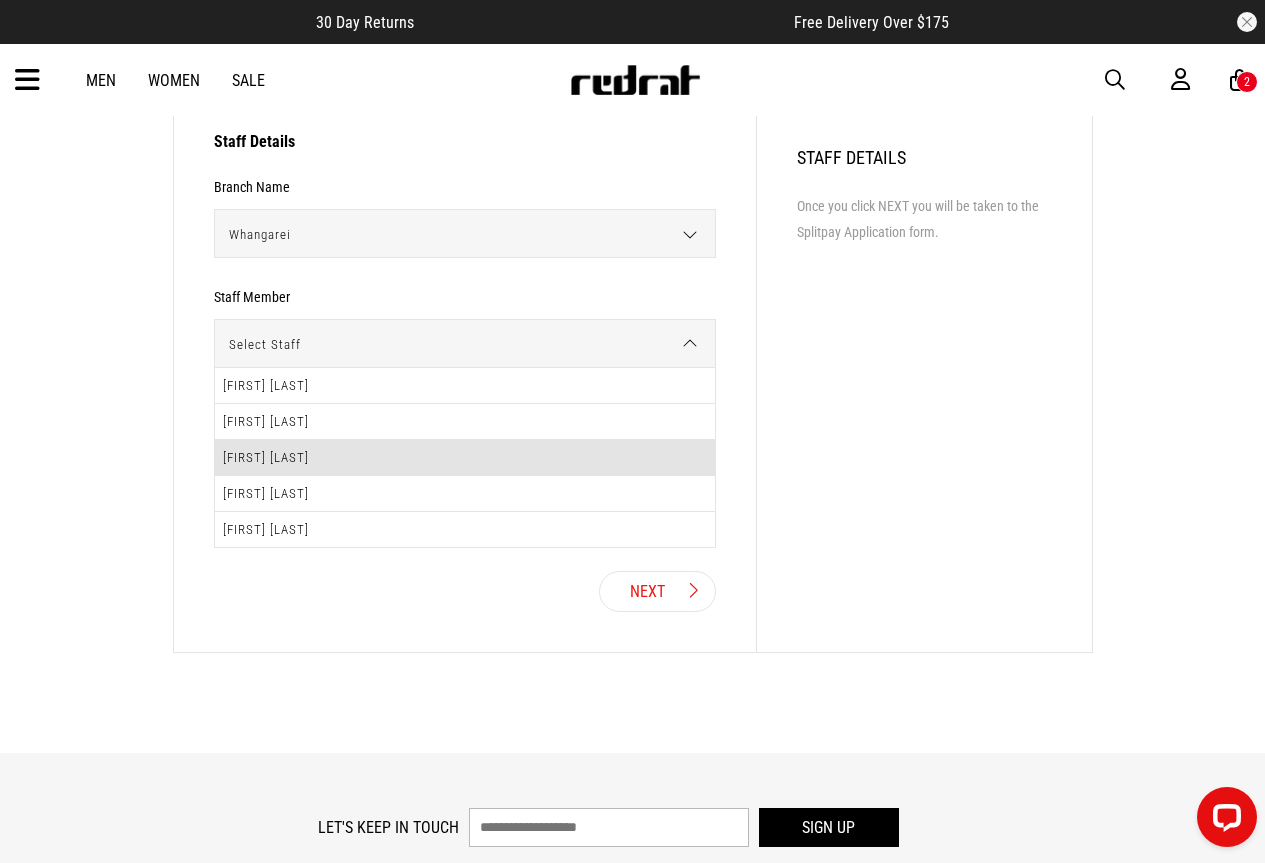 click on "Kelera Murphy" at bounding box center [465, 458] 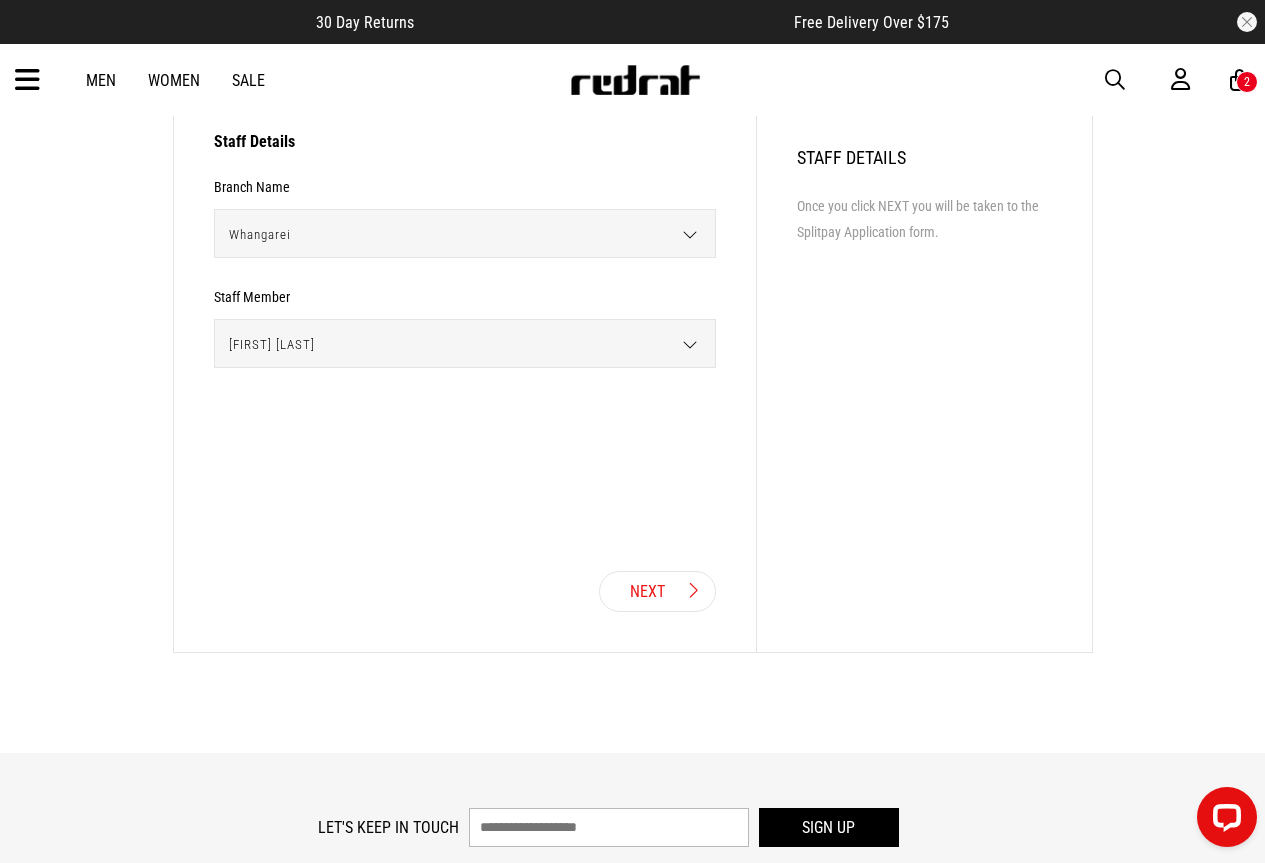 click on "Next" at bounding box center (657, 591) 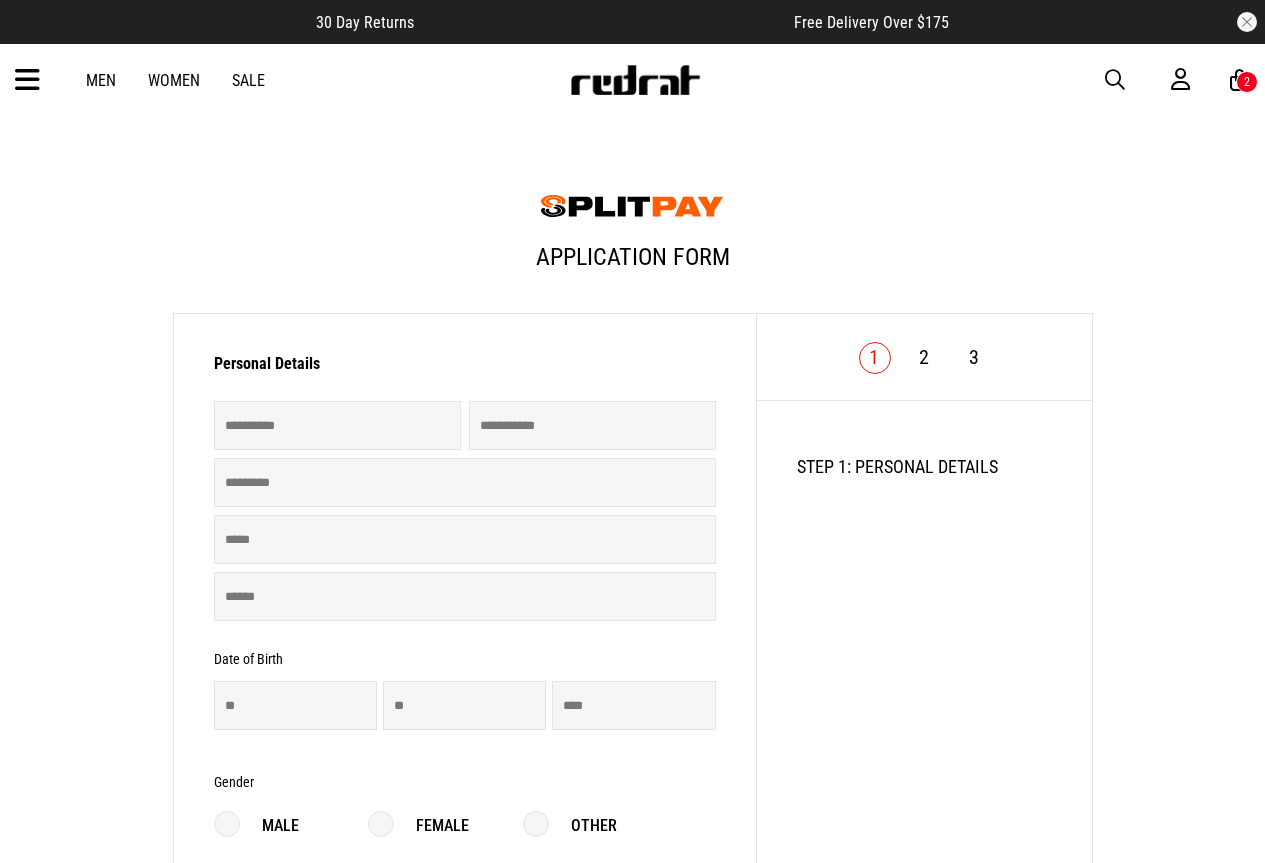 scroll, scrollTop: 0, scrollLeft: 0, axis: both 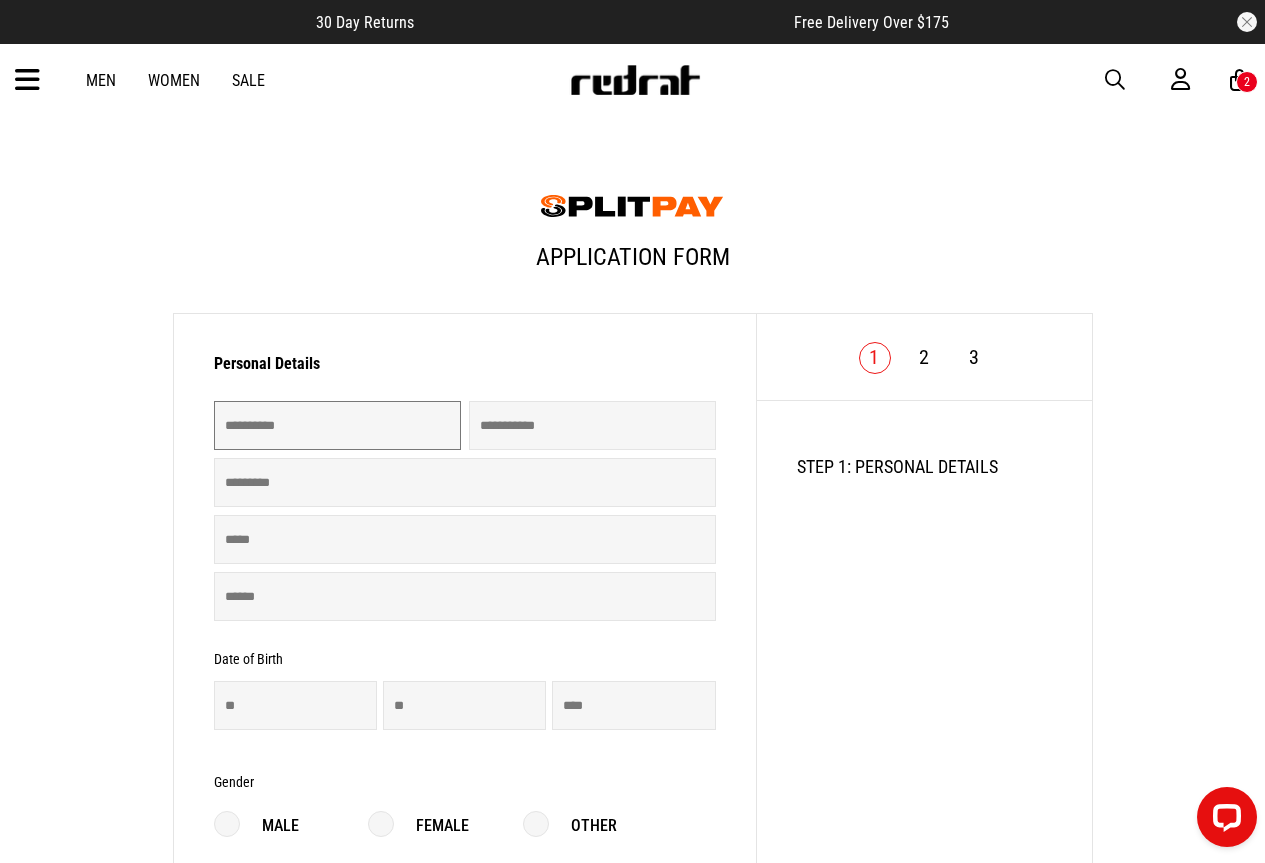 click at bounding box center (337, 425) 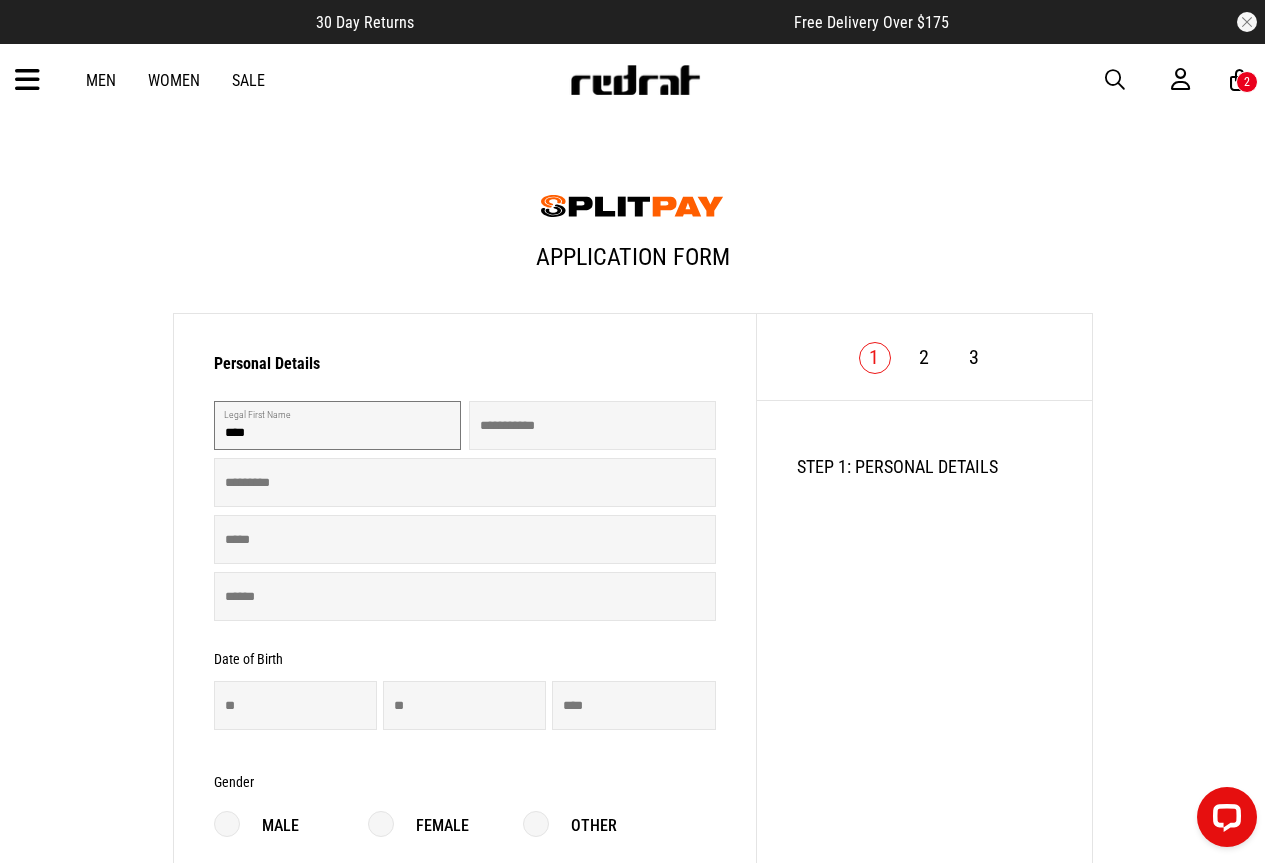 type on "****" 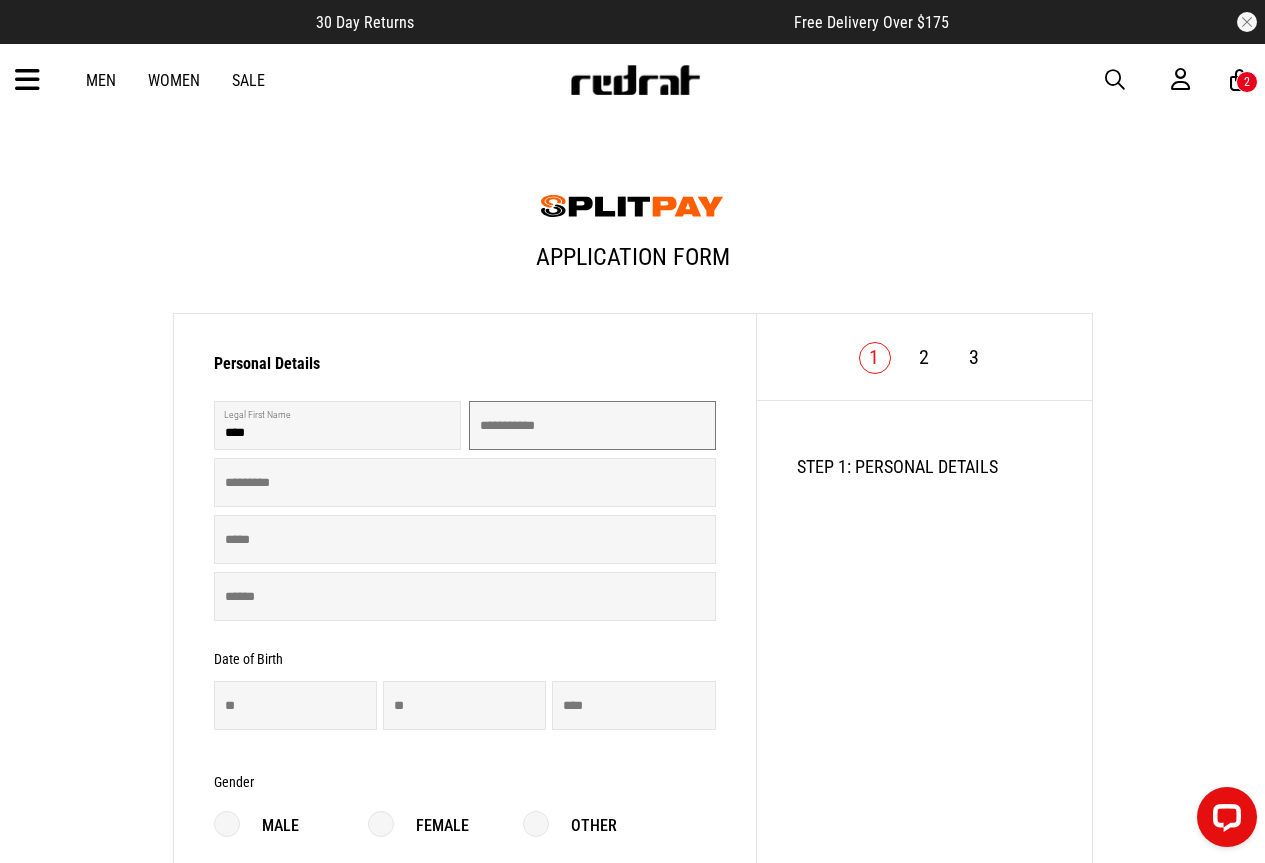 click at bounding box center [592, 425] 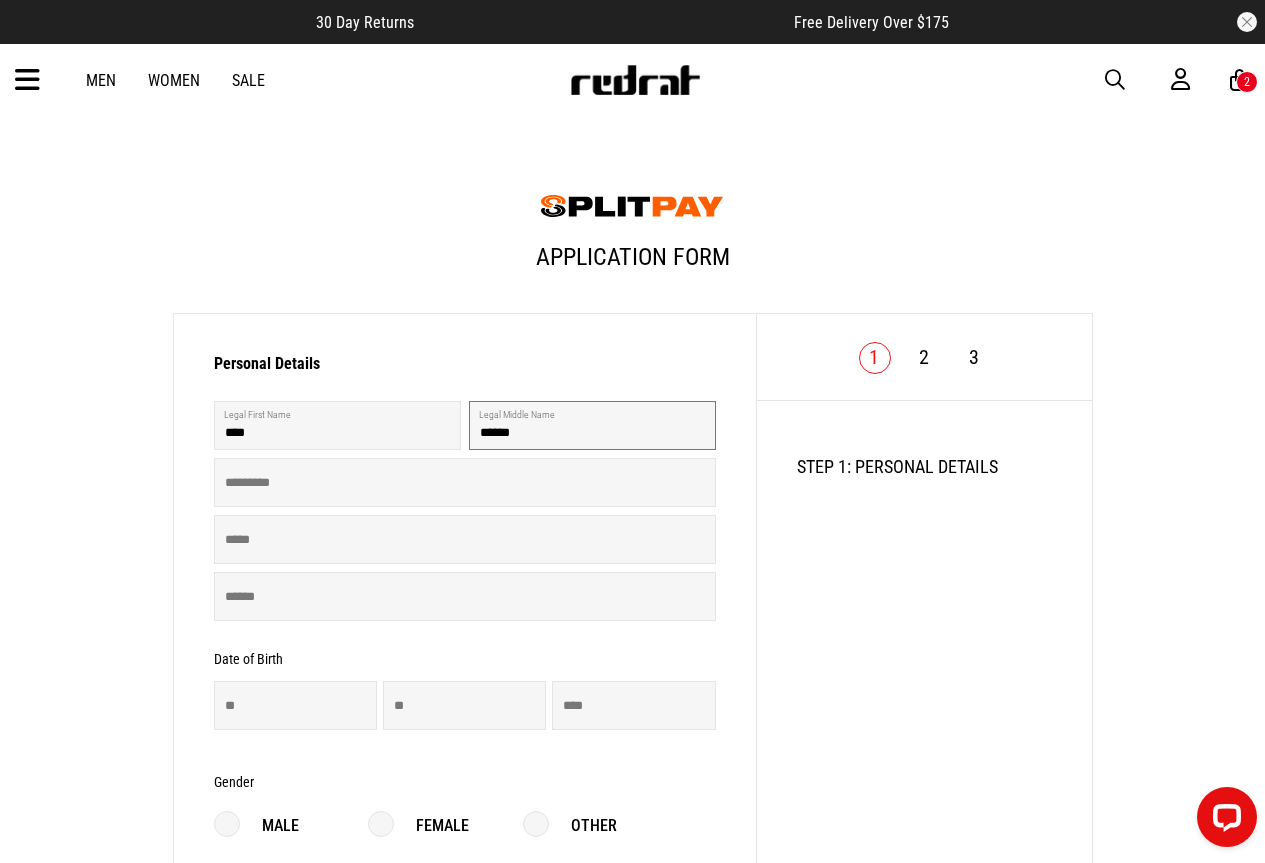 type on "******" 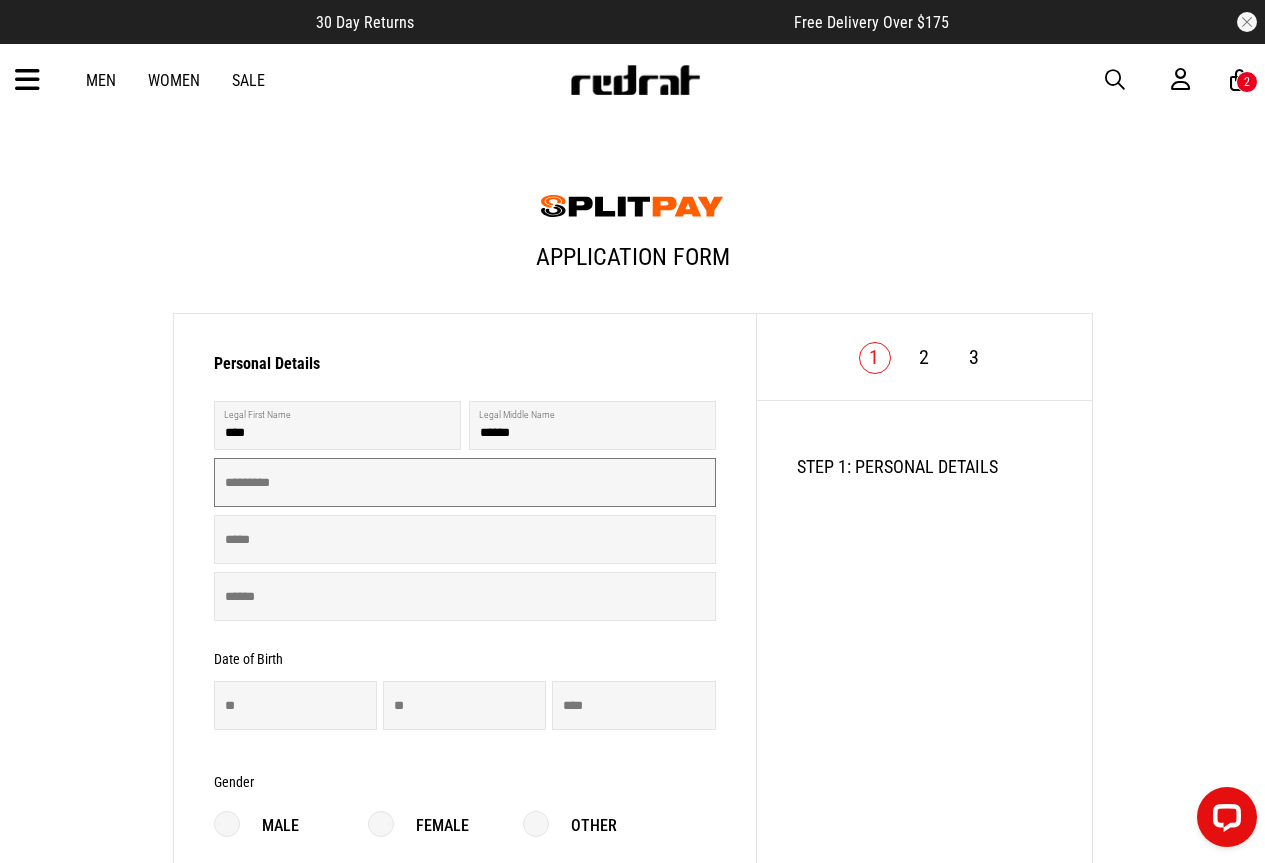click at bounding box center [465, 482] 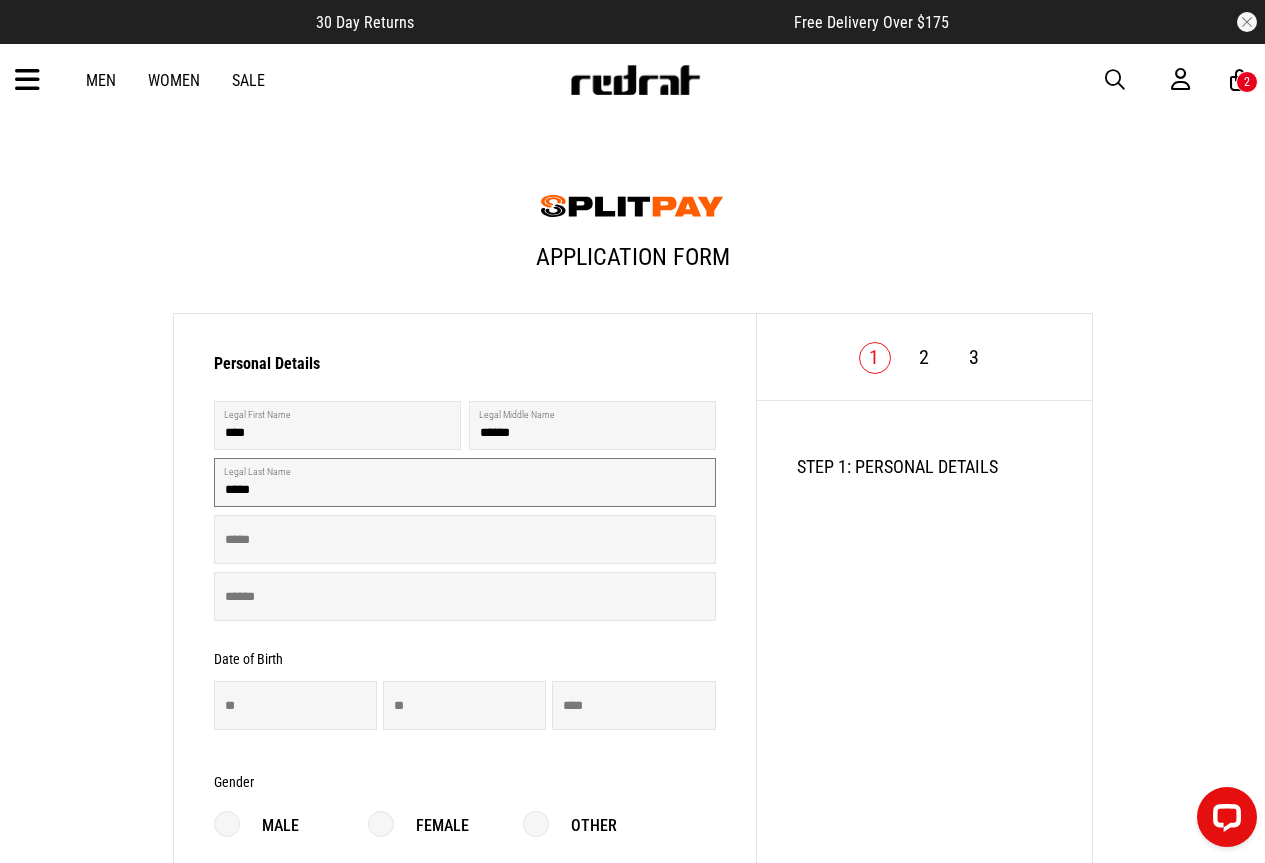 type on "*****" 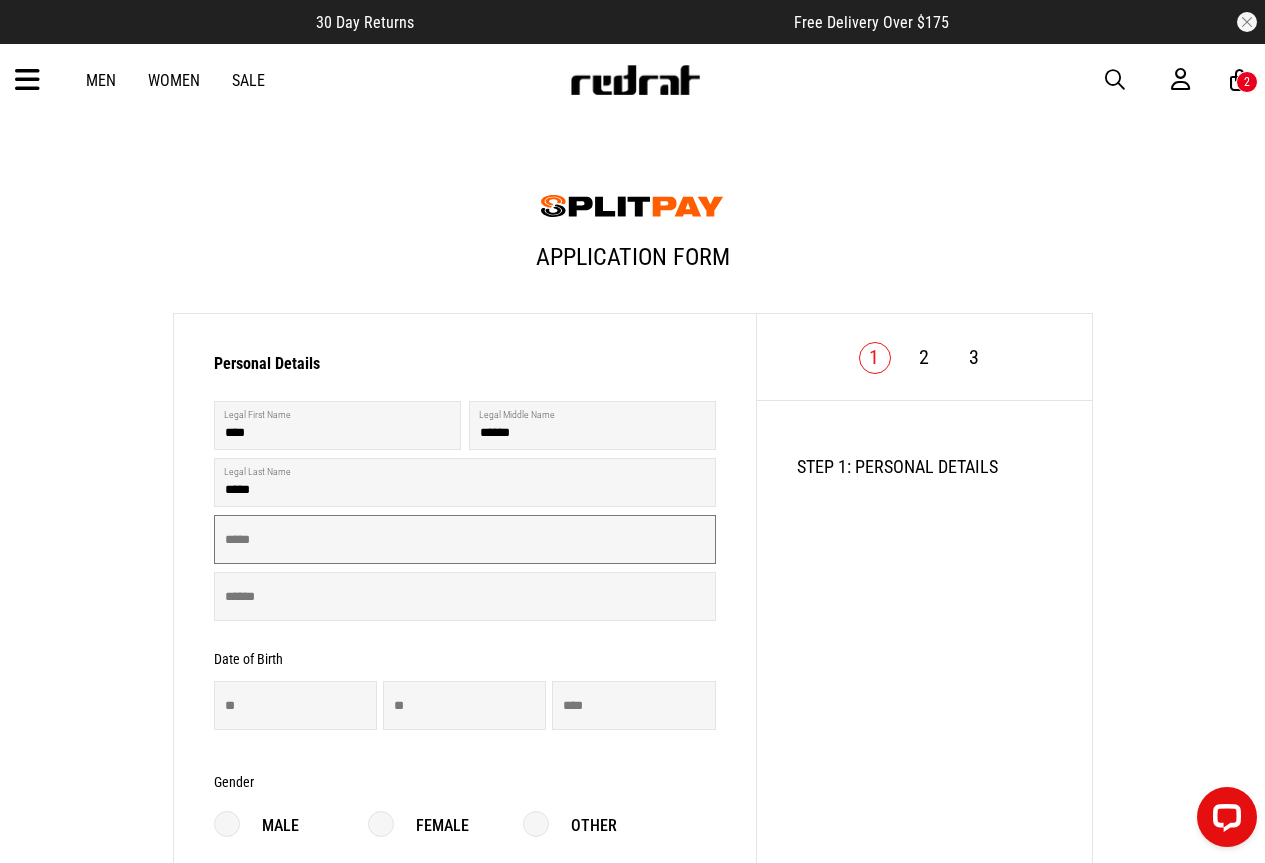 click at bounding box center (465, 539) 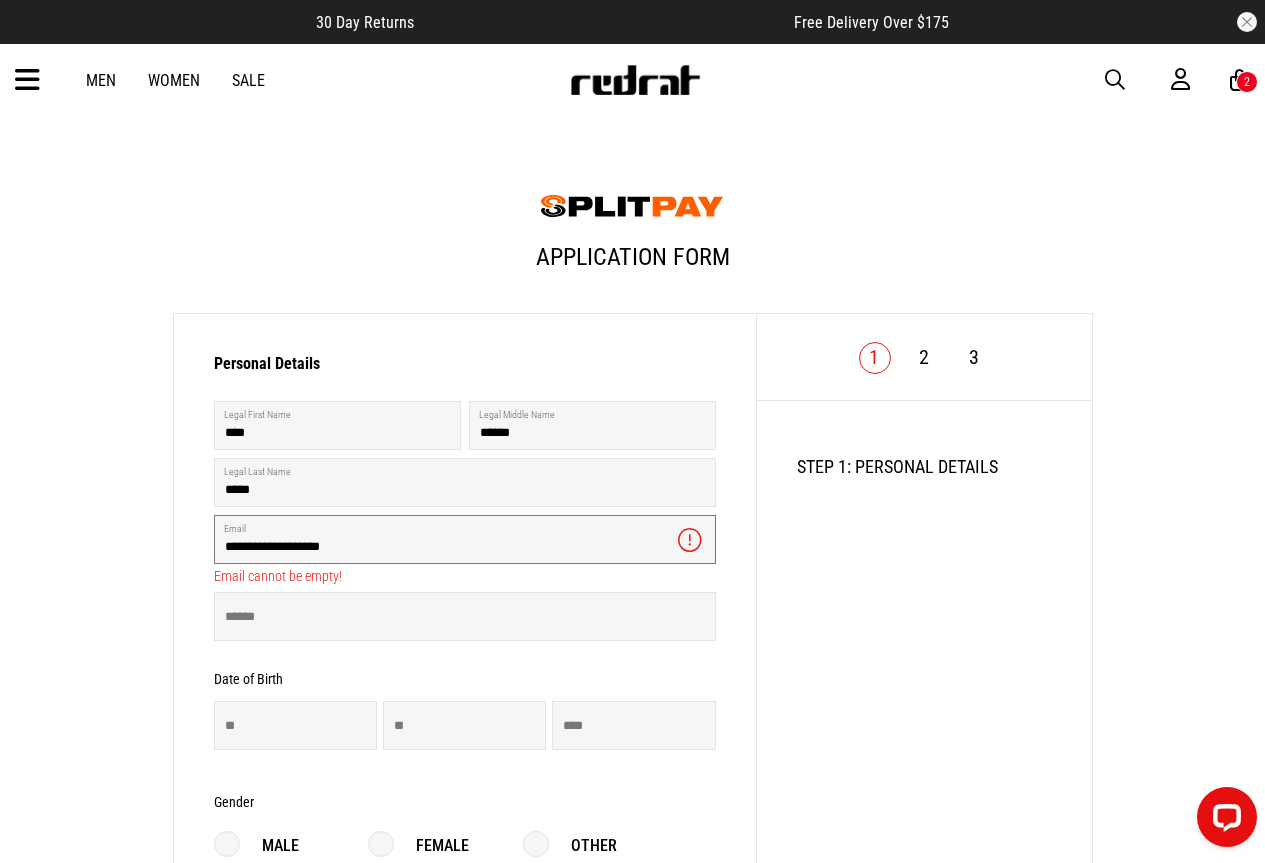 type on "**********" 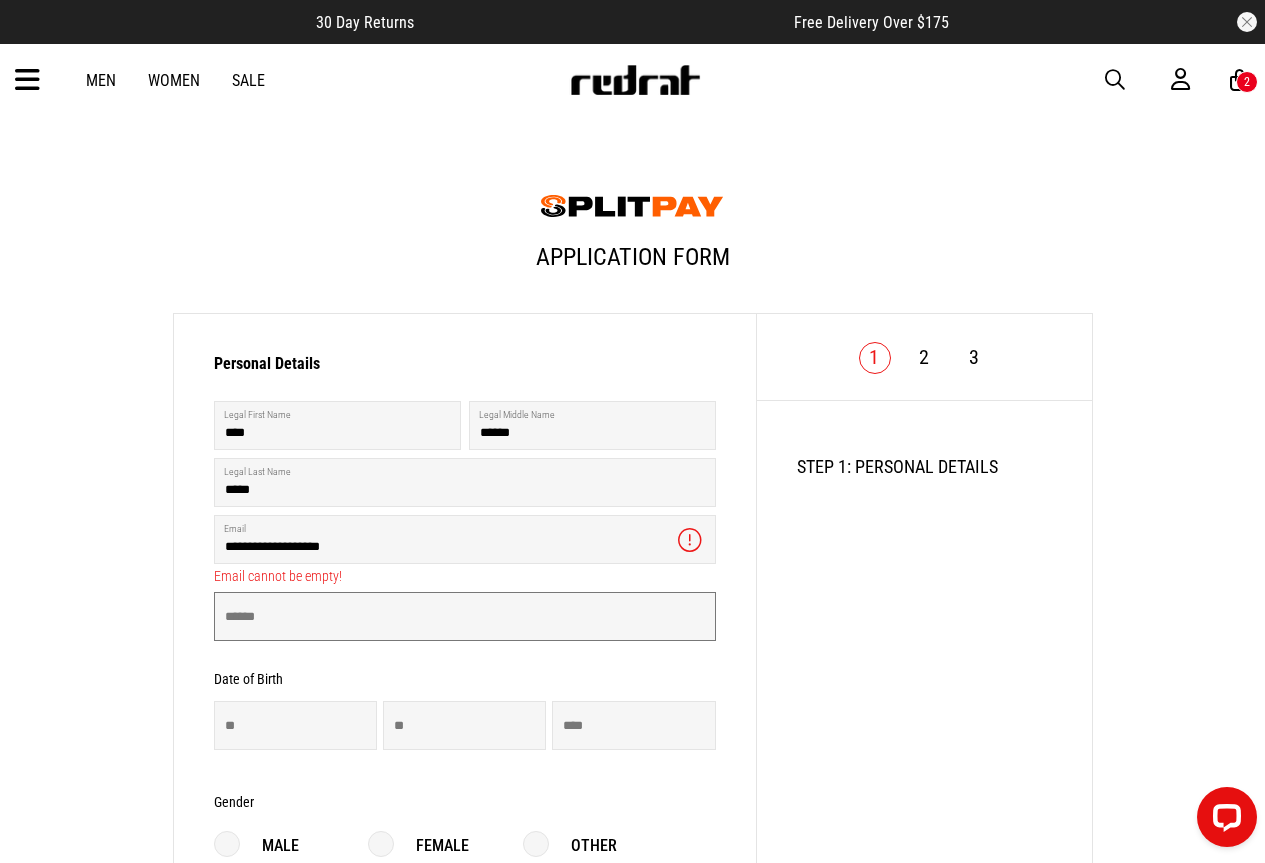 click on "**********" at bounding box center (465, 719) 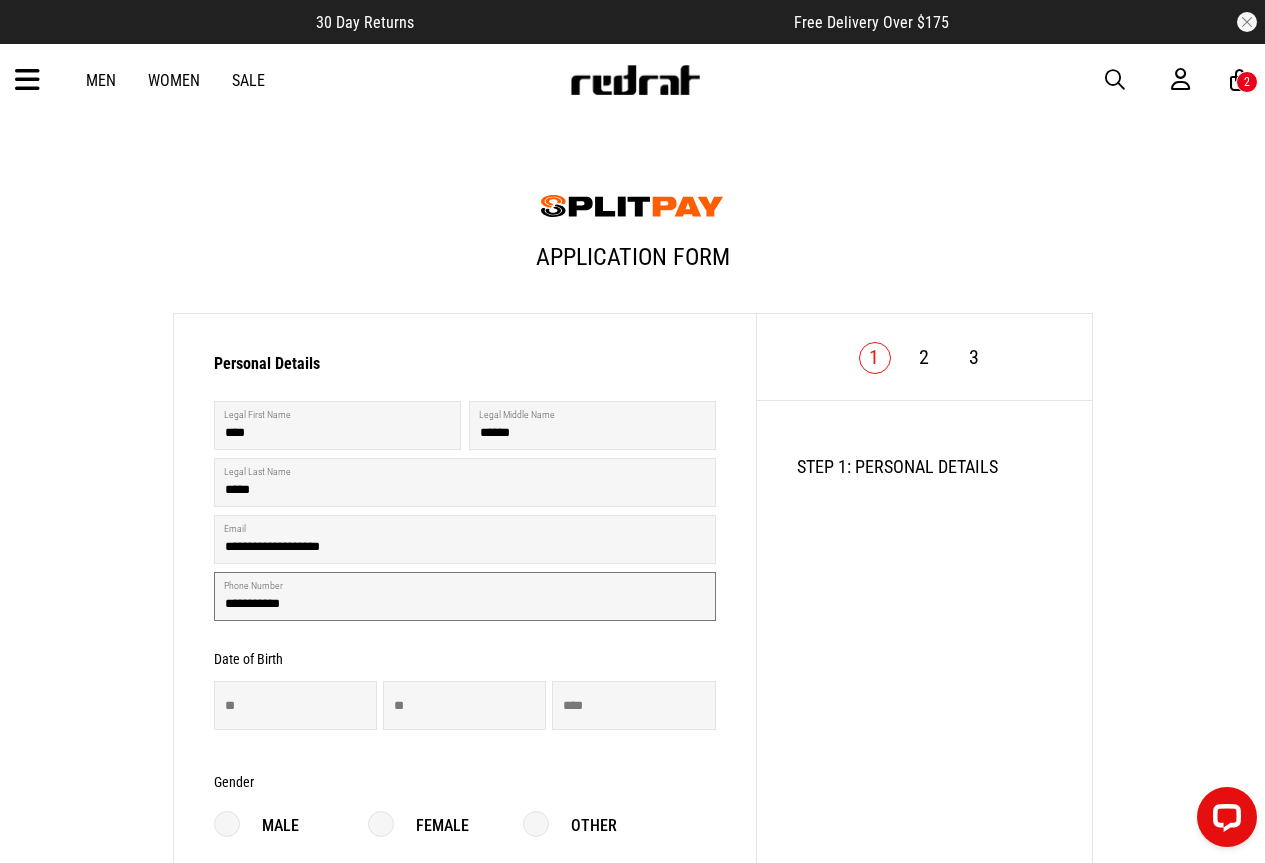 type on "**********" 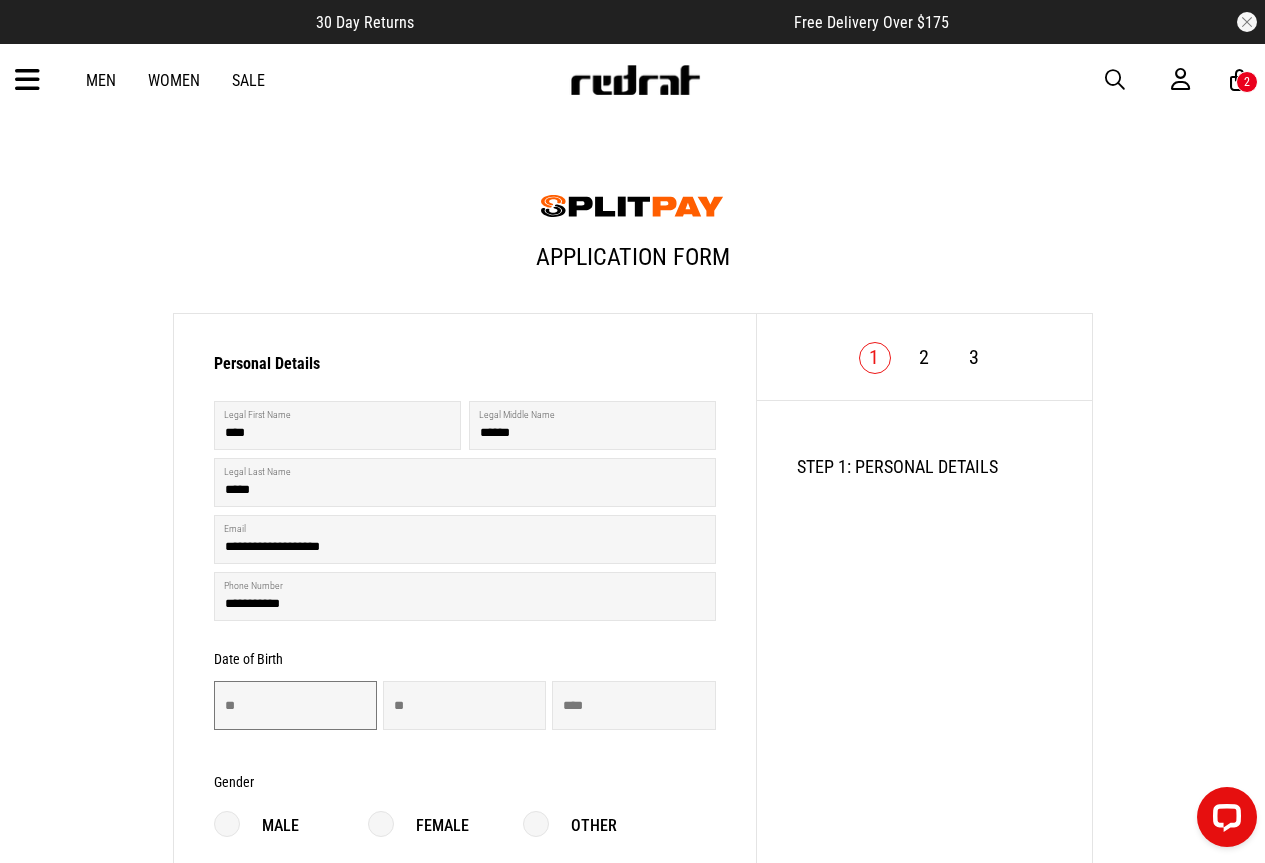 click at bounding box center [295, 705] 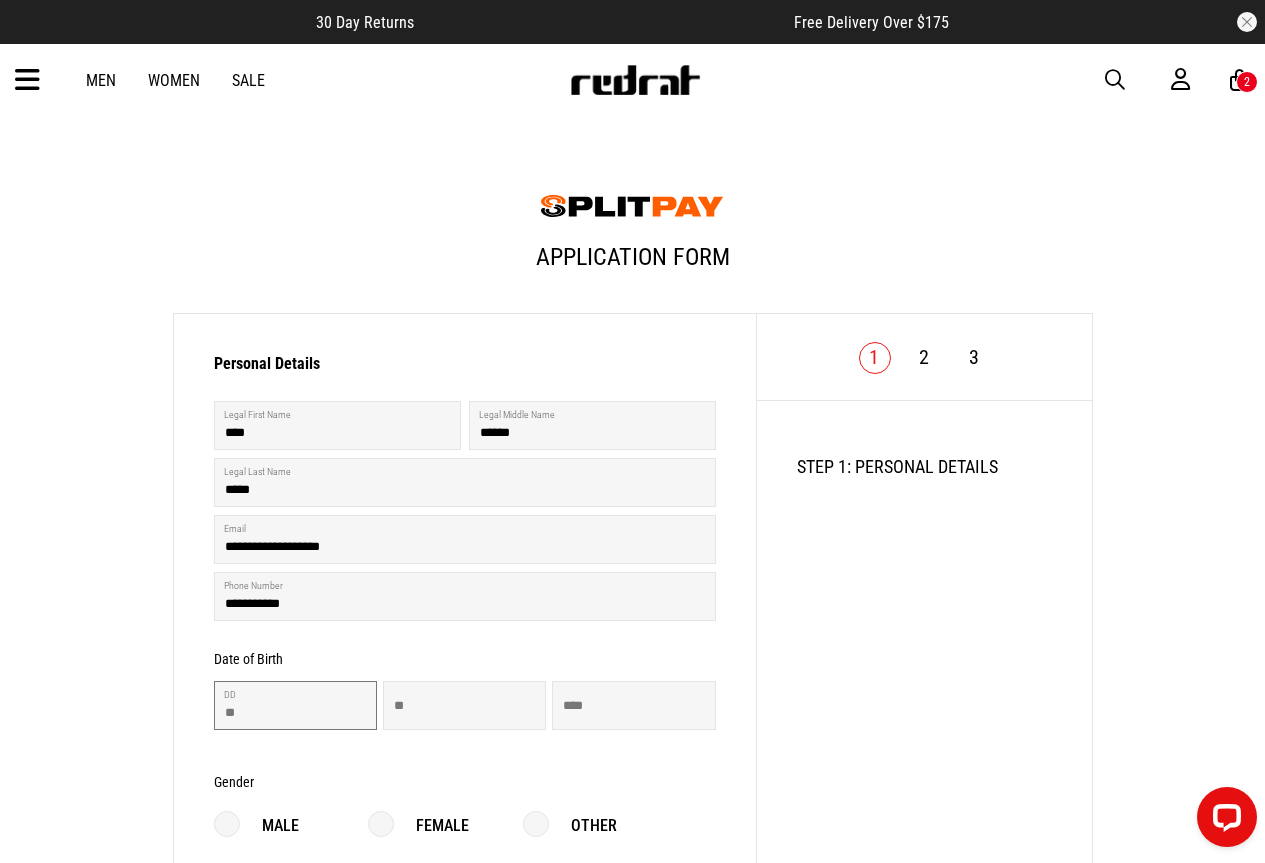 type on "**" 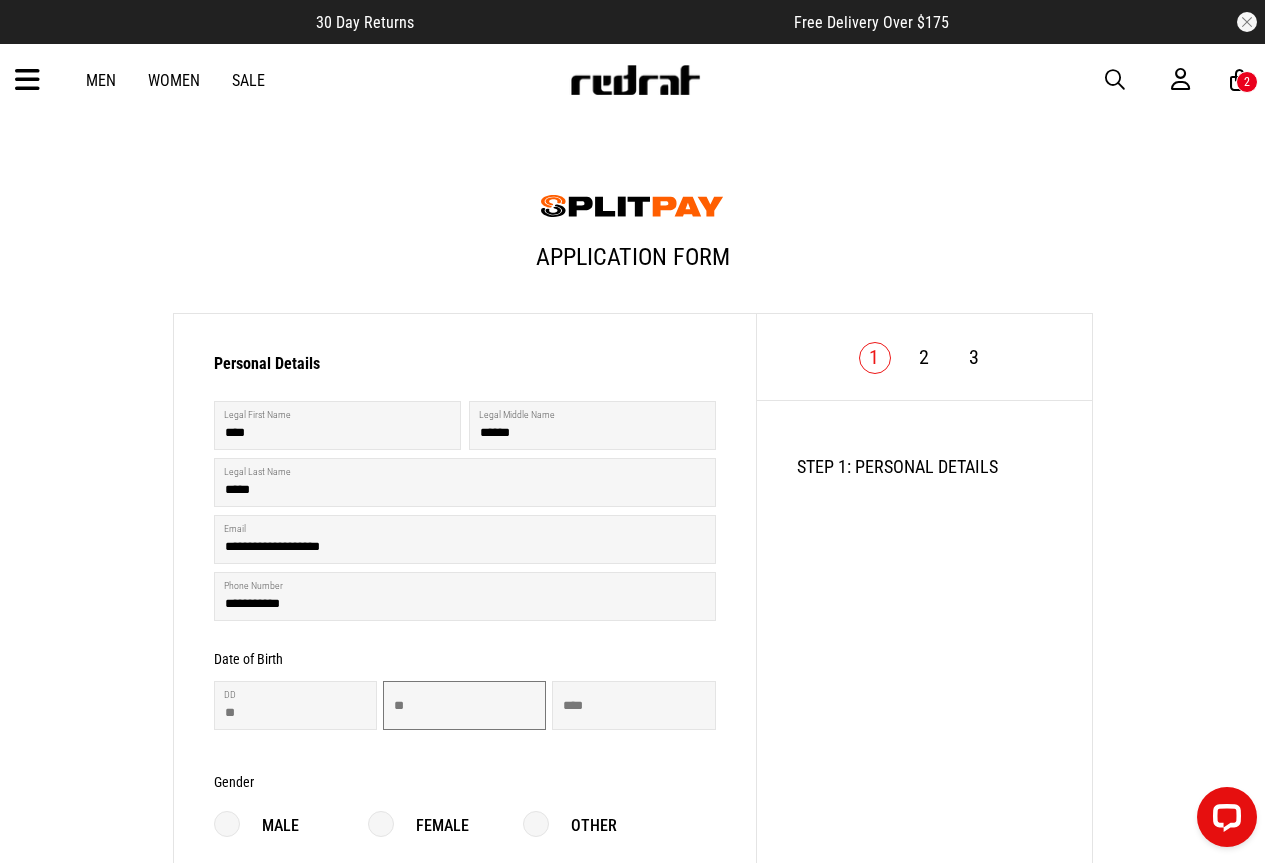 click at bounding box center (464, 705) 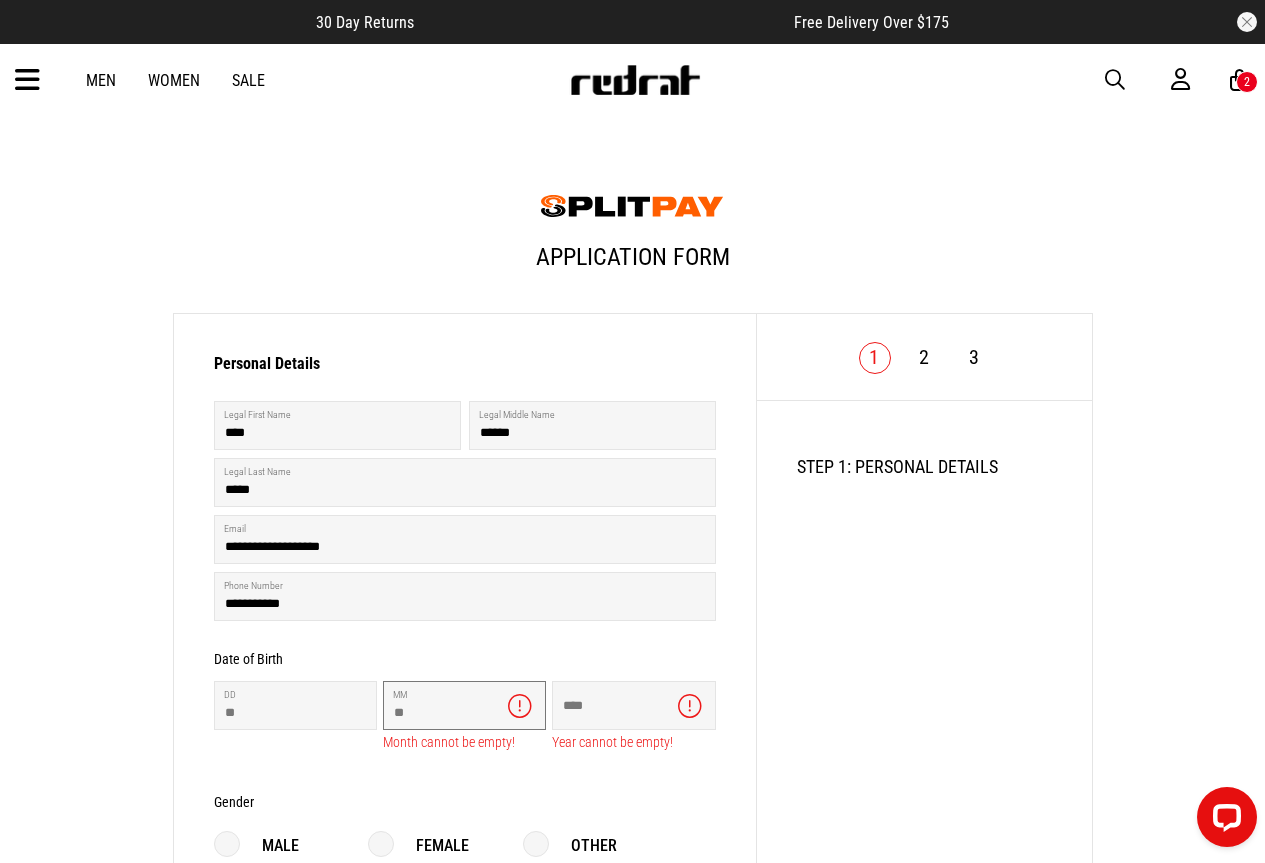 type on "**" 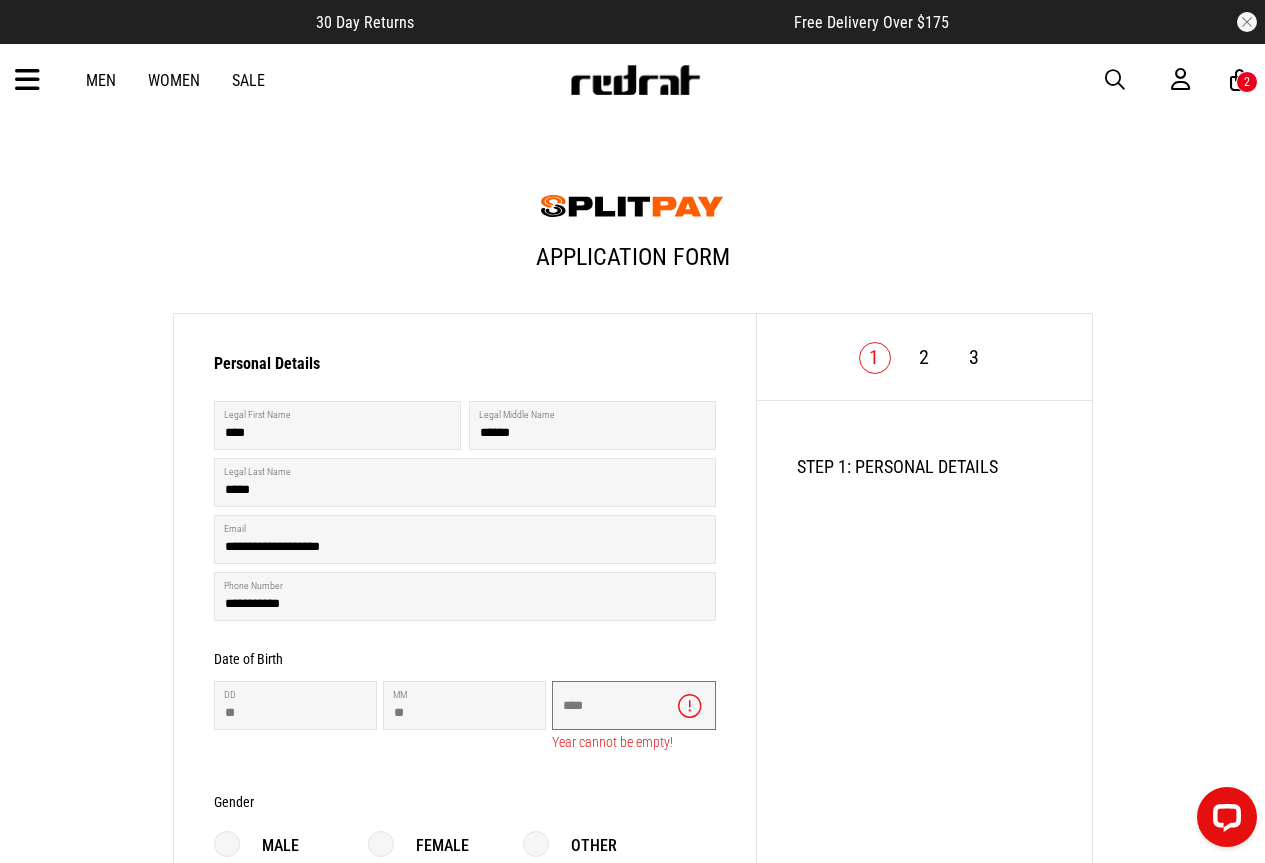 click at bounding box center [633, 705] 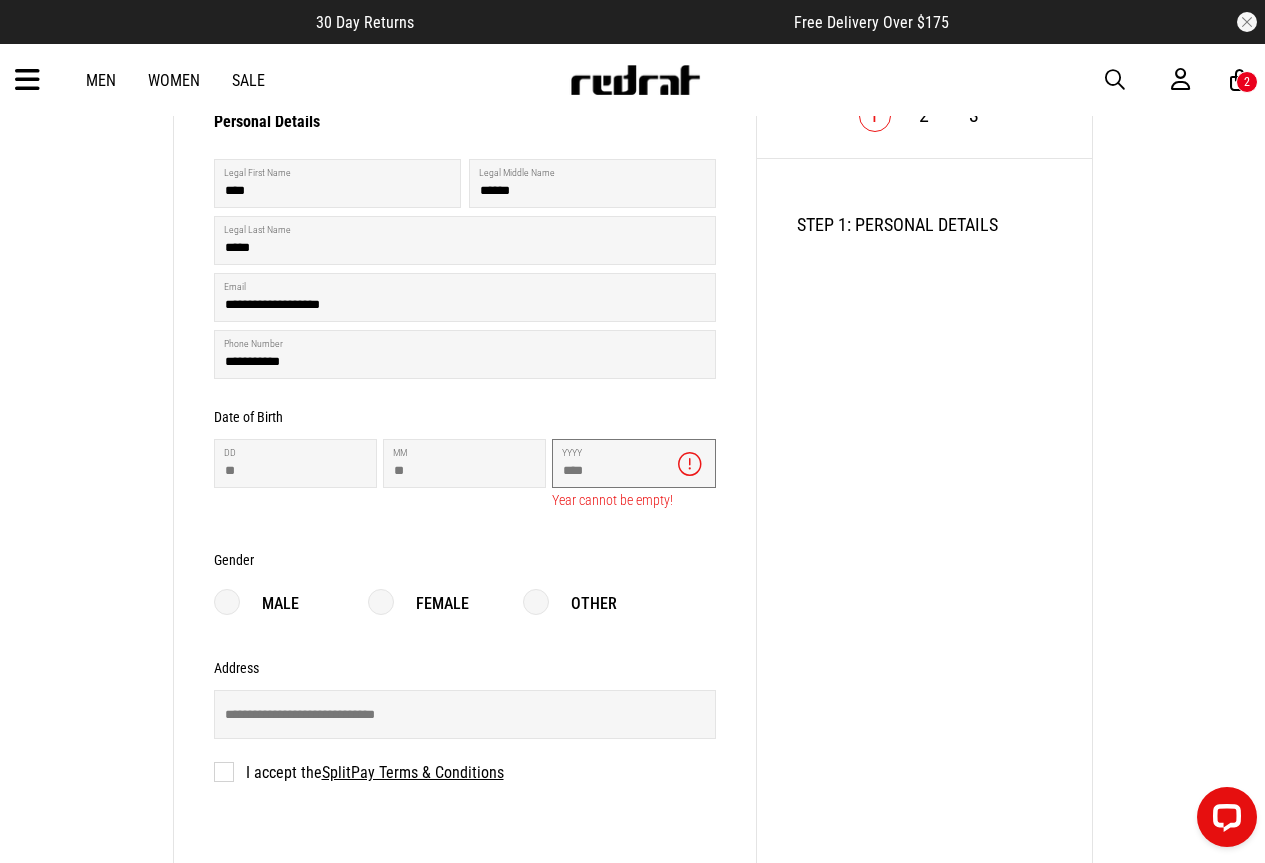 scroll, scrollTop: 244, scrollLeft: 0, axis: vertical 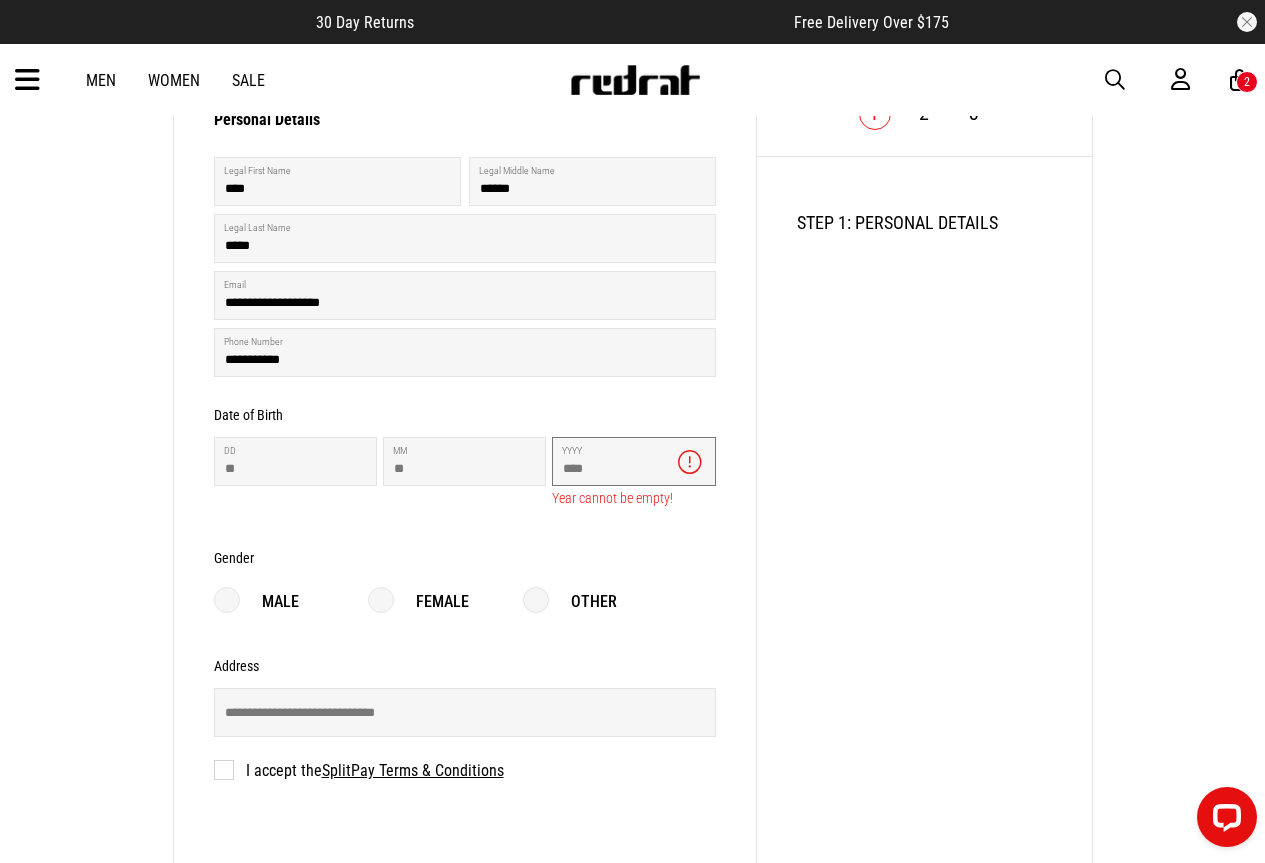 type on "****" 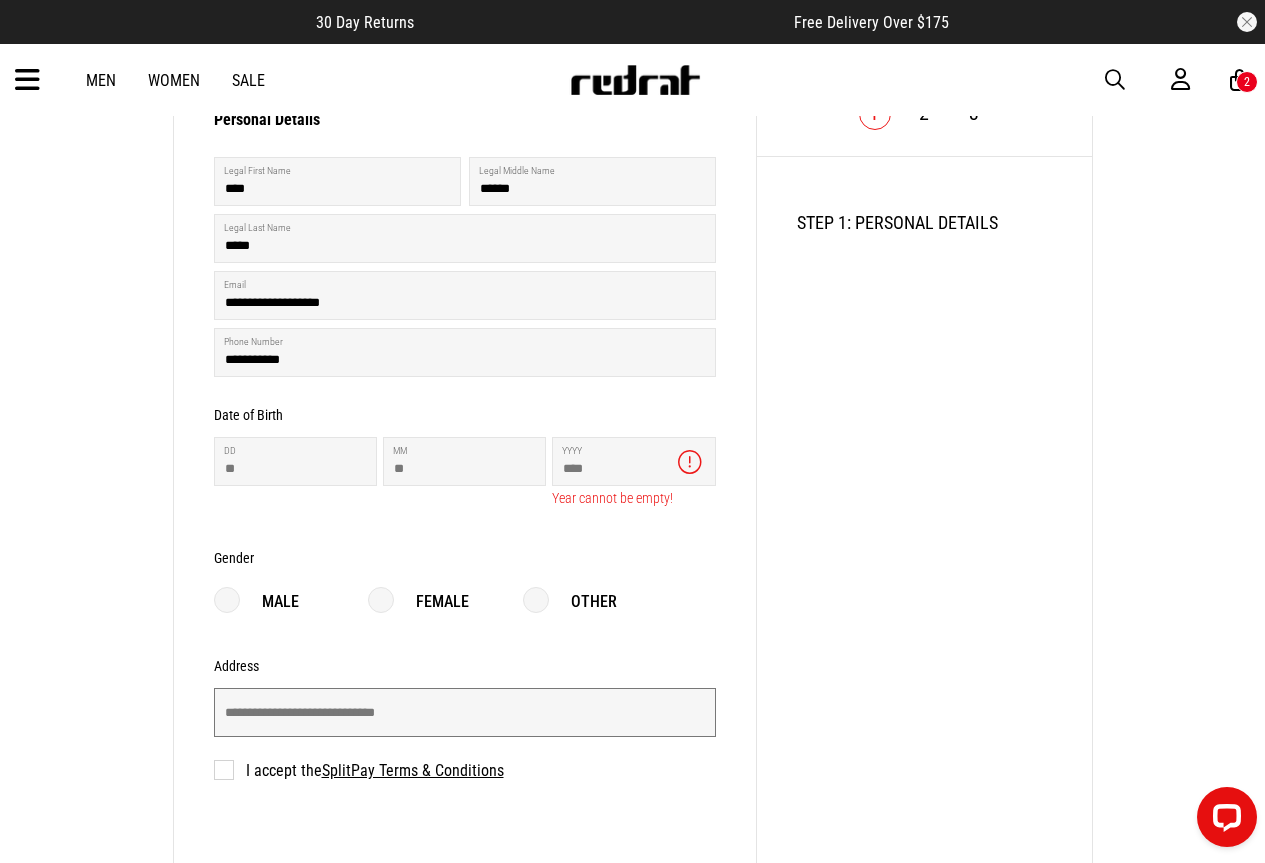 click at bounding box center [465, 712] 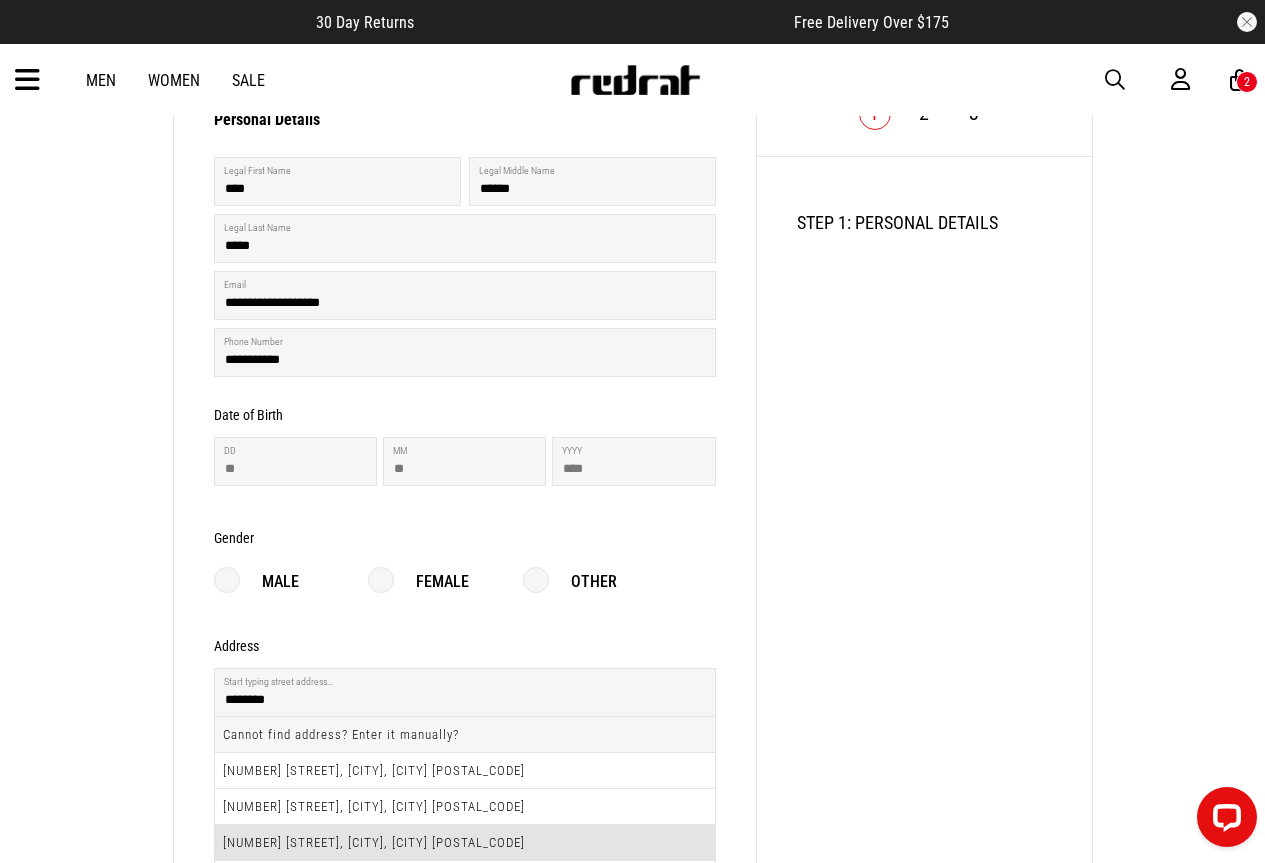 click on "[NUMBER] [STREET], [CITY], [CITY] [POSTAL_CODE]" at bounding box center (465, 843) 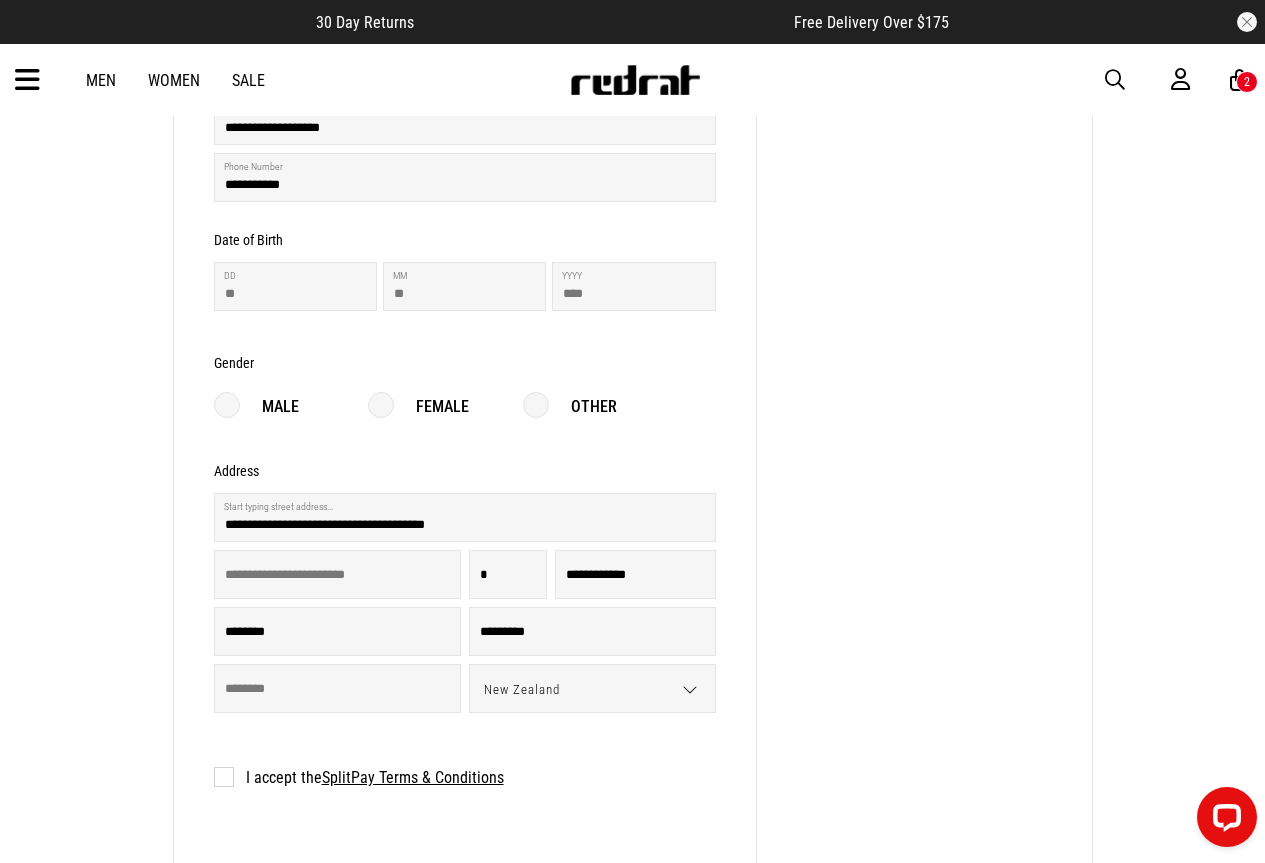 scroll, scrollTop: 422, scrollLeft: 0, axis: vertical 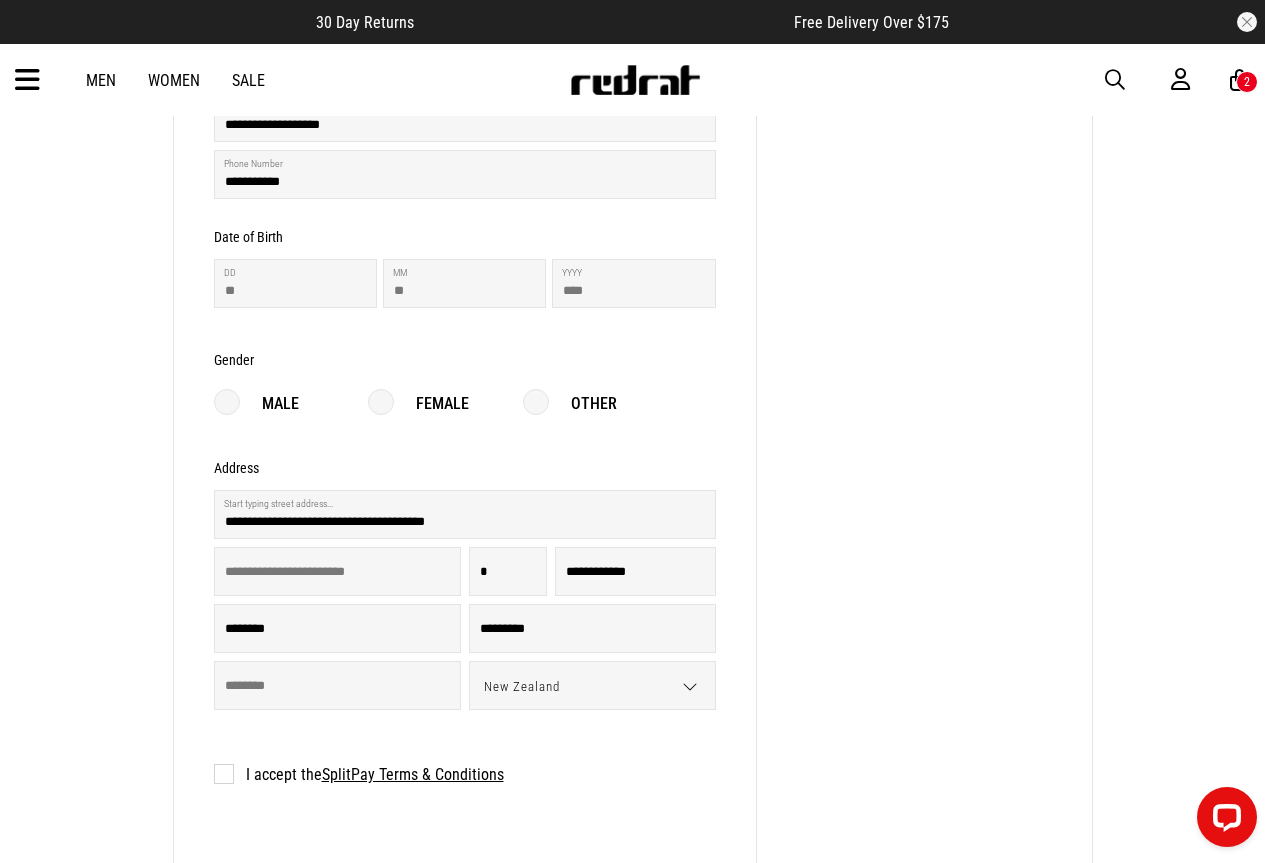 click on "I accept the  SplitPay Terms & Conditions" at bounding box center (359, 774) 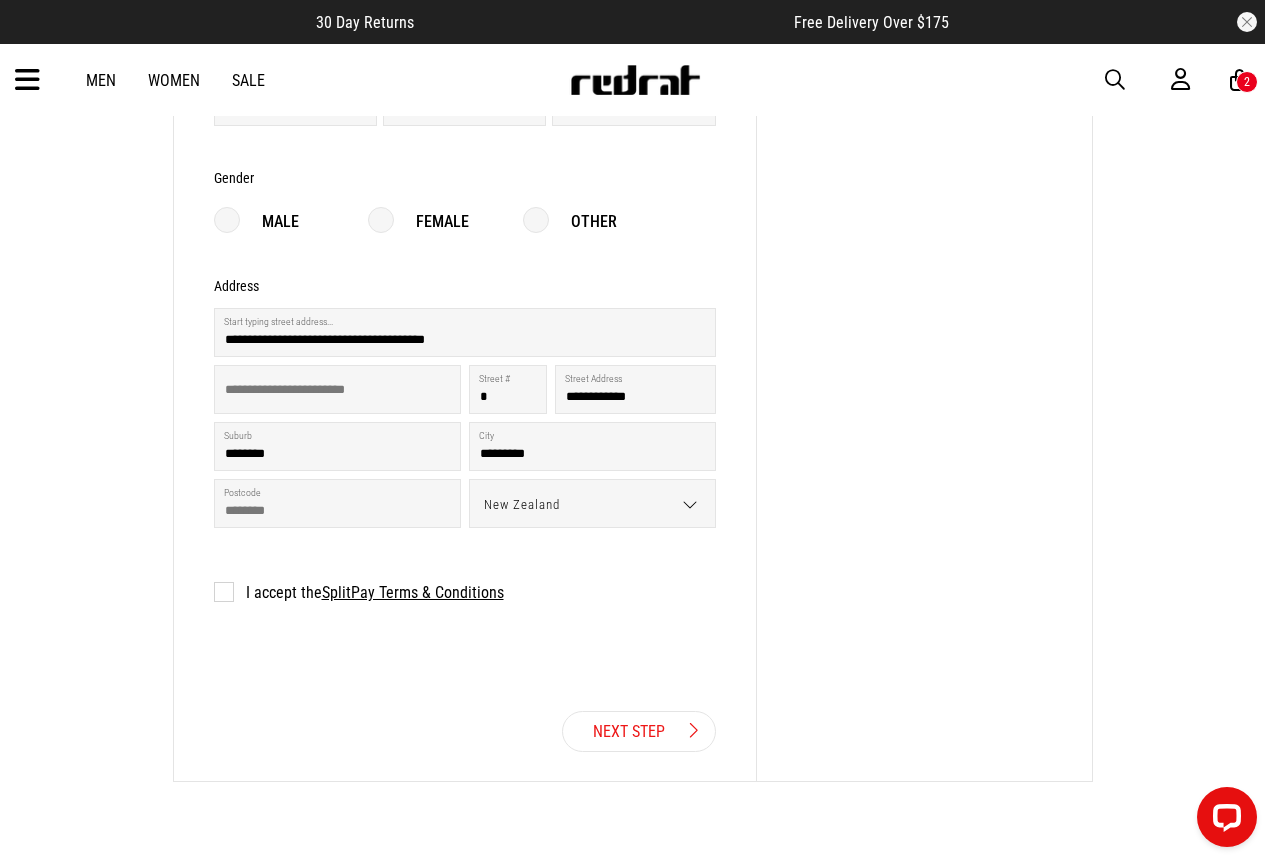 scroll, scrollTop: 614, scrollLeft: 0, axis: vertical 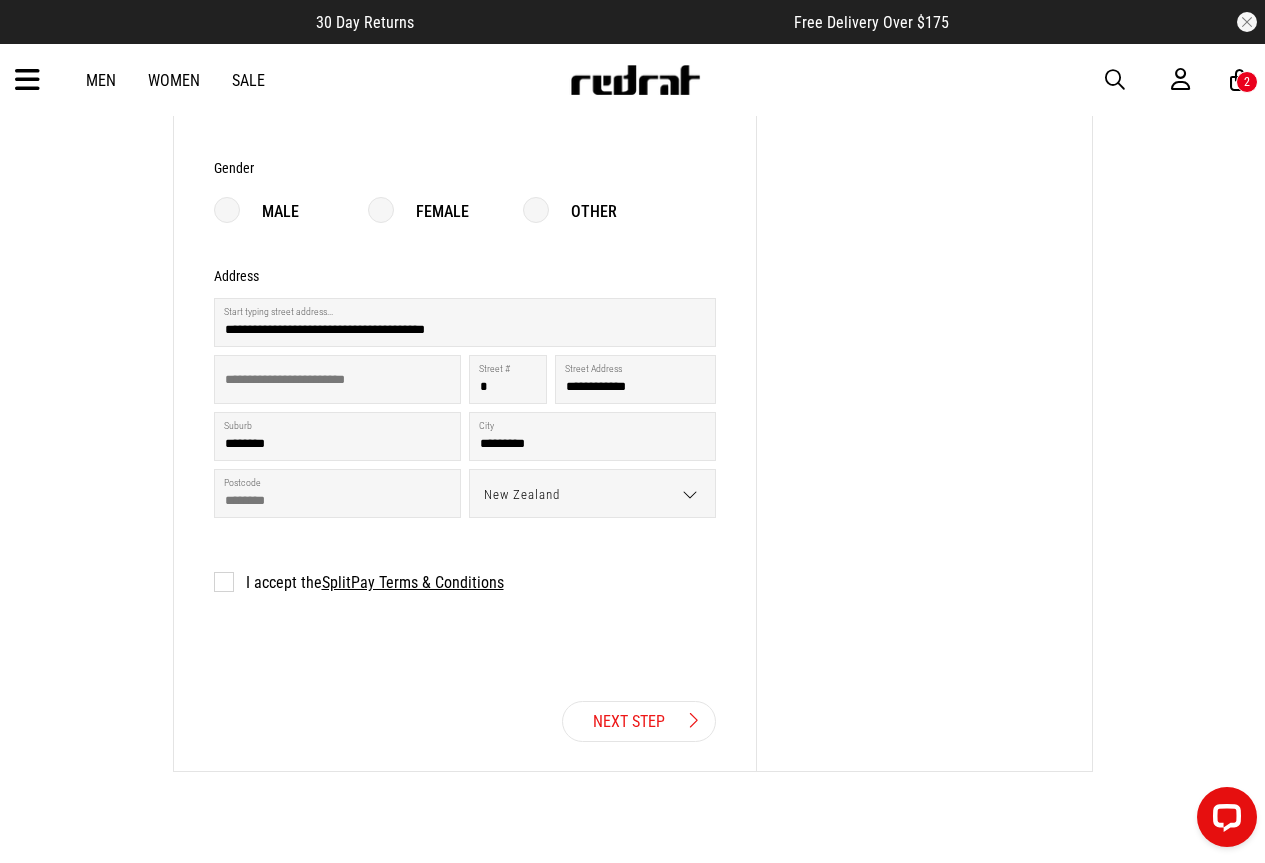 click on "Next Step" at bounding box center (639, 721) 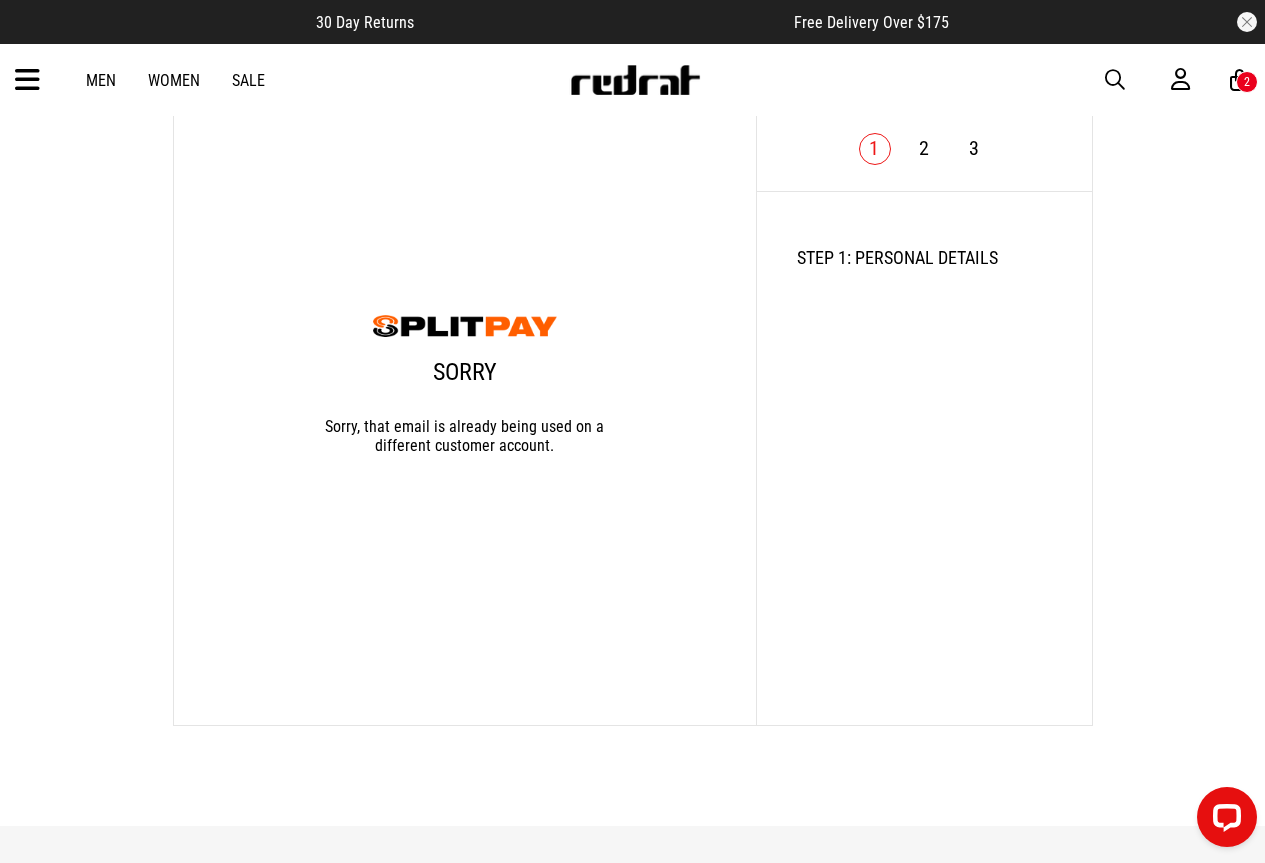 scroll, scrollTop: 205, scrollLeft: 0, axis: vertical 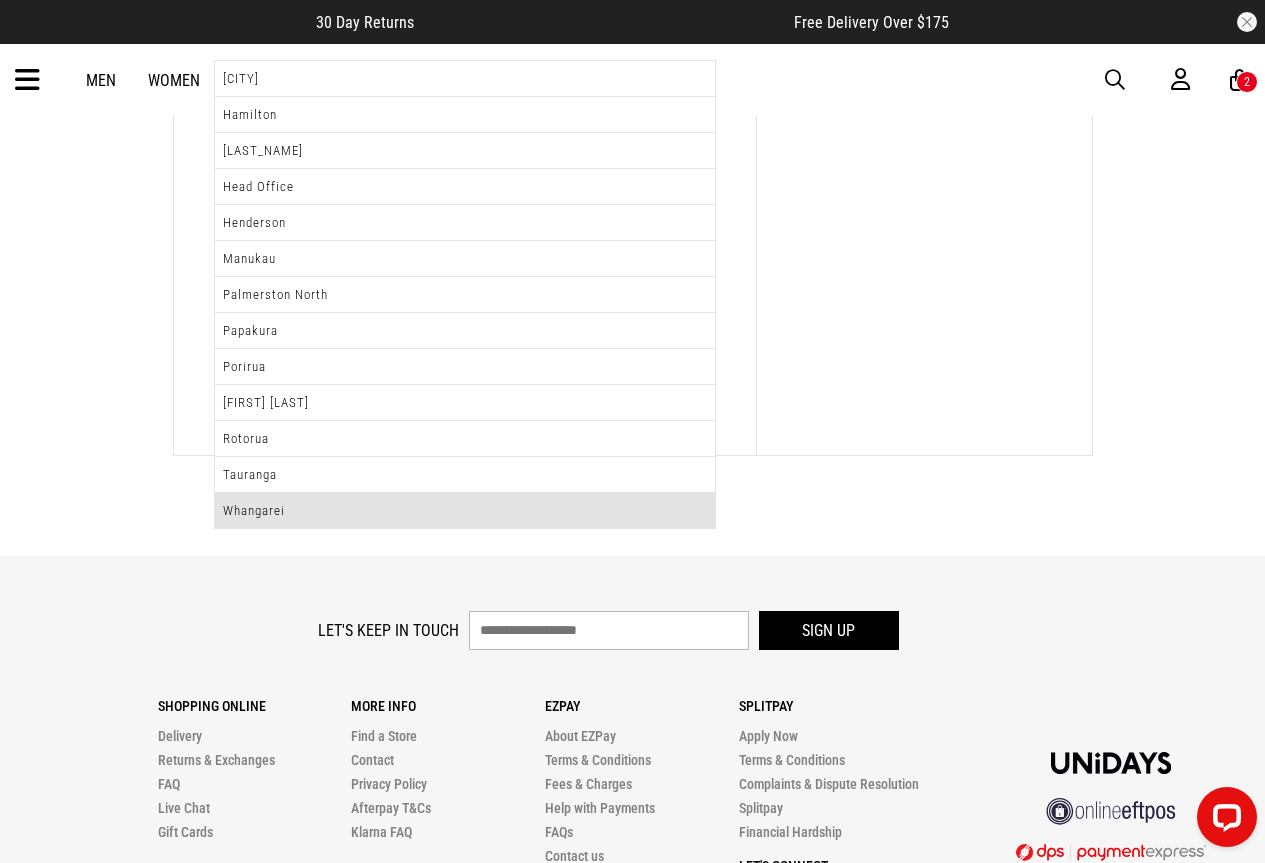 click on "Whangarei" at bounding box center (465, 510) 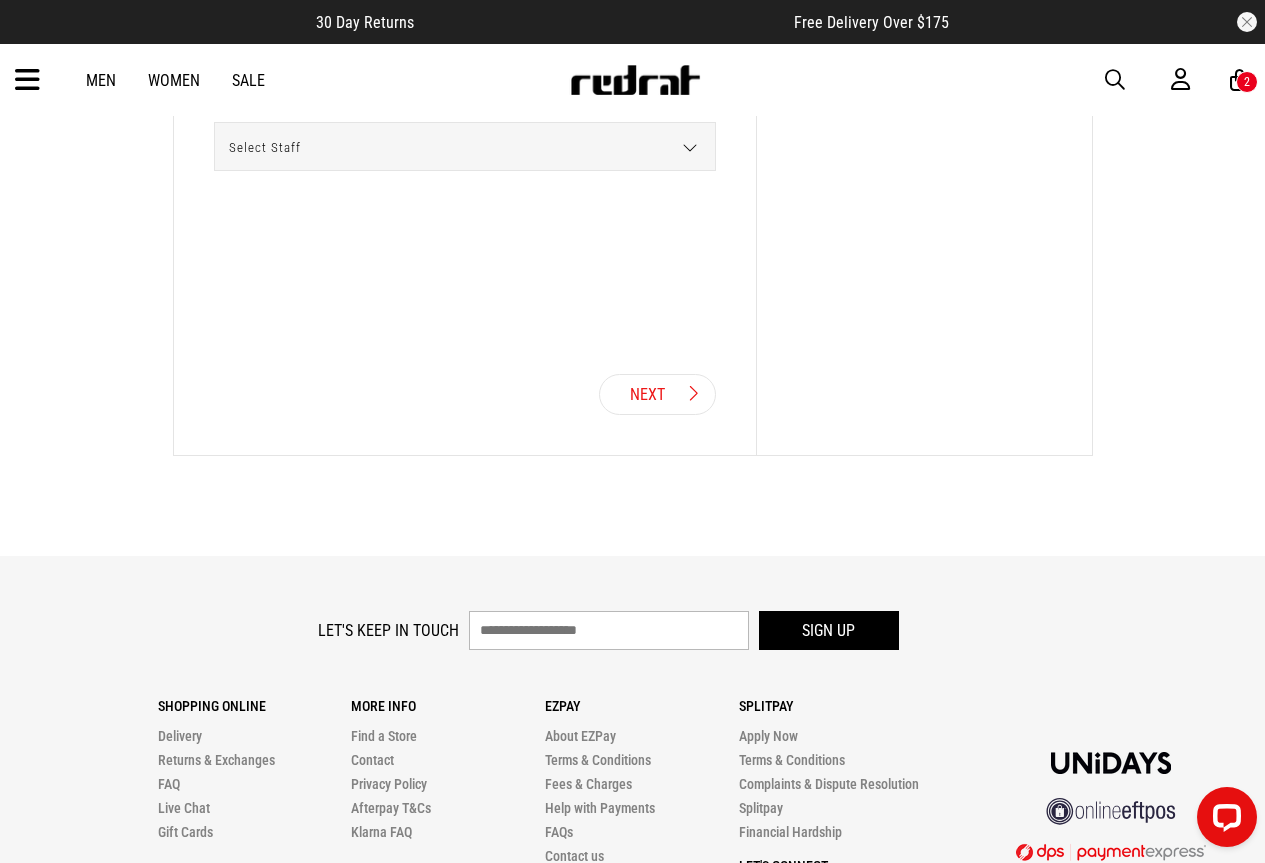 click on "Select Staff" at bounding box center (458, 147) 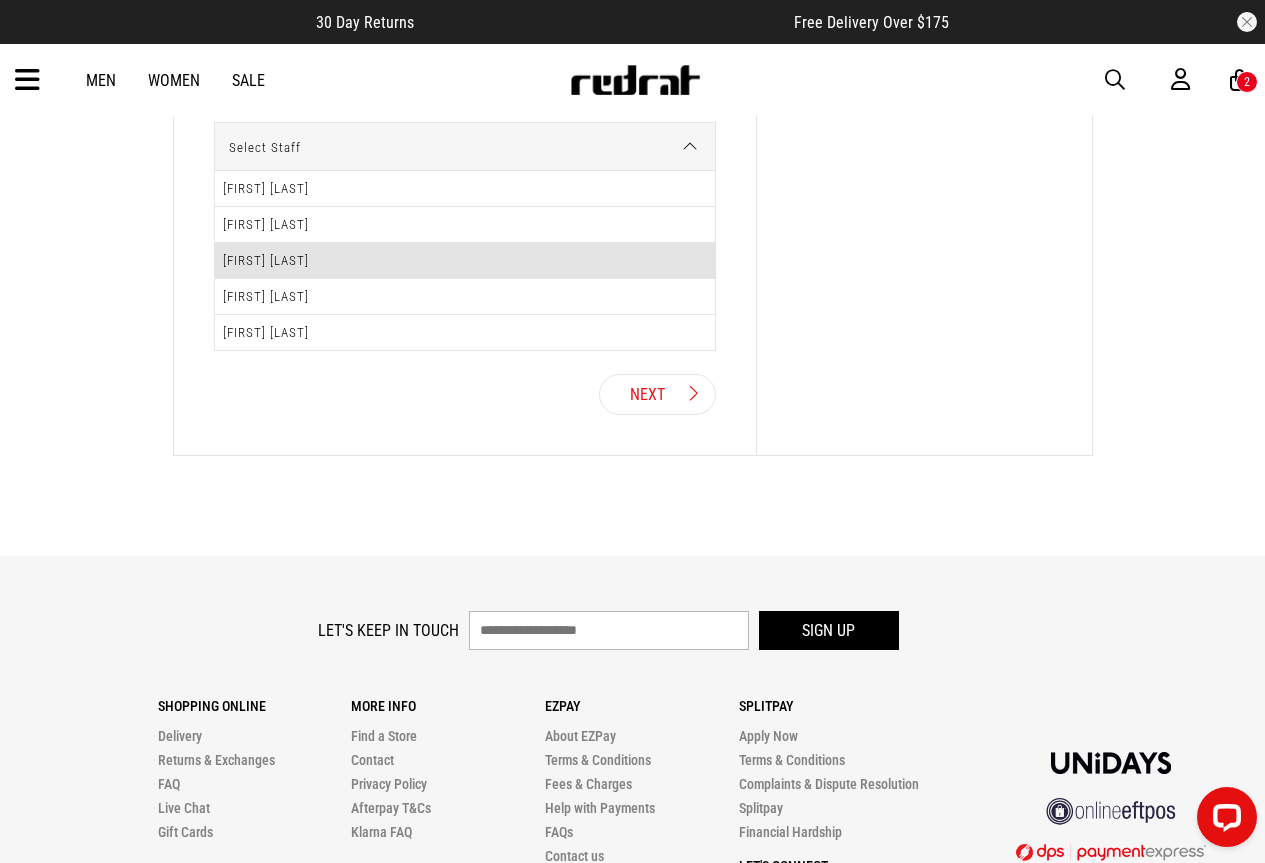 click on "Kelera Murphy" at bounding box center (465, 261) 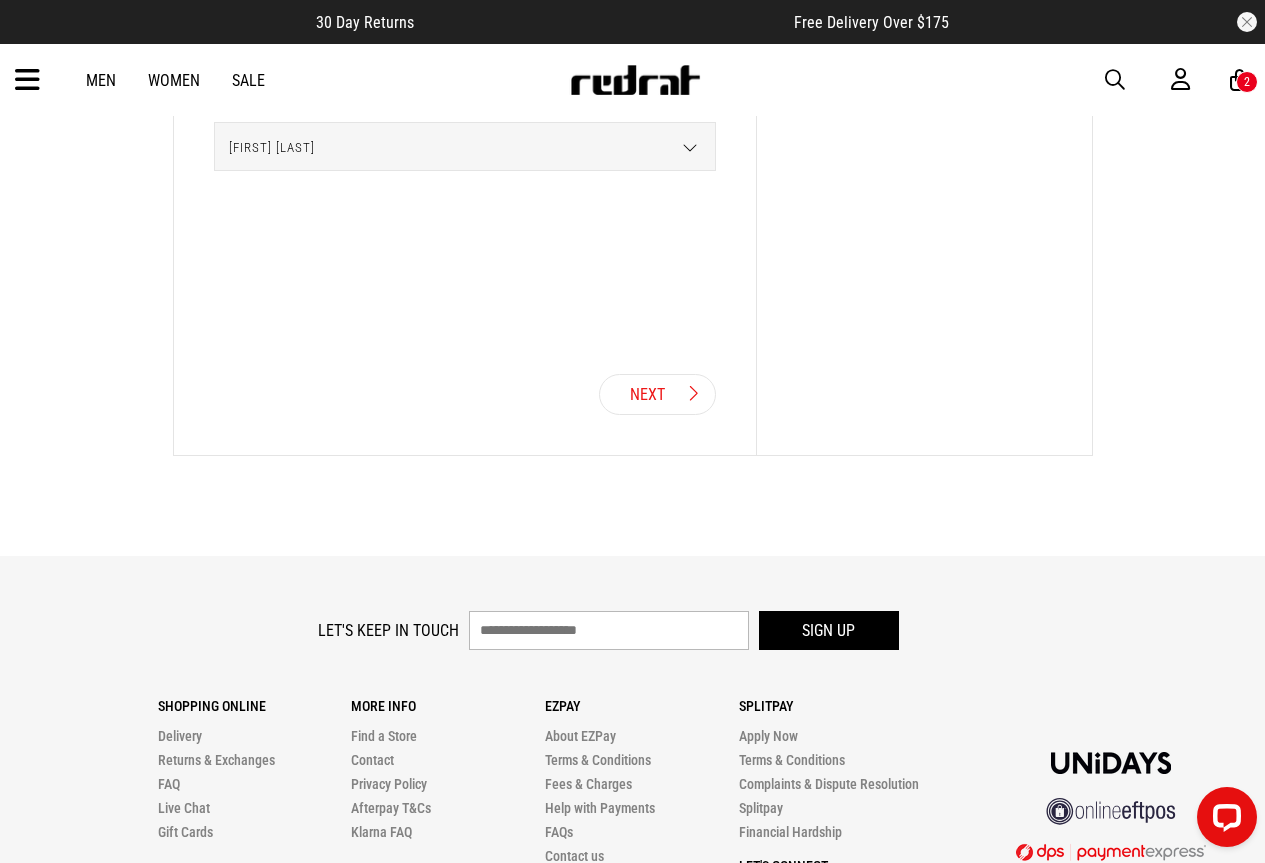 click on "Next" at bounding box center [657, 394] 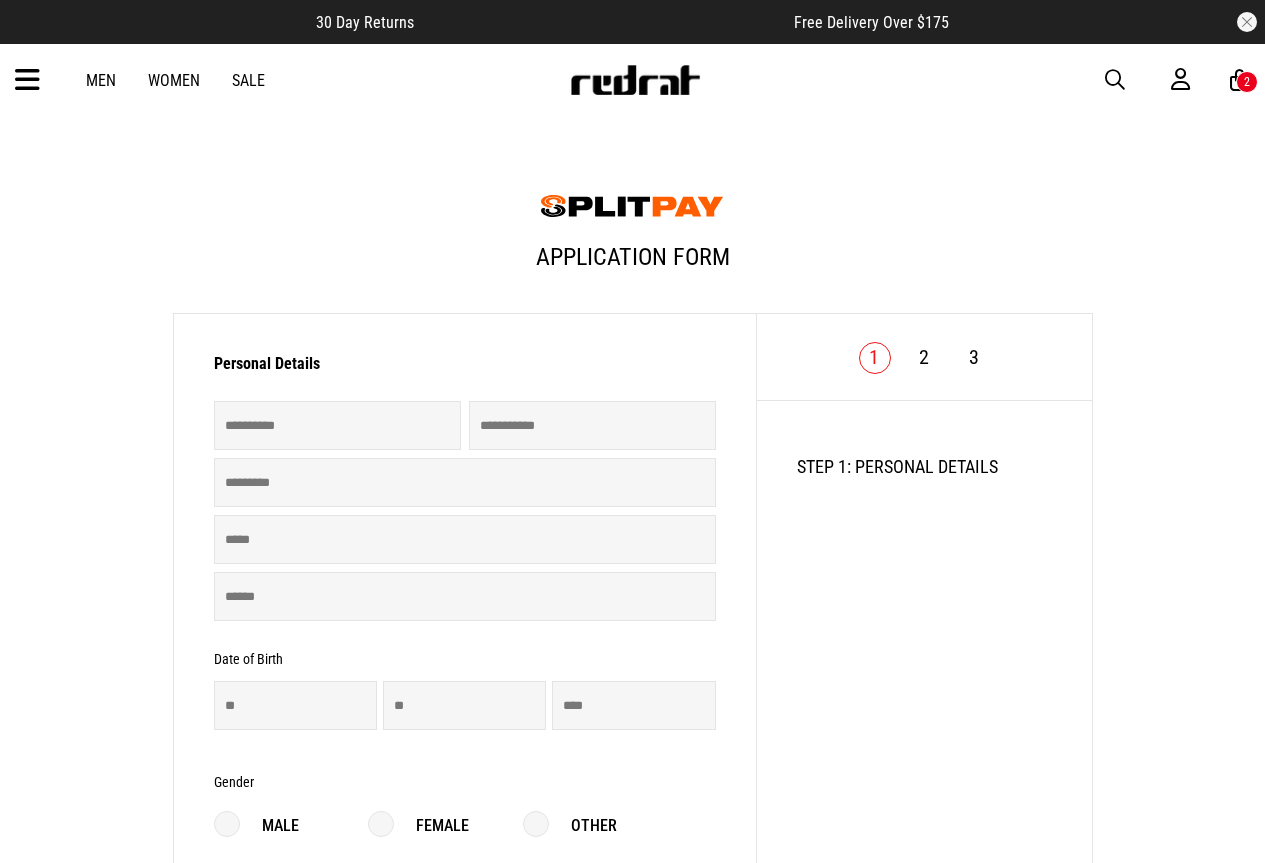 scroll, scrollTop: 0, scrollLeft: 0, axis: both 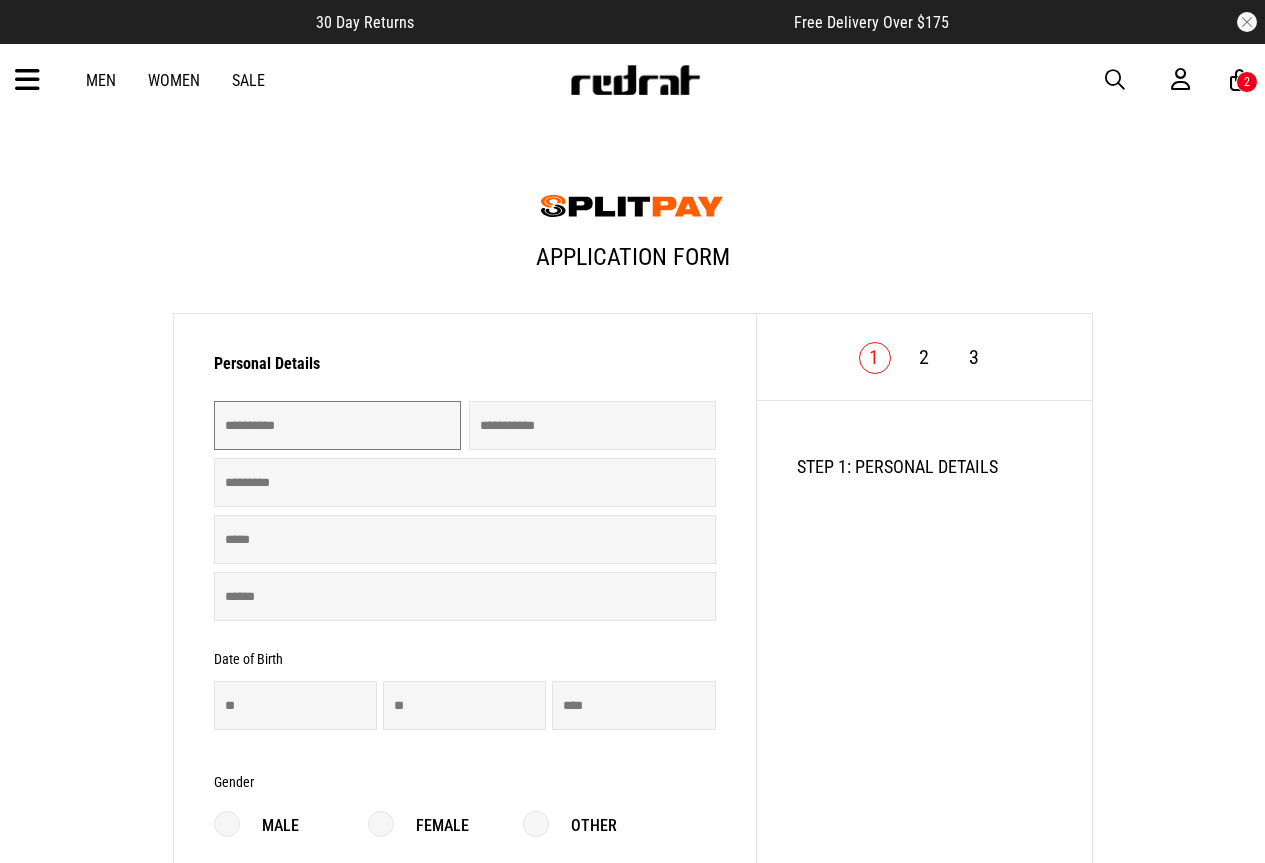 click at bounding box center [337, 425] 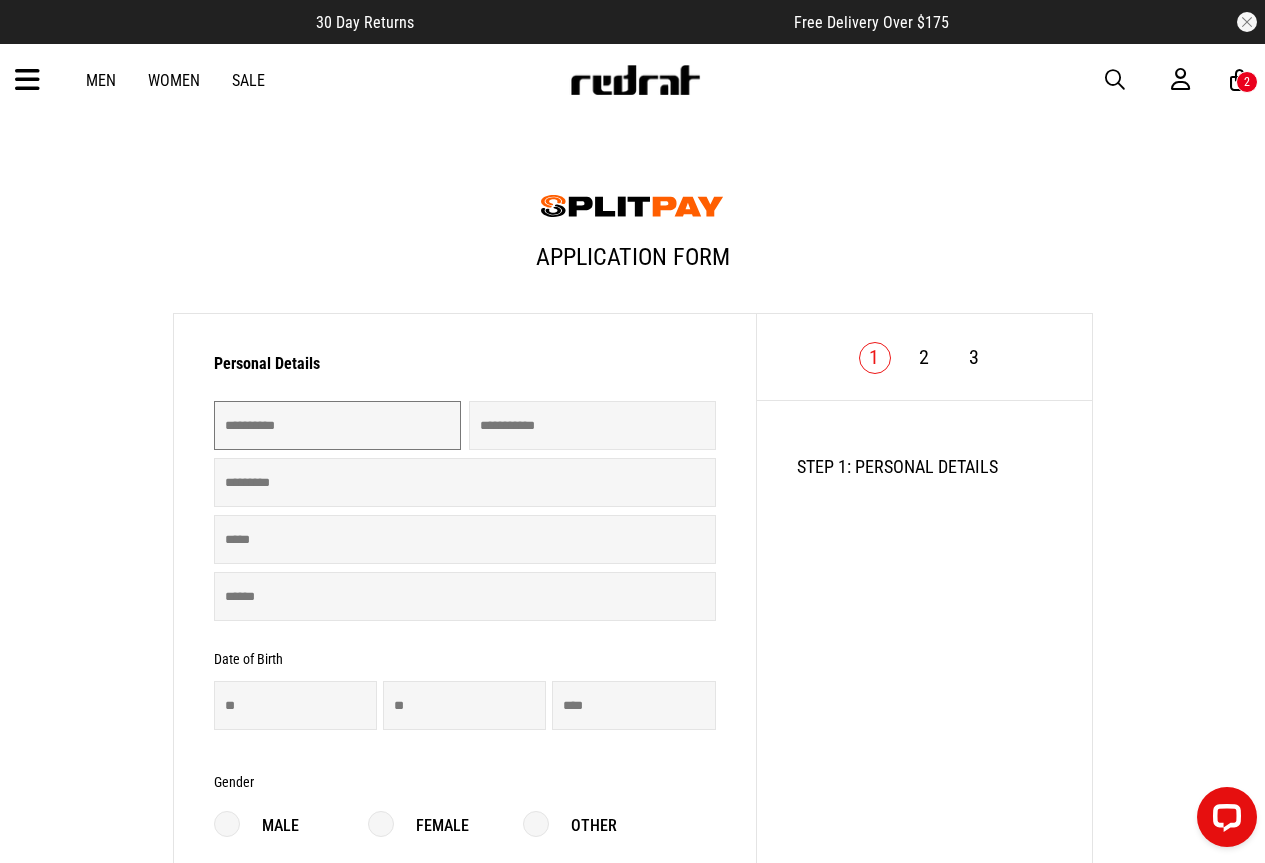 scroll, scrollTop: 0, scrollLeft: 0, axis: both 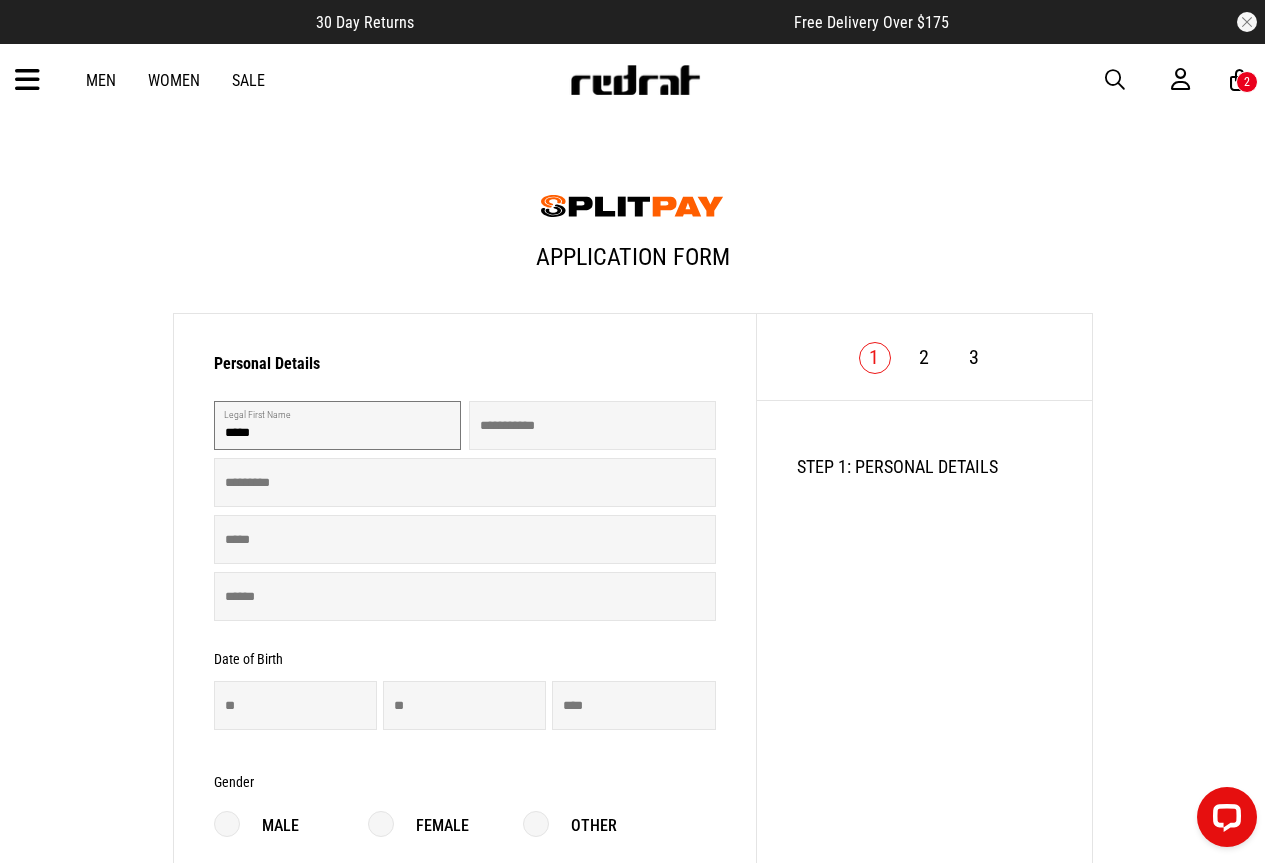type on "****" 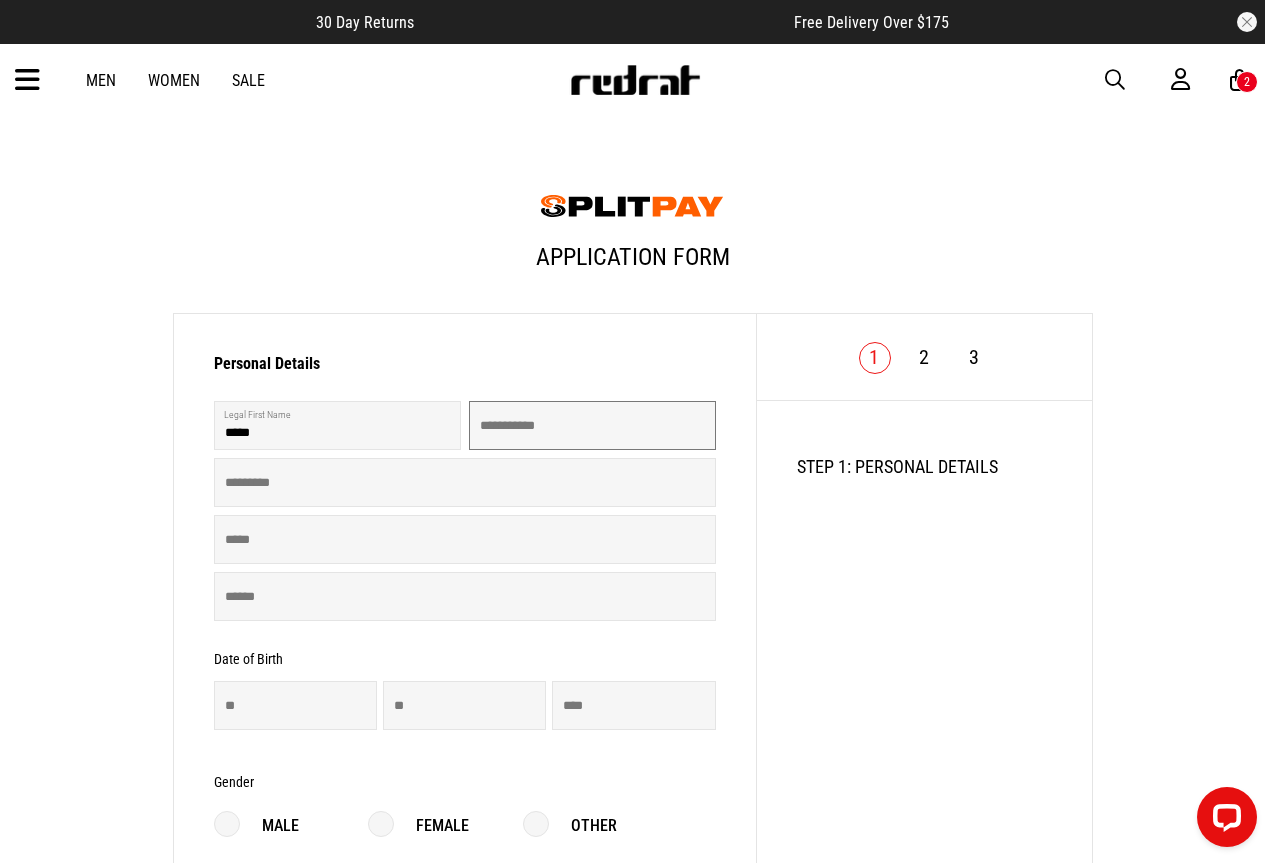 drag, startPoint x: 506, startPoint y: 440, endPoint x: 501, endPoint y: 429, distance: 12.083046 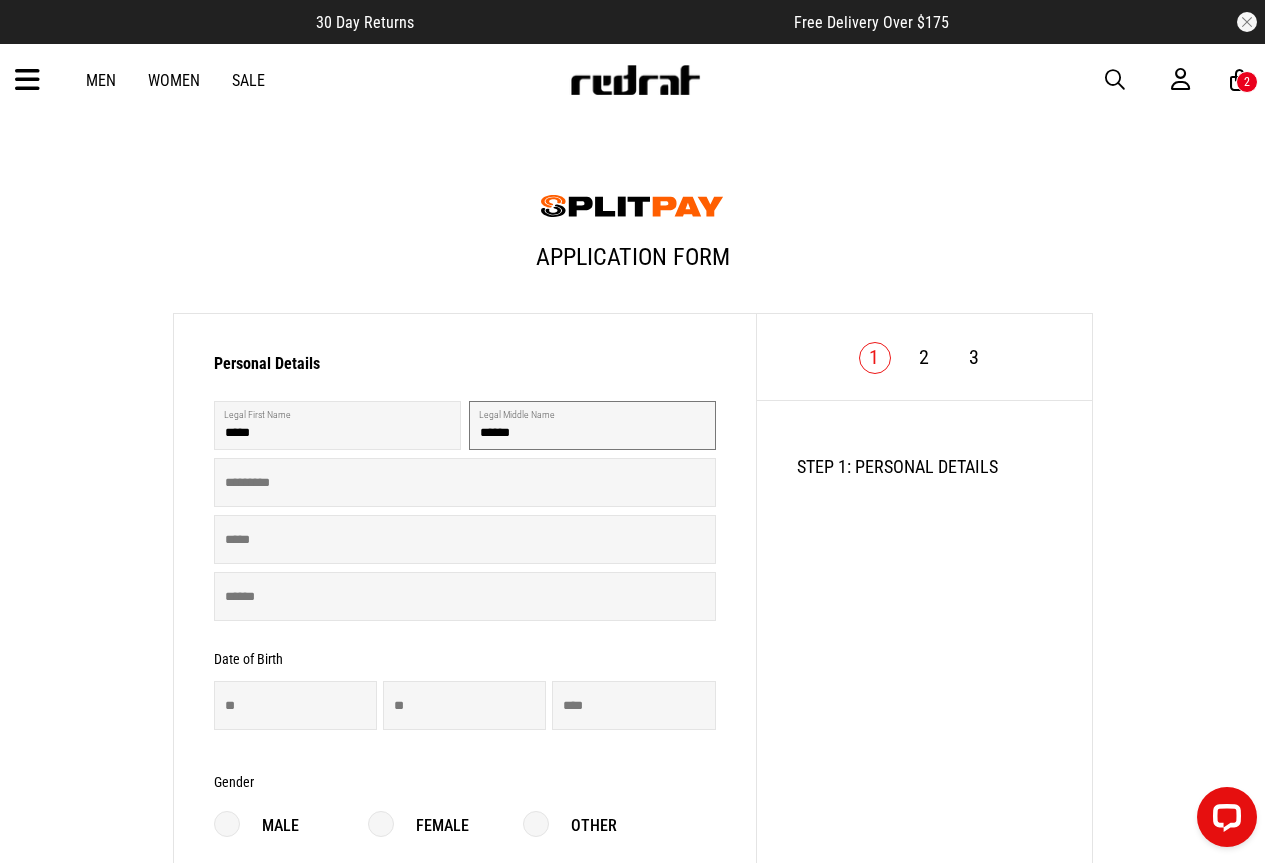 type on "******" 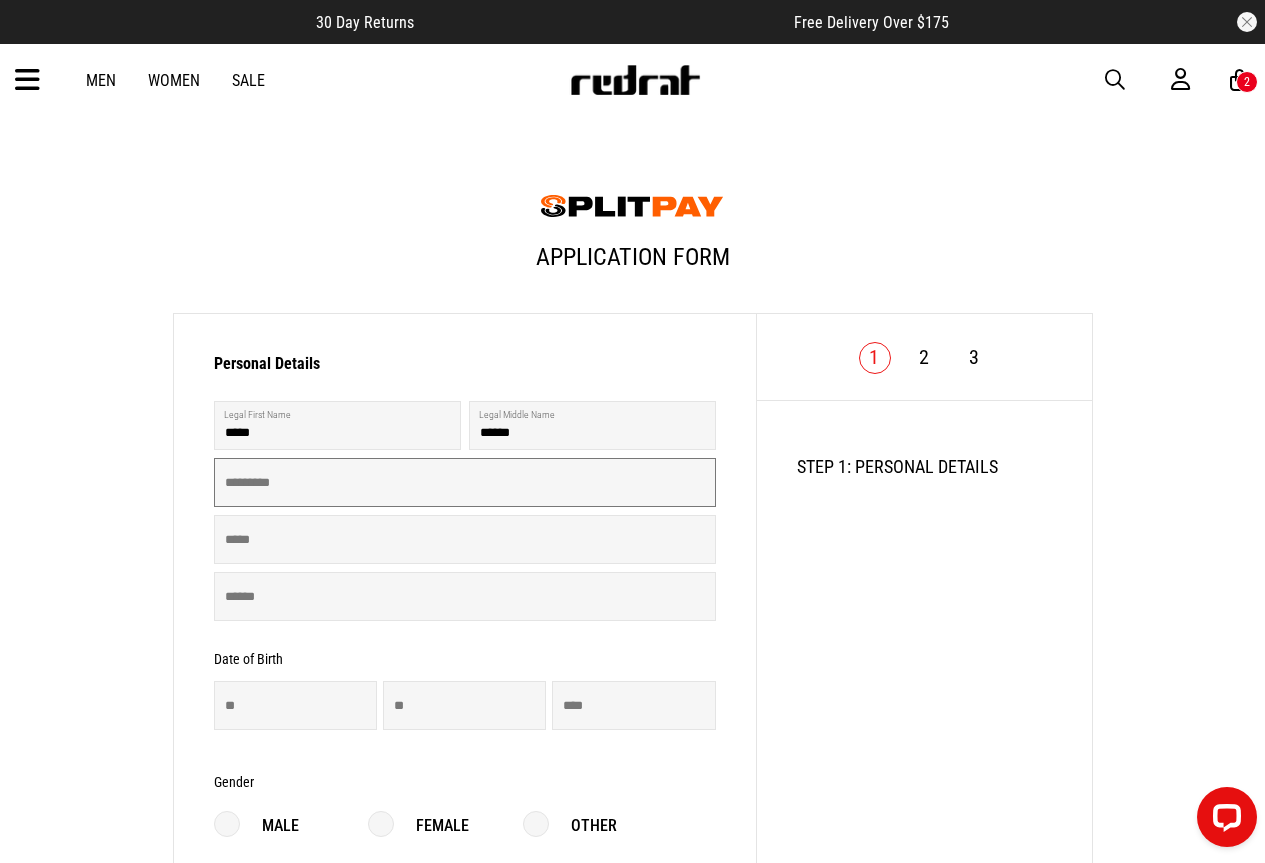 click at bounding box center (465, 482) 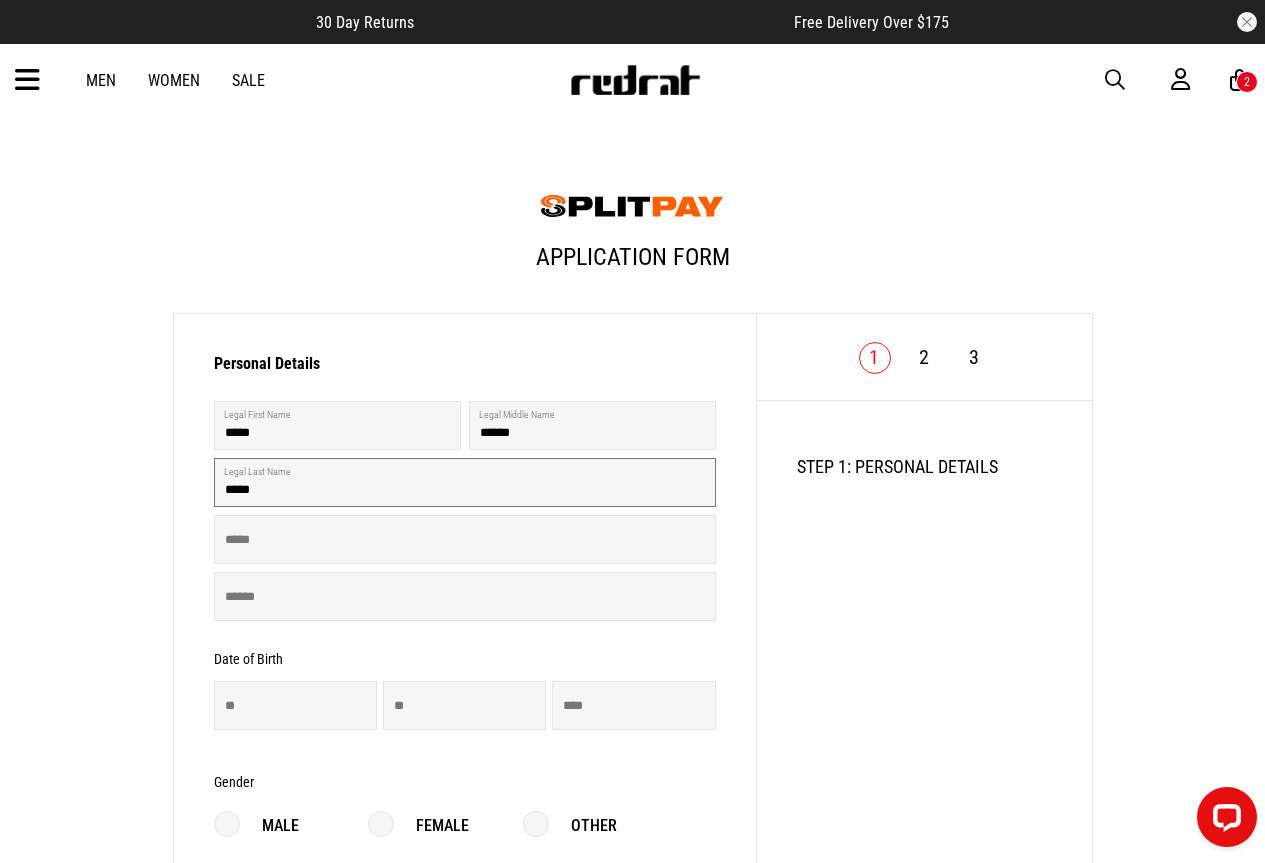 type on "*****" 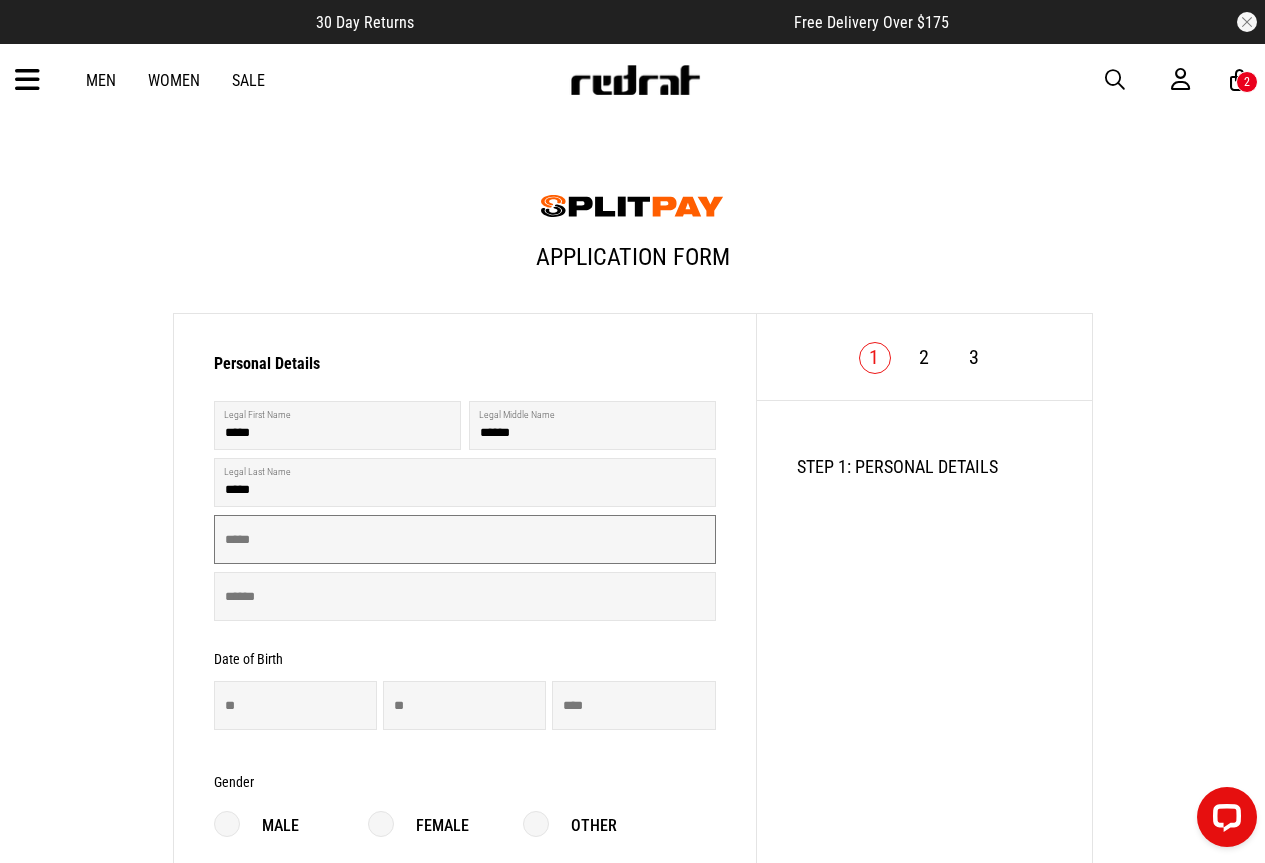 click at bounding box center [465, 539] 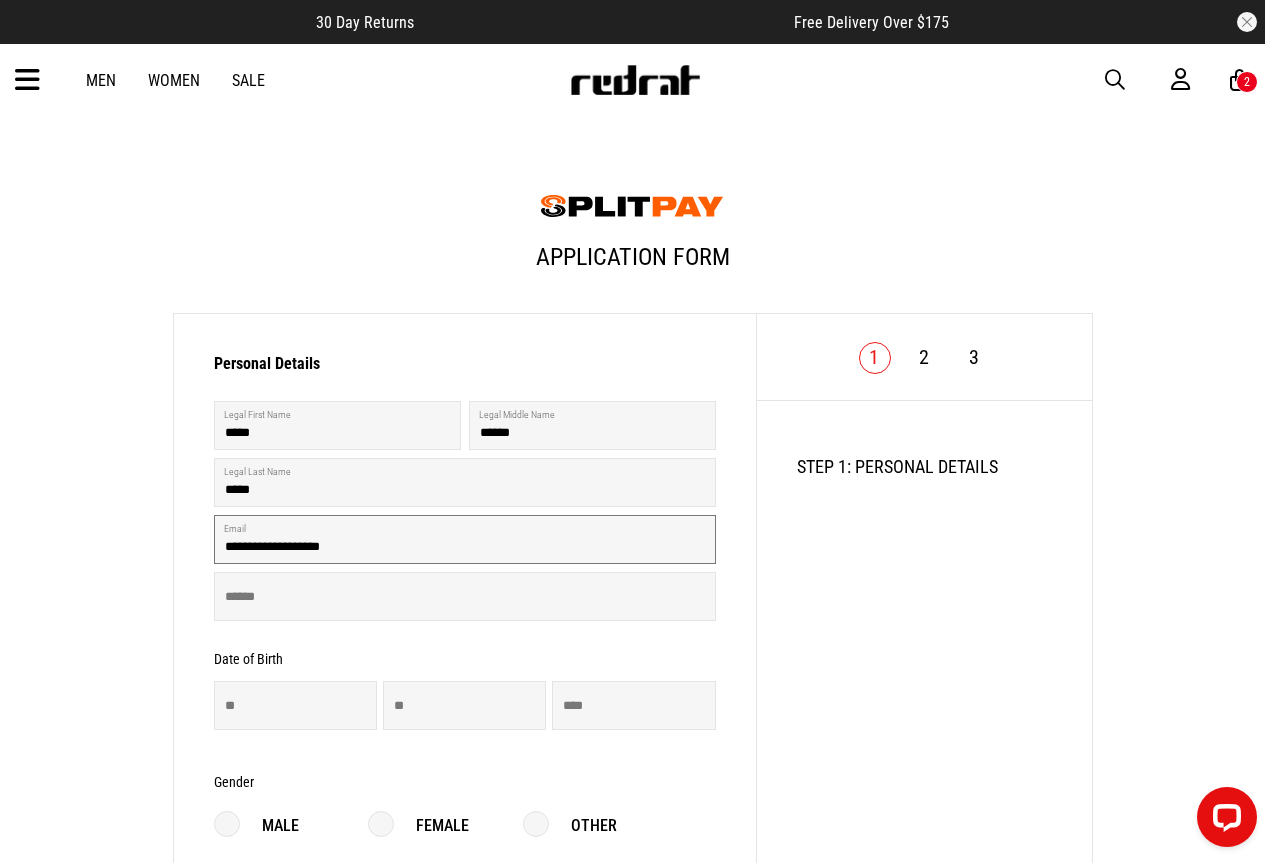 type on "**********" 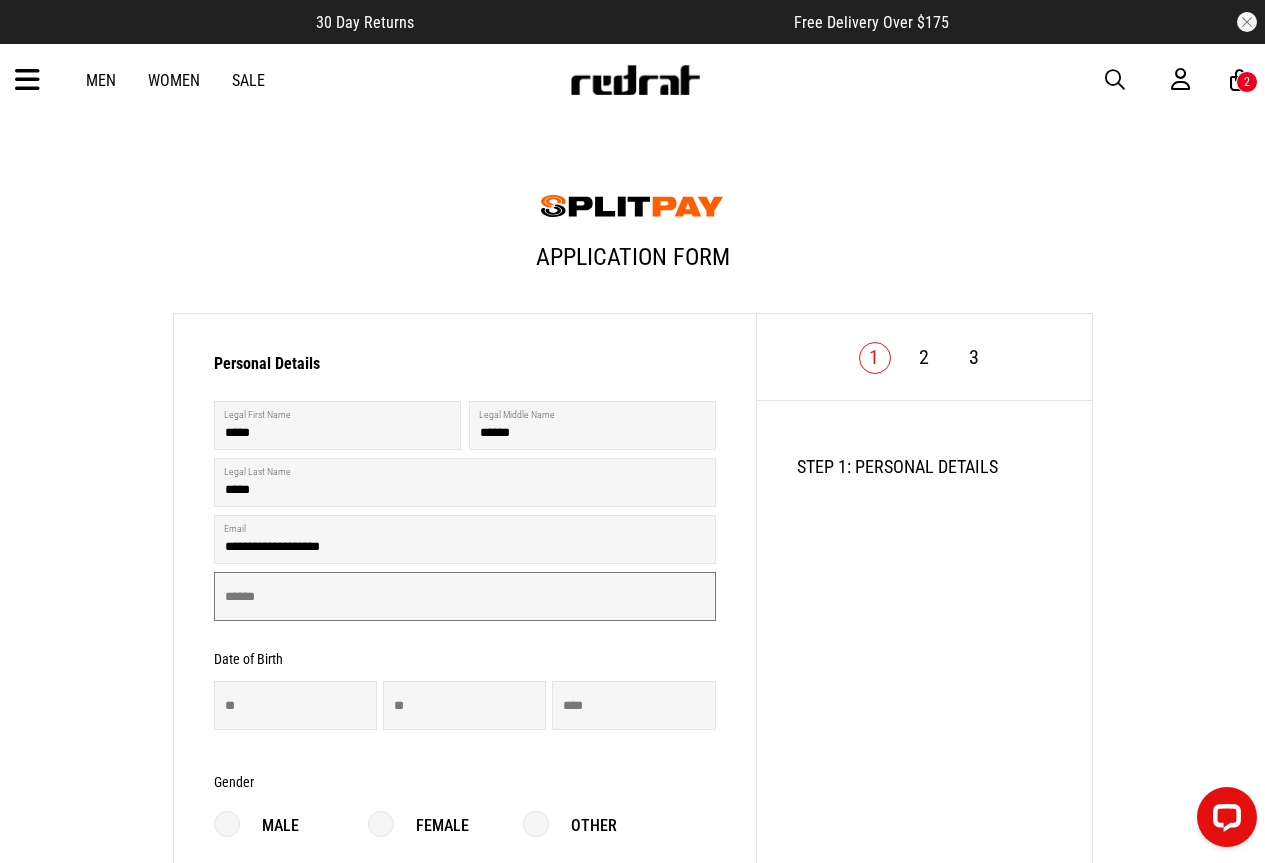 click at bounding box center (465, 596) 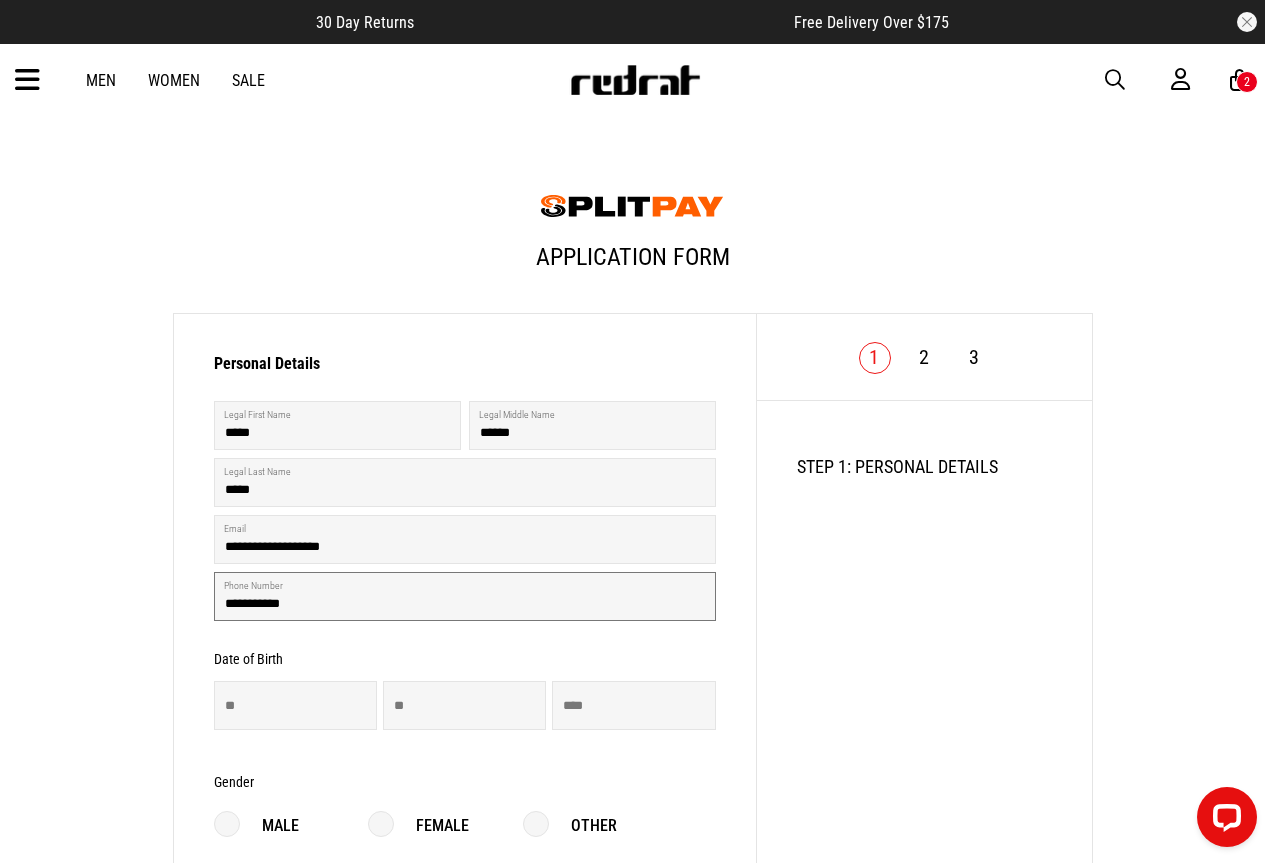 type on "**********" 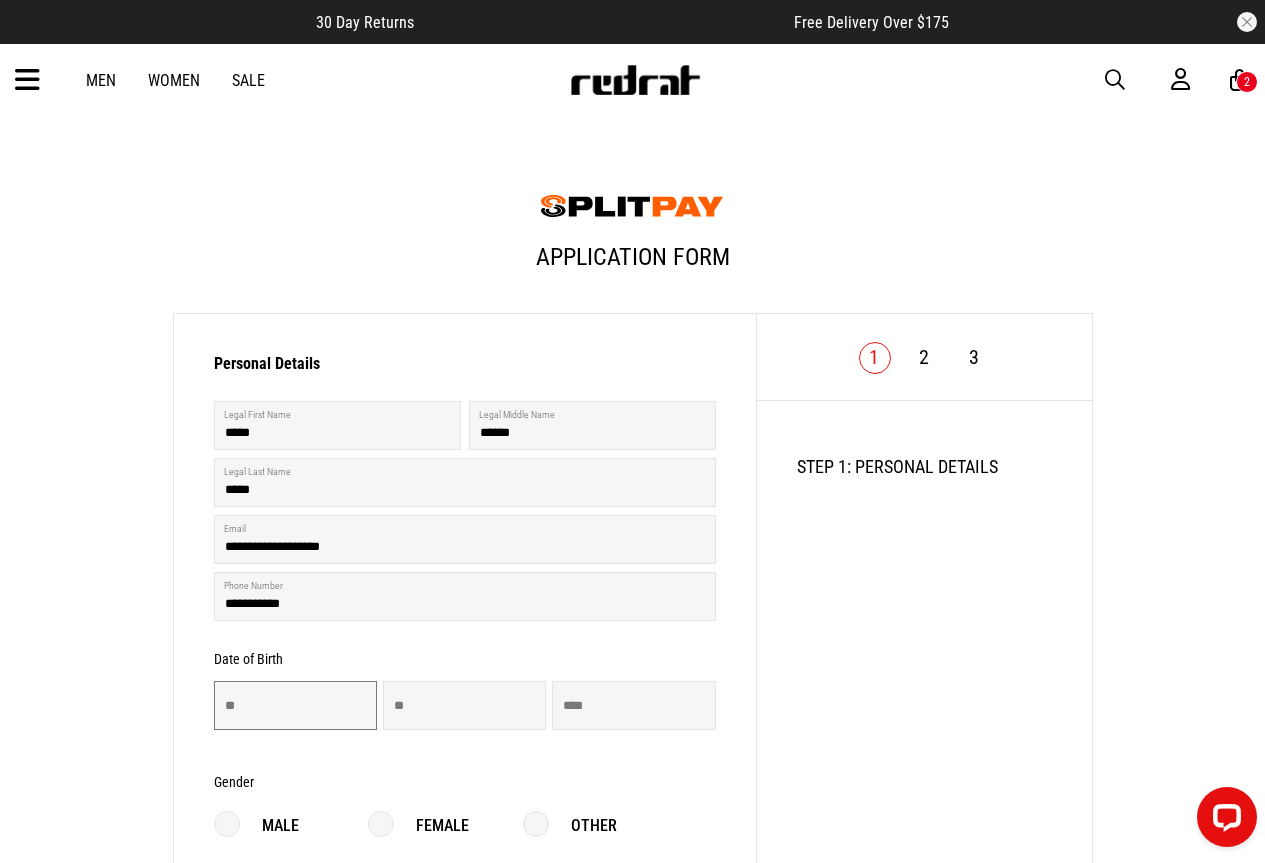 click at bounding box center [295, 705] 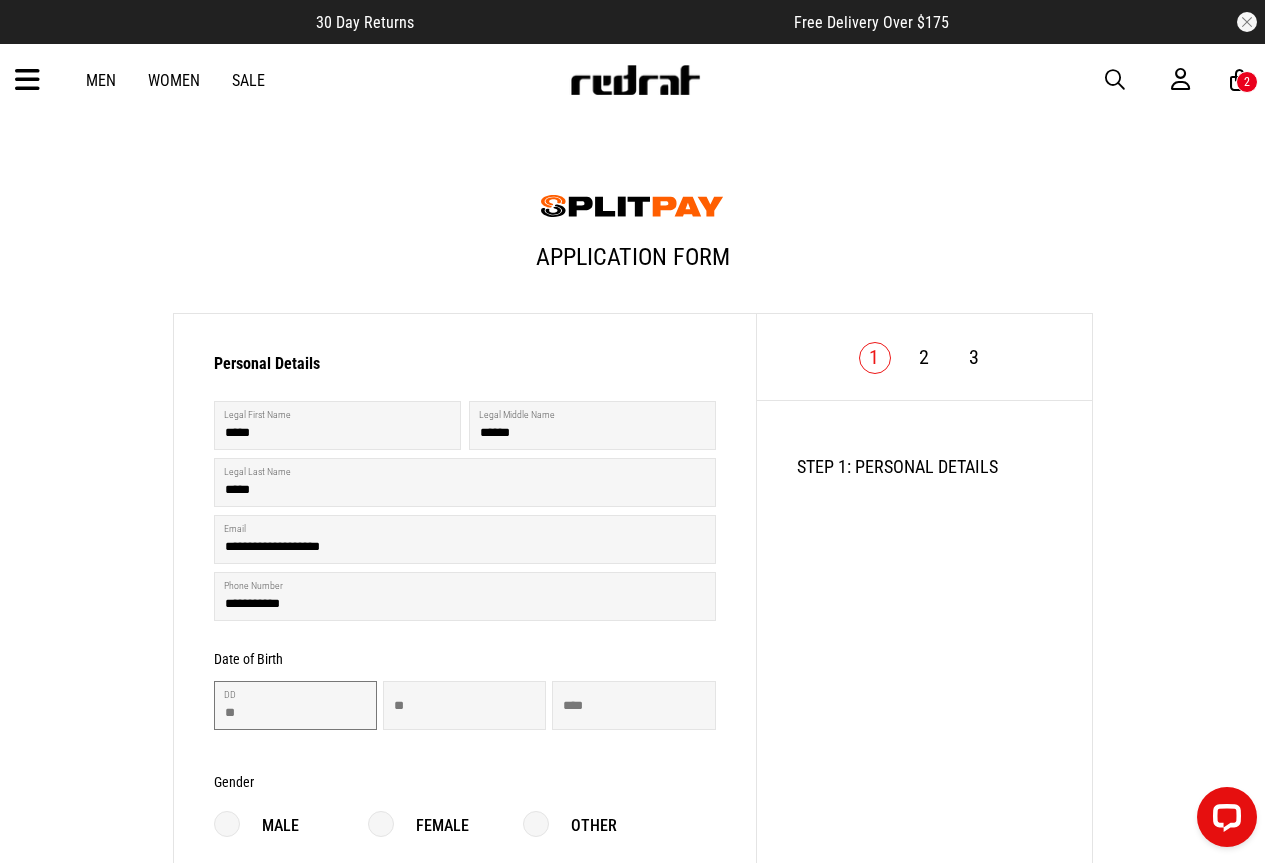 type on "**" 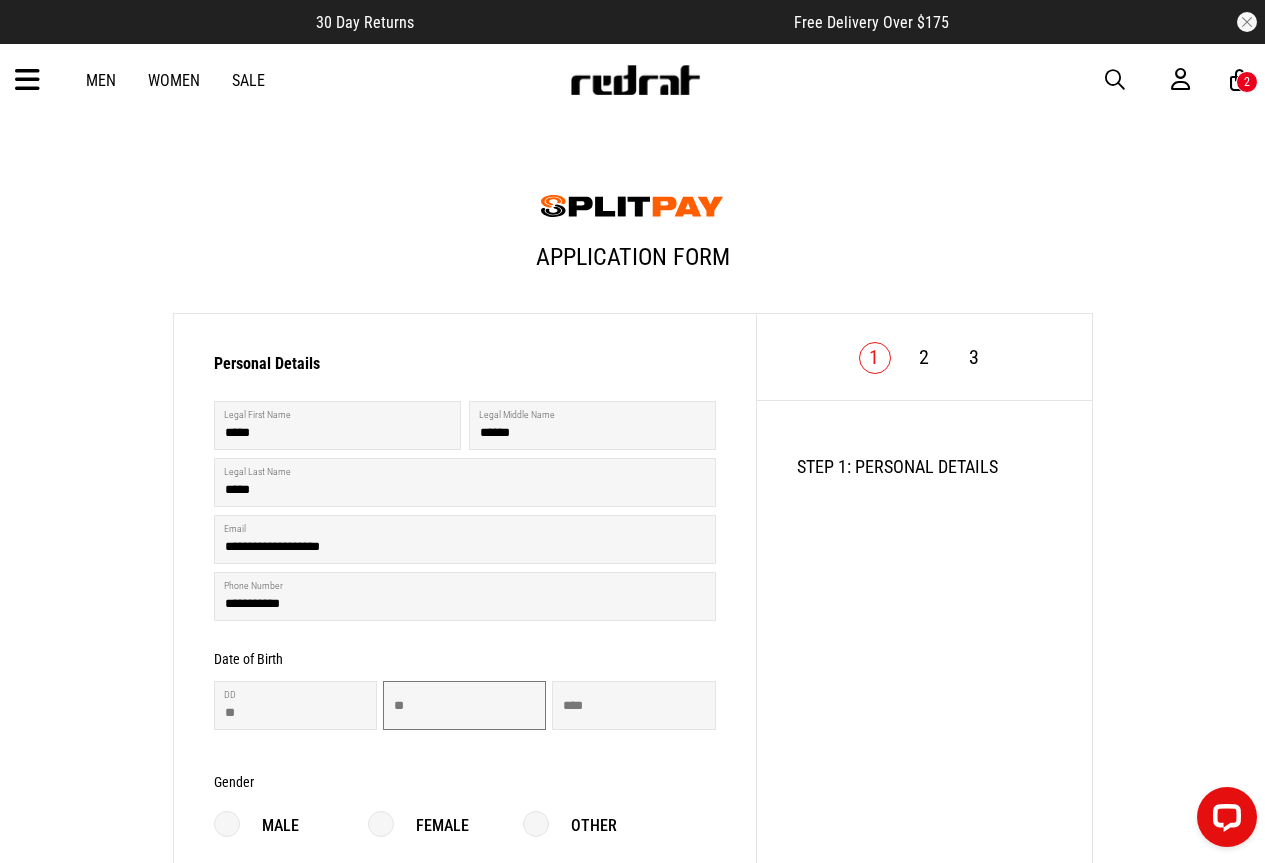 click at bounding box center [464, 705] 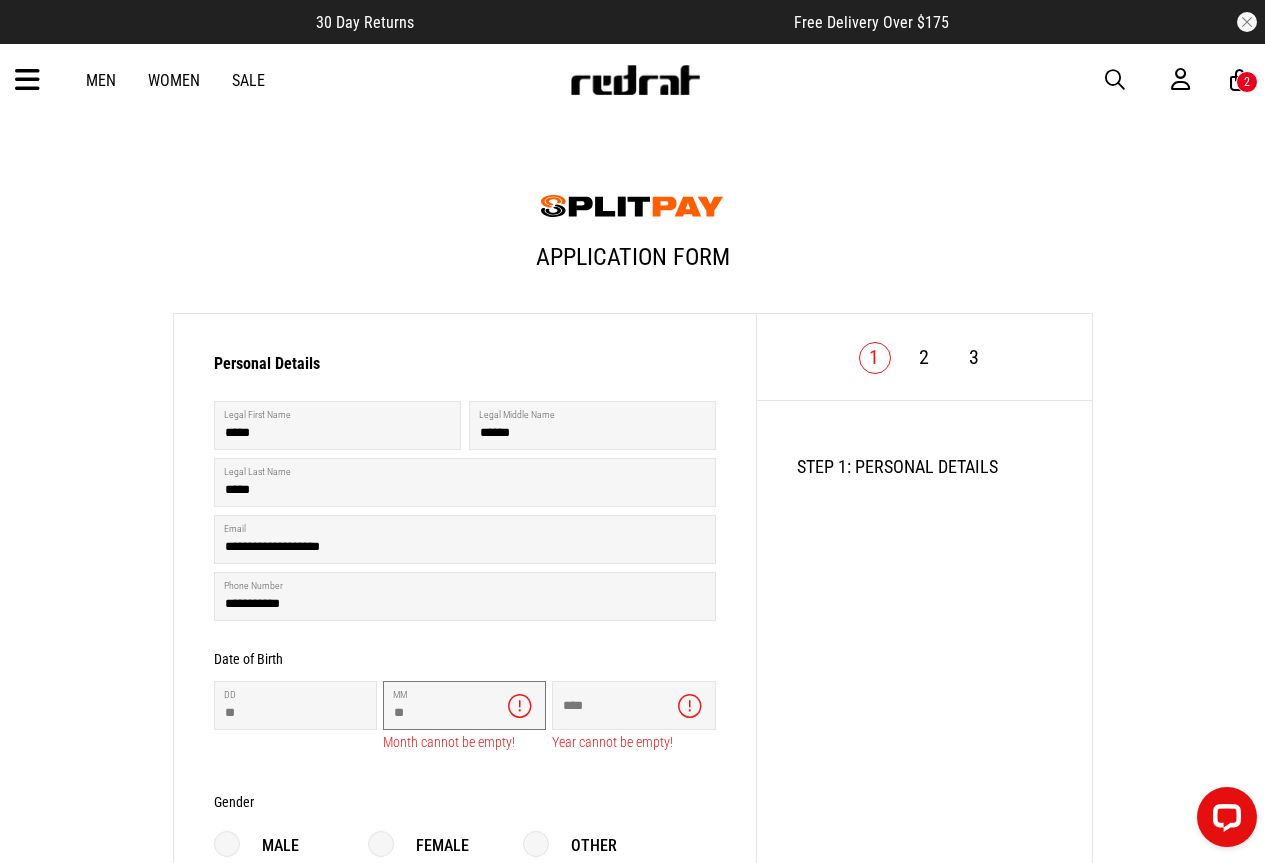 type on "**" 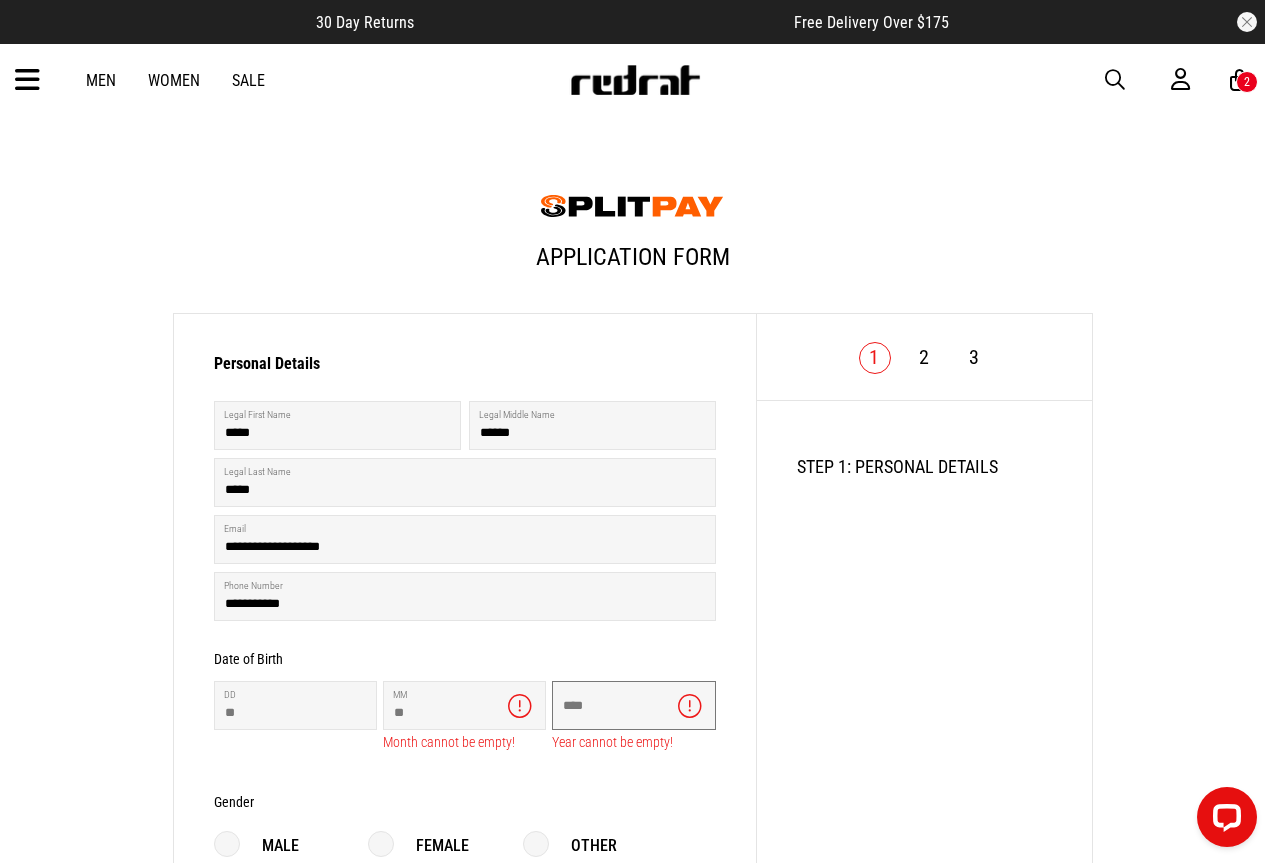 click at bounding box center (633, 705) 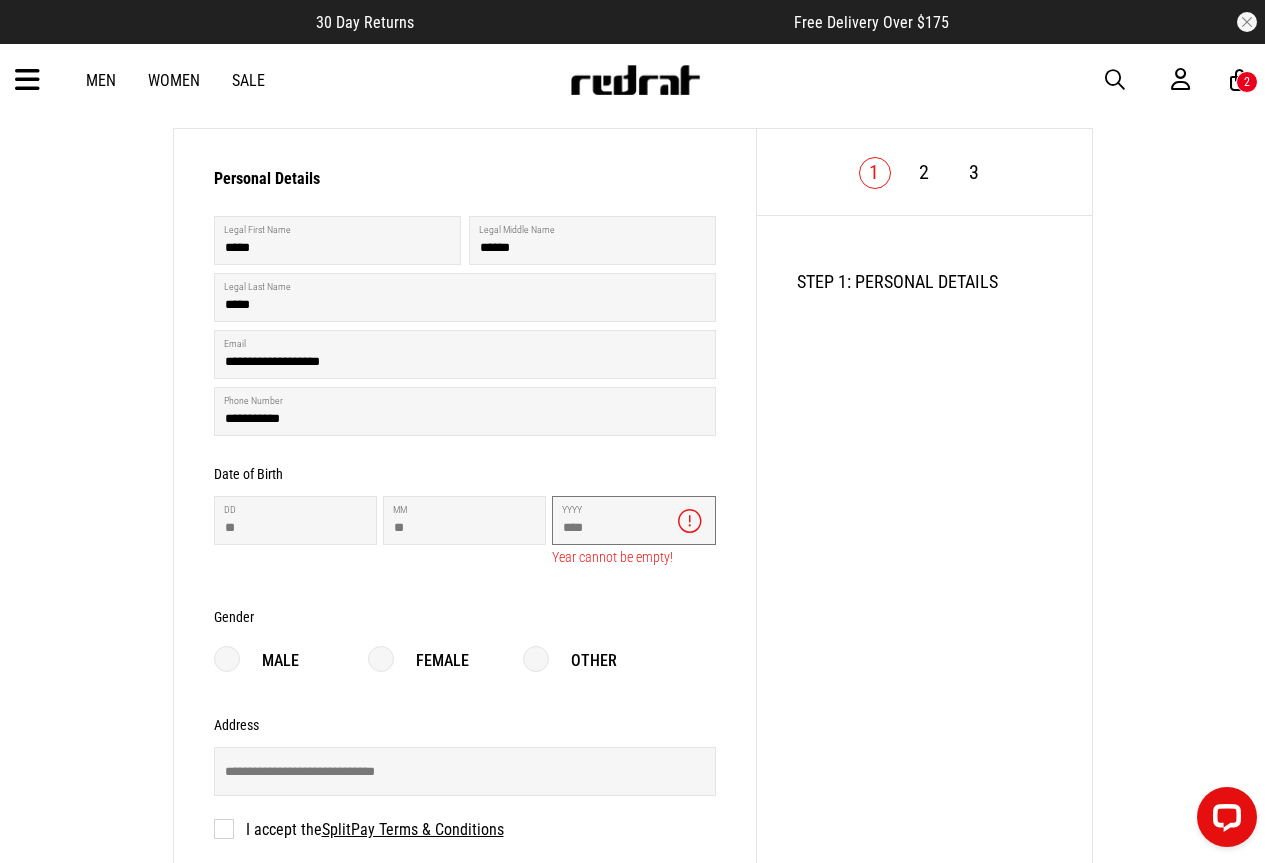 scroll, scrollTop: 192, scrollLeft: 0, axis: vertical 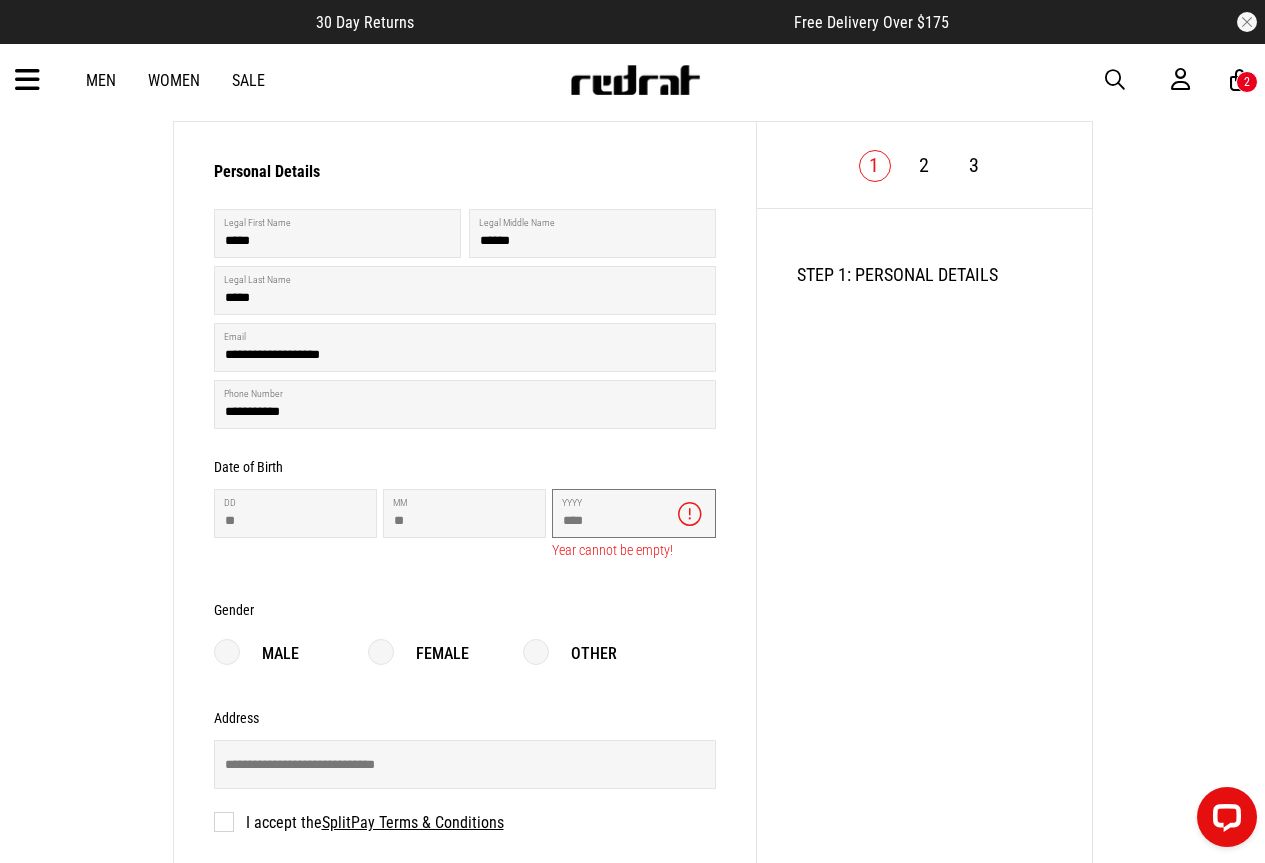 type on "****" 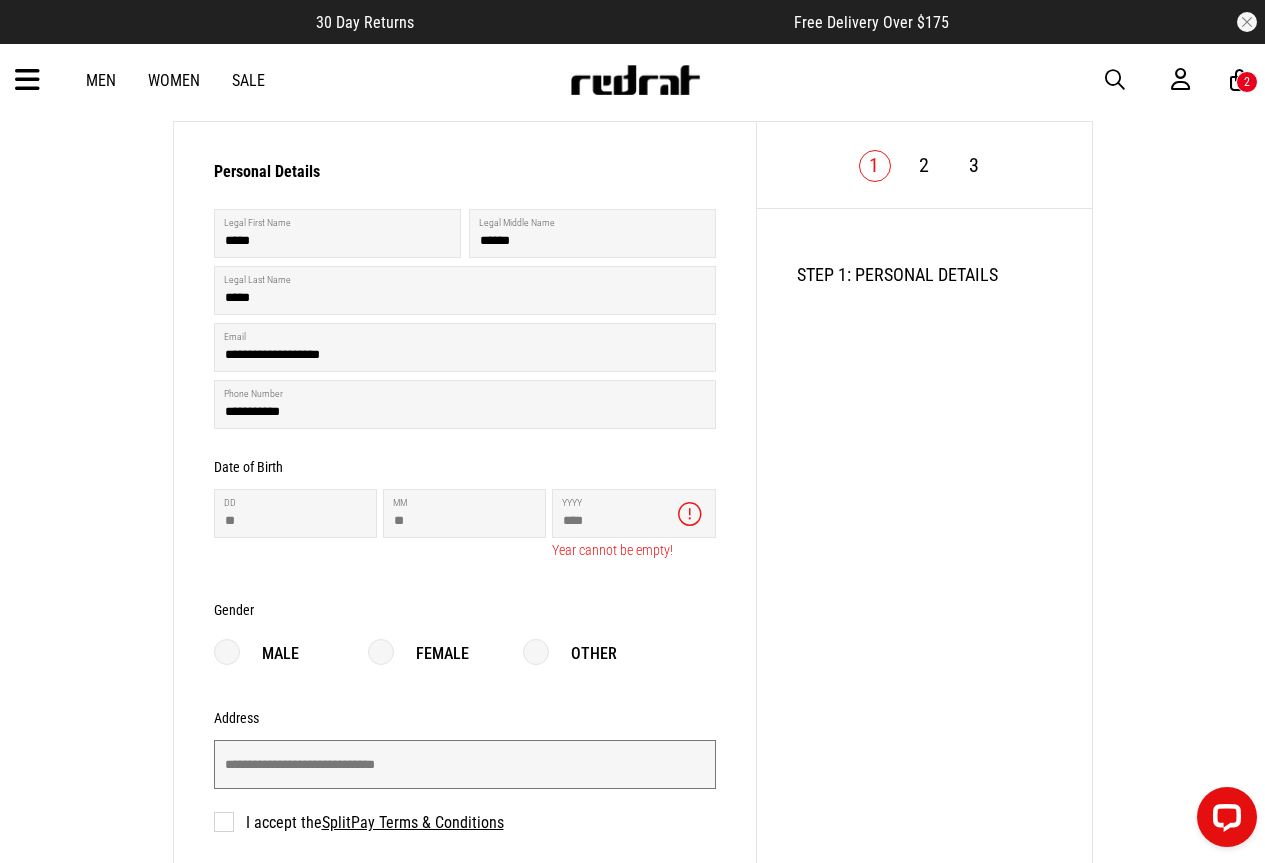 click at bounding box center (465, 764) 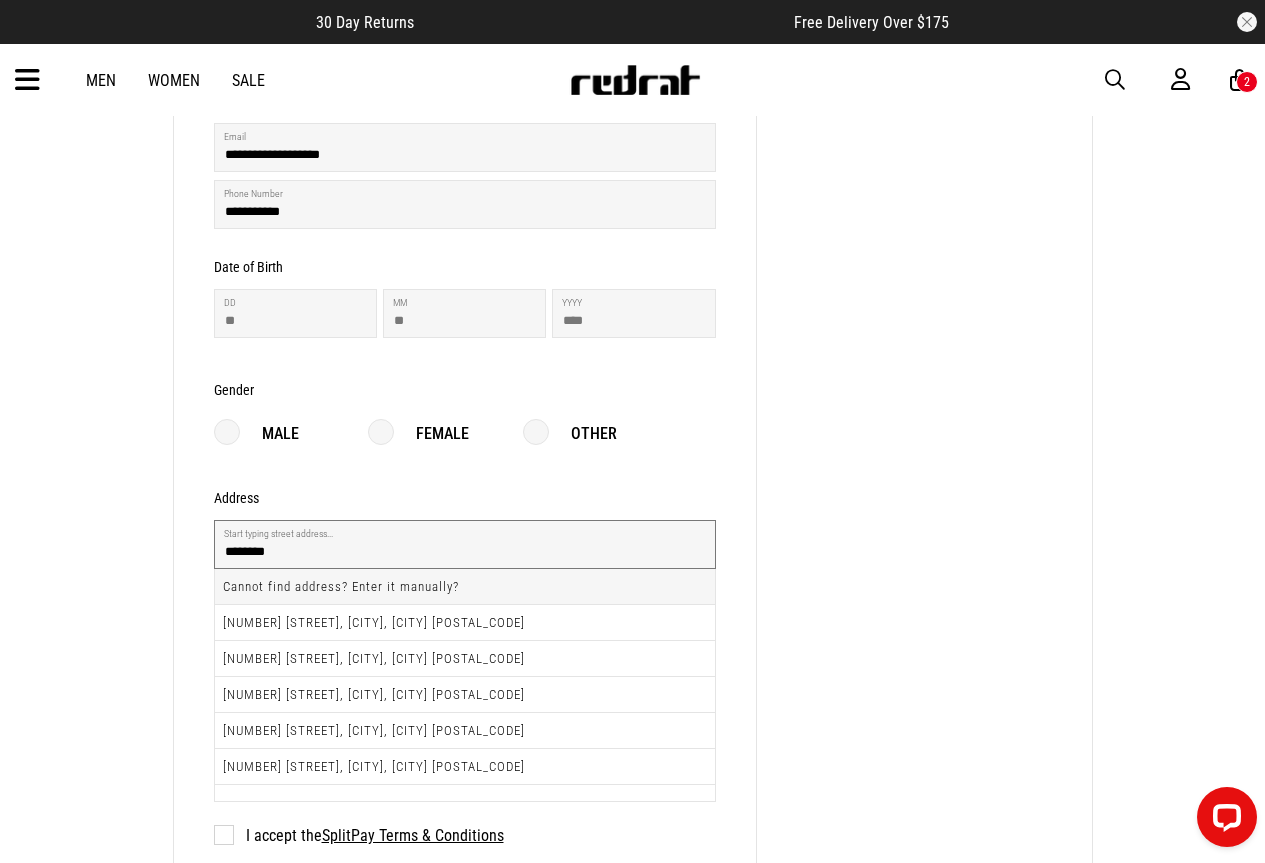 scroll, scrollTop: 407, scrollLeft: 0, axis: vertical 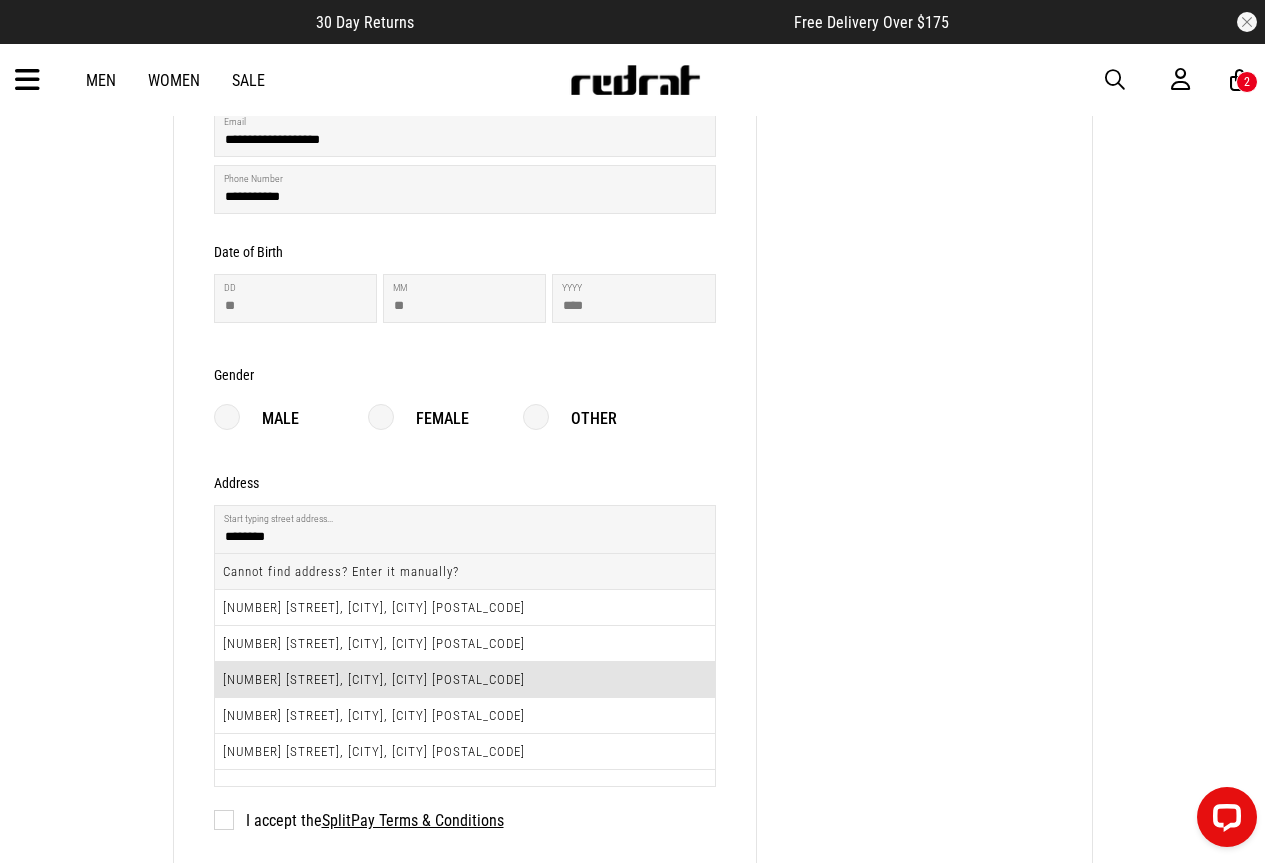 click on "5 Dallas Place, Raumanga, Whangārei 0110" at bounding box center [465, 680] 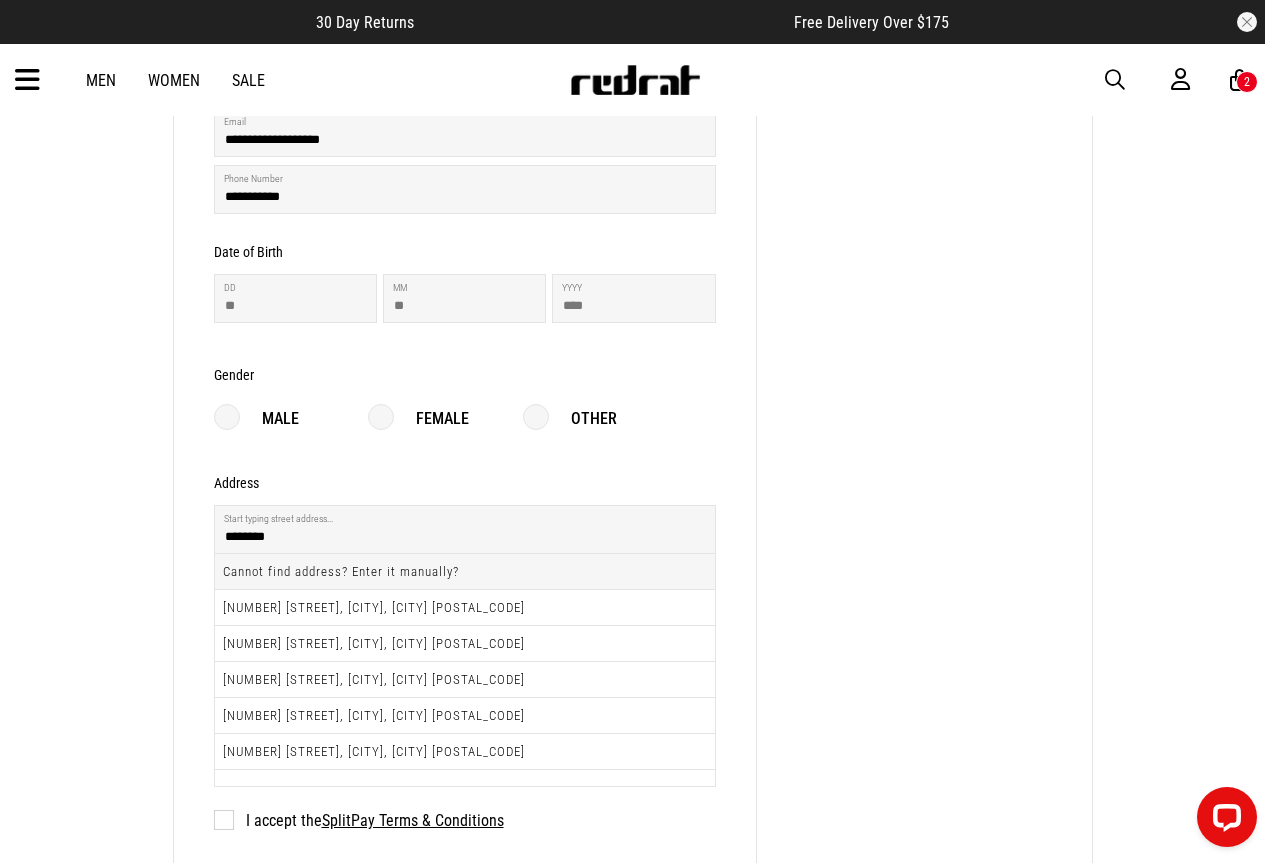 type on "**********" 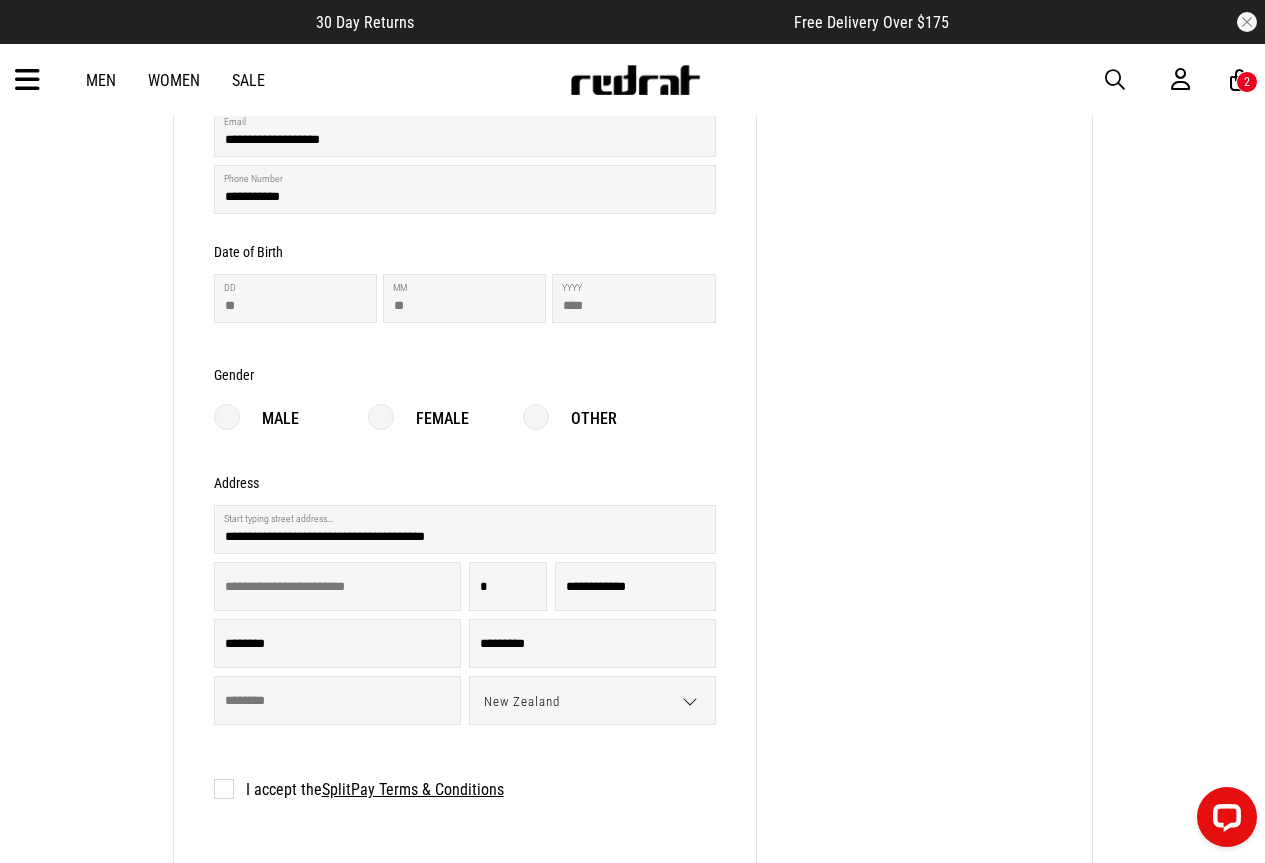 click on "I accept the  SplitPay Terms & Conditions" at bounding box center [359, 789] 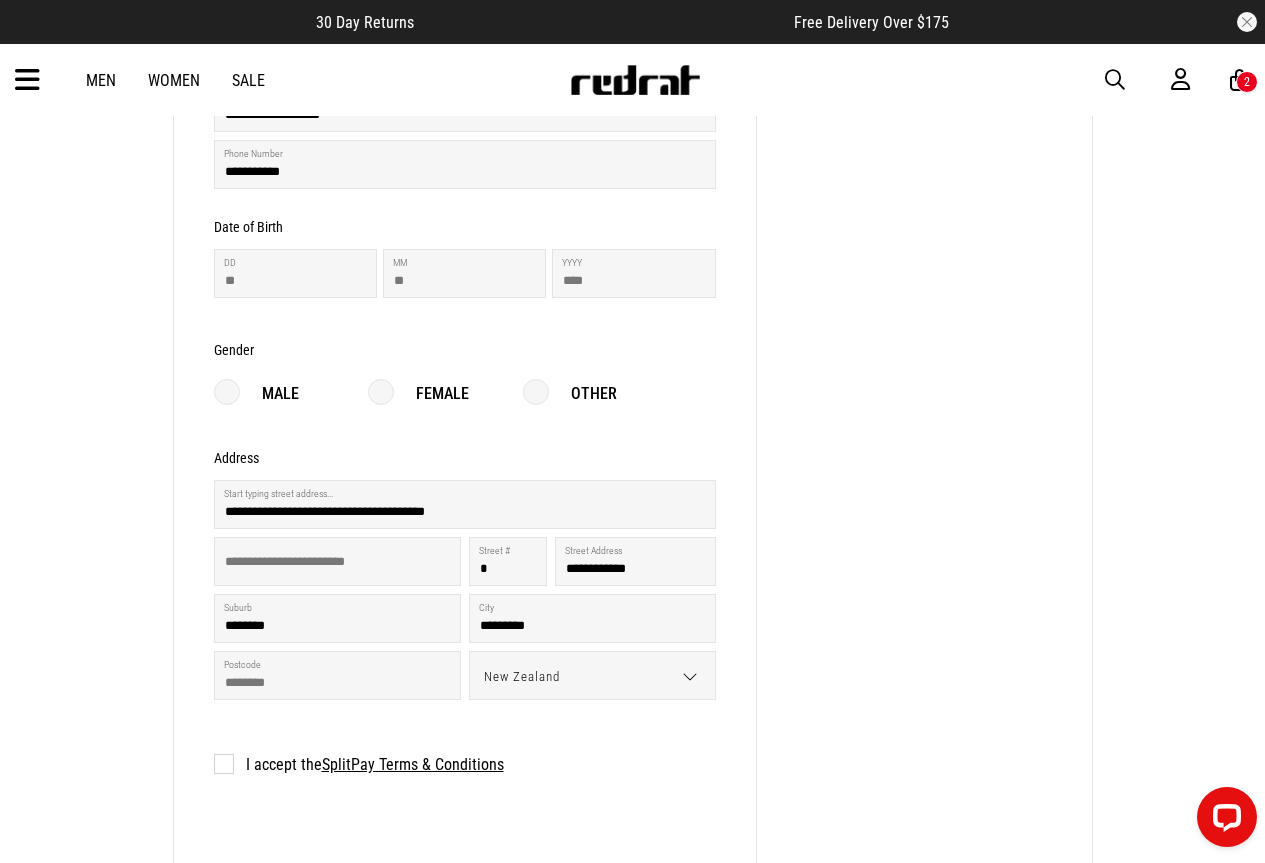 scroll, scrollTop: 437, scrollLeft: 0, axis: vertical 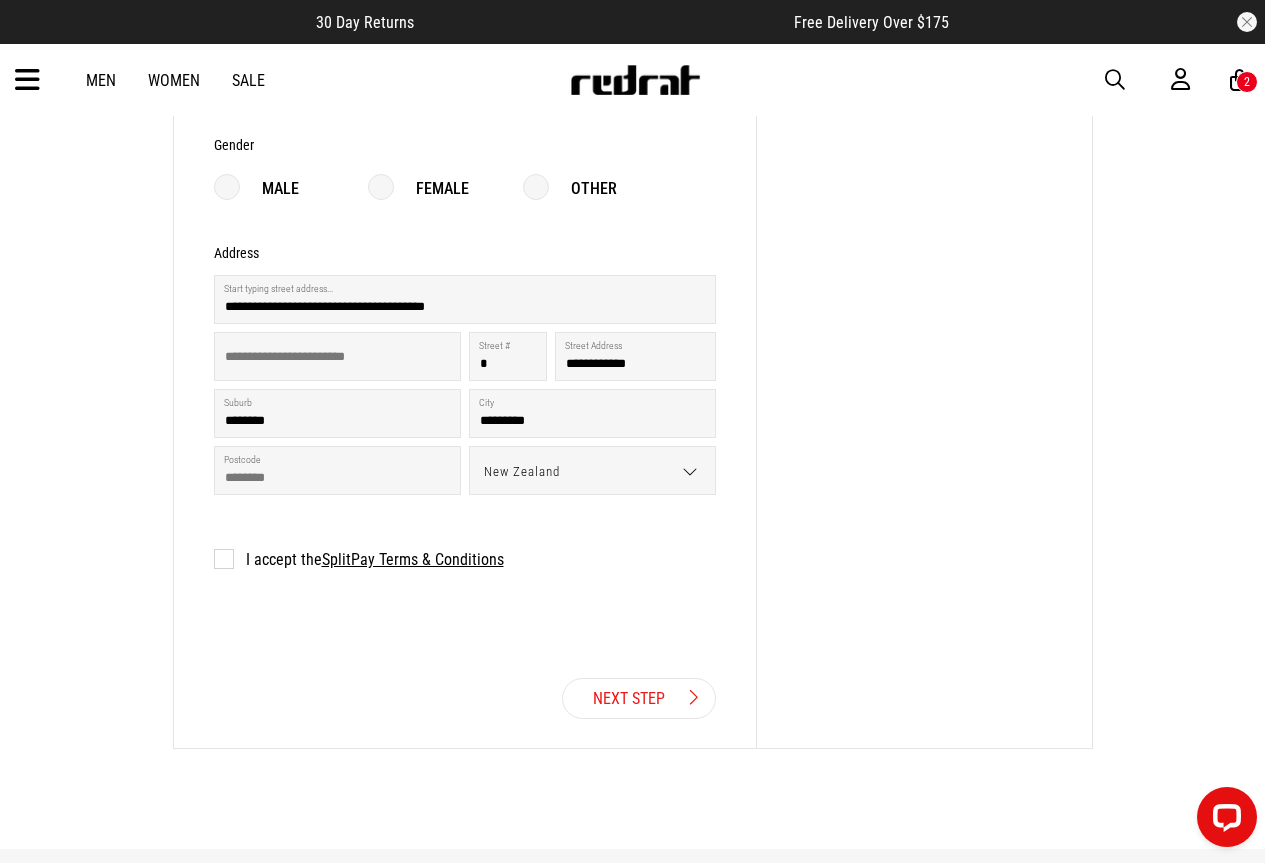 click on "Next Step" at bounding box center [639, 698] 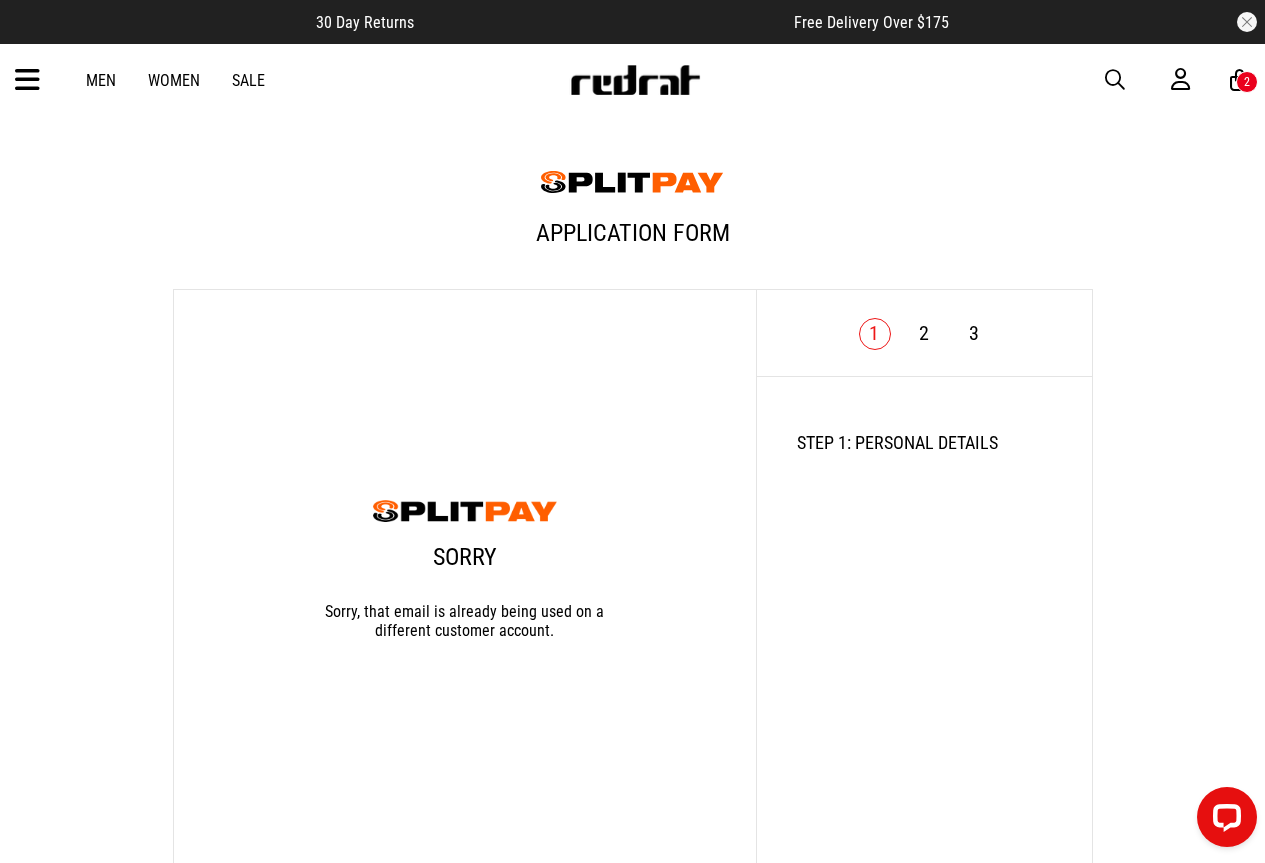 scroll, scrollTop: 22, scrollLeft: 0, axis: vertical 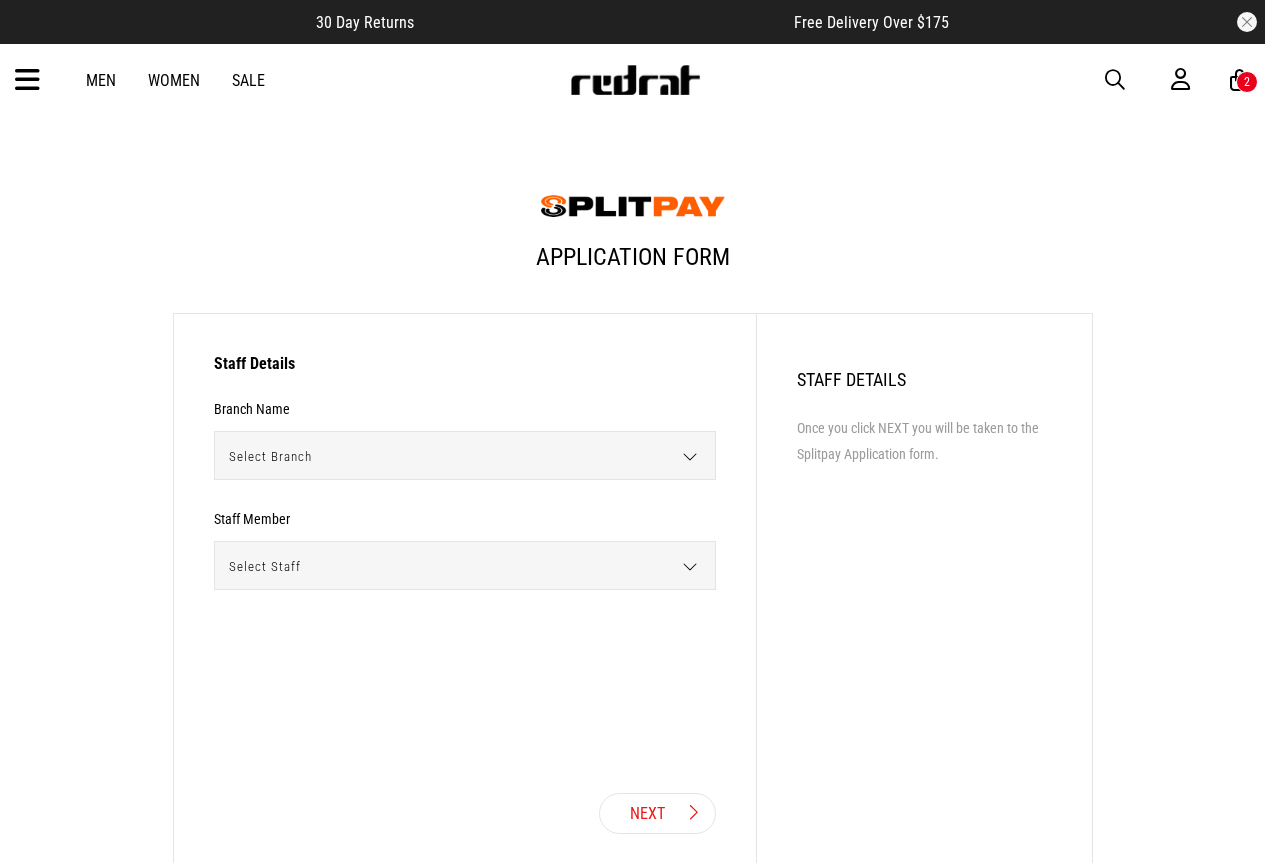 drag, startPoint x: 0, startPoint y: 0, endPoint x: 307, endPoint y: 465, distance: 557.20197 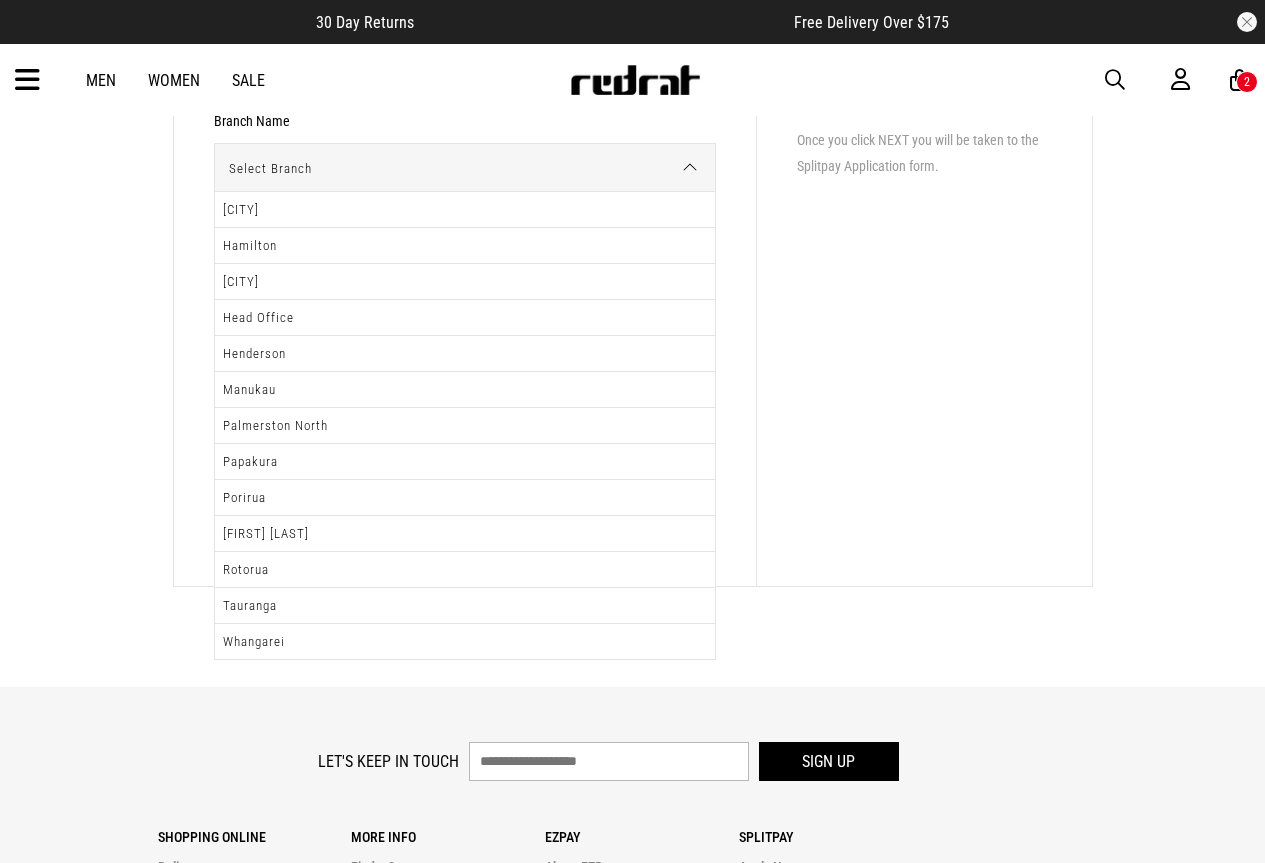 scroll, scrollTop: 290, scrollLeft: 0, axis: vertical 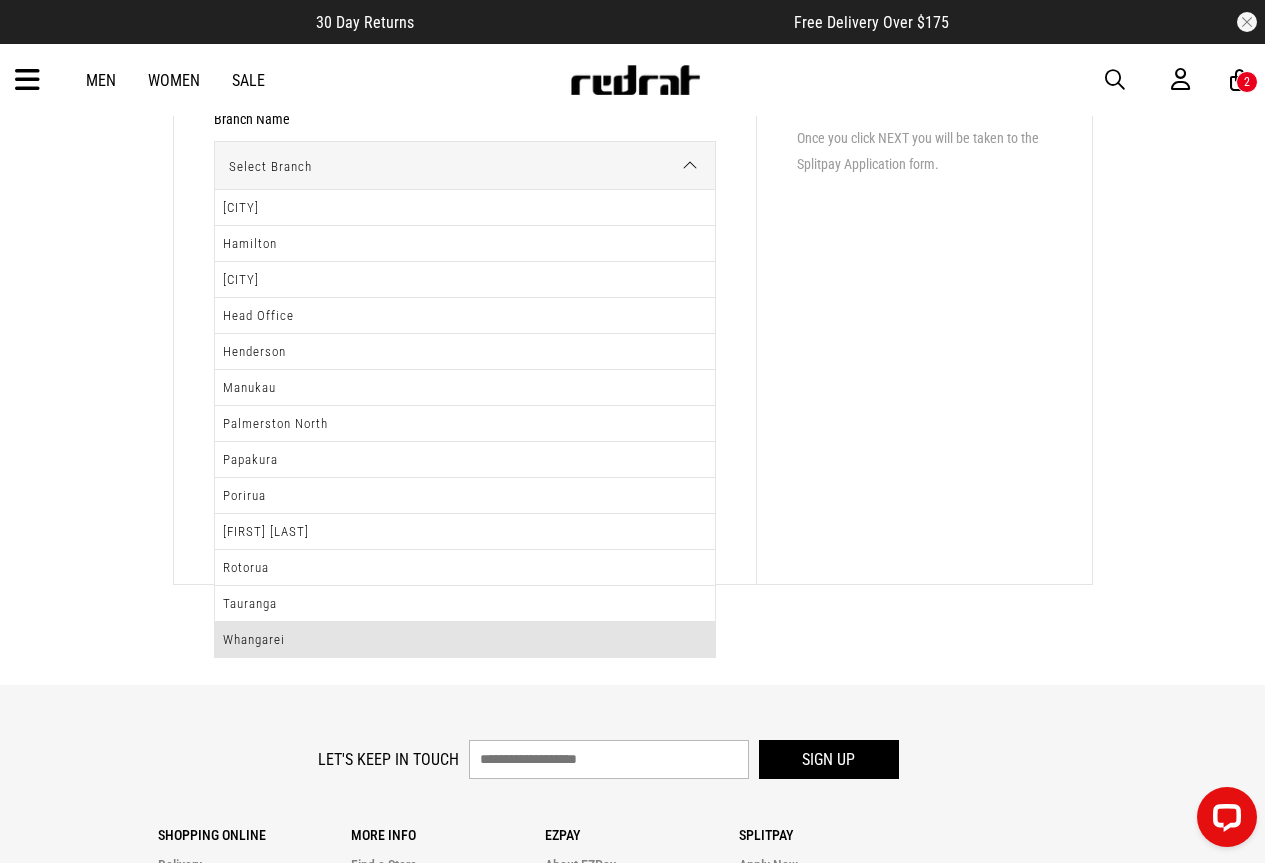 click on "Whangarei" at bounding box center (465, 639) 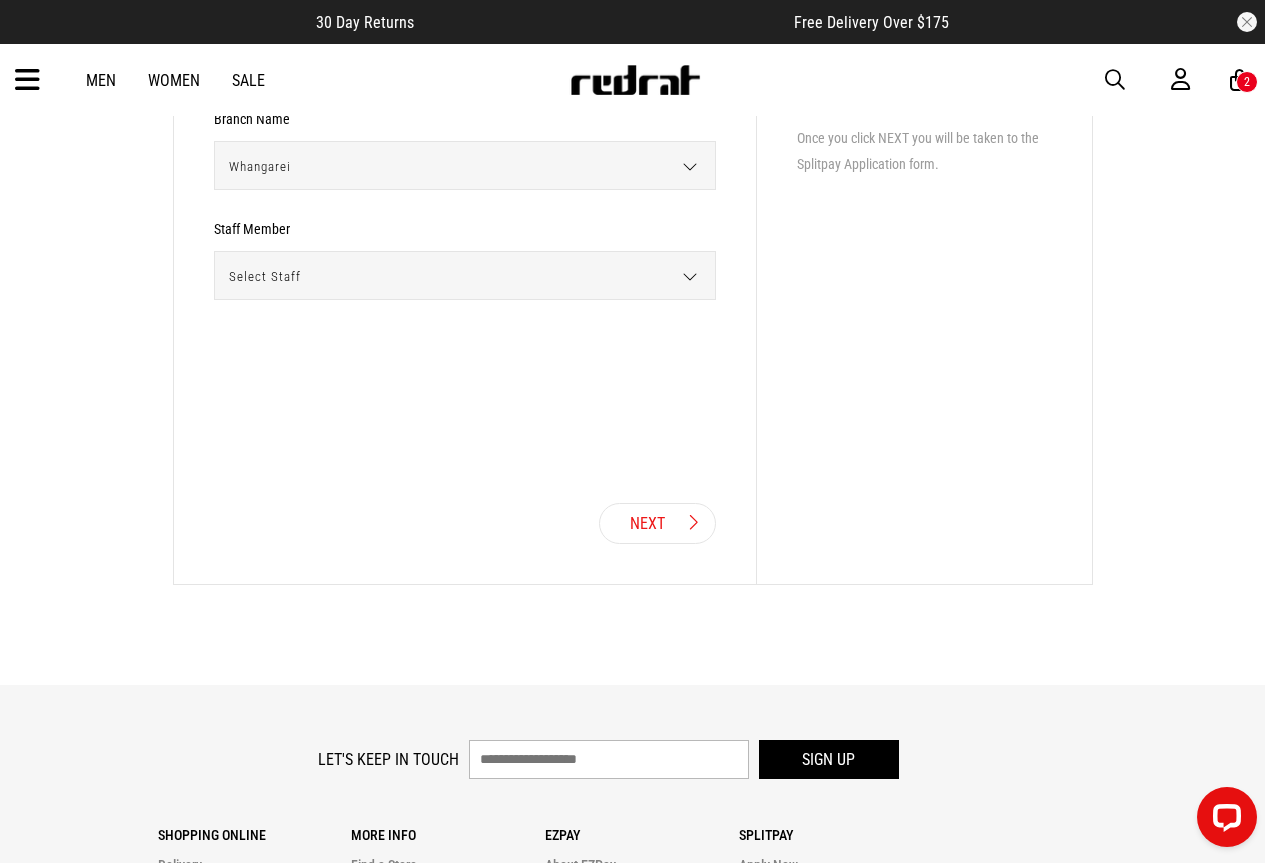 click on "Select Staff" at bounding box center (458, 276) 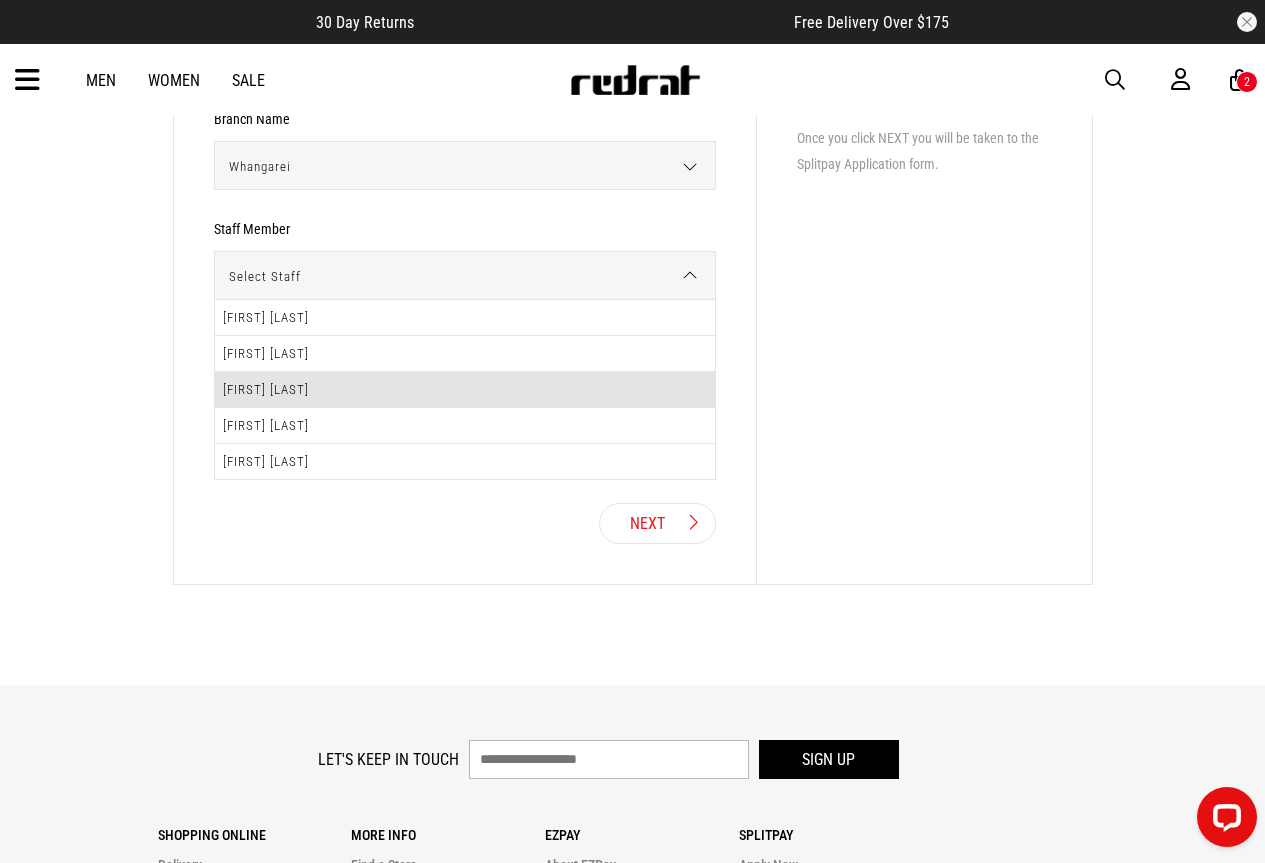 click on "Kelera Murphy" at bounding box center [465, 390] 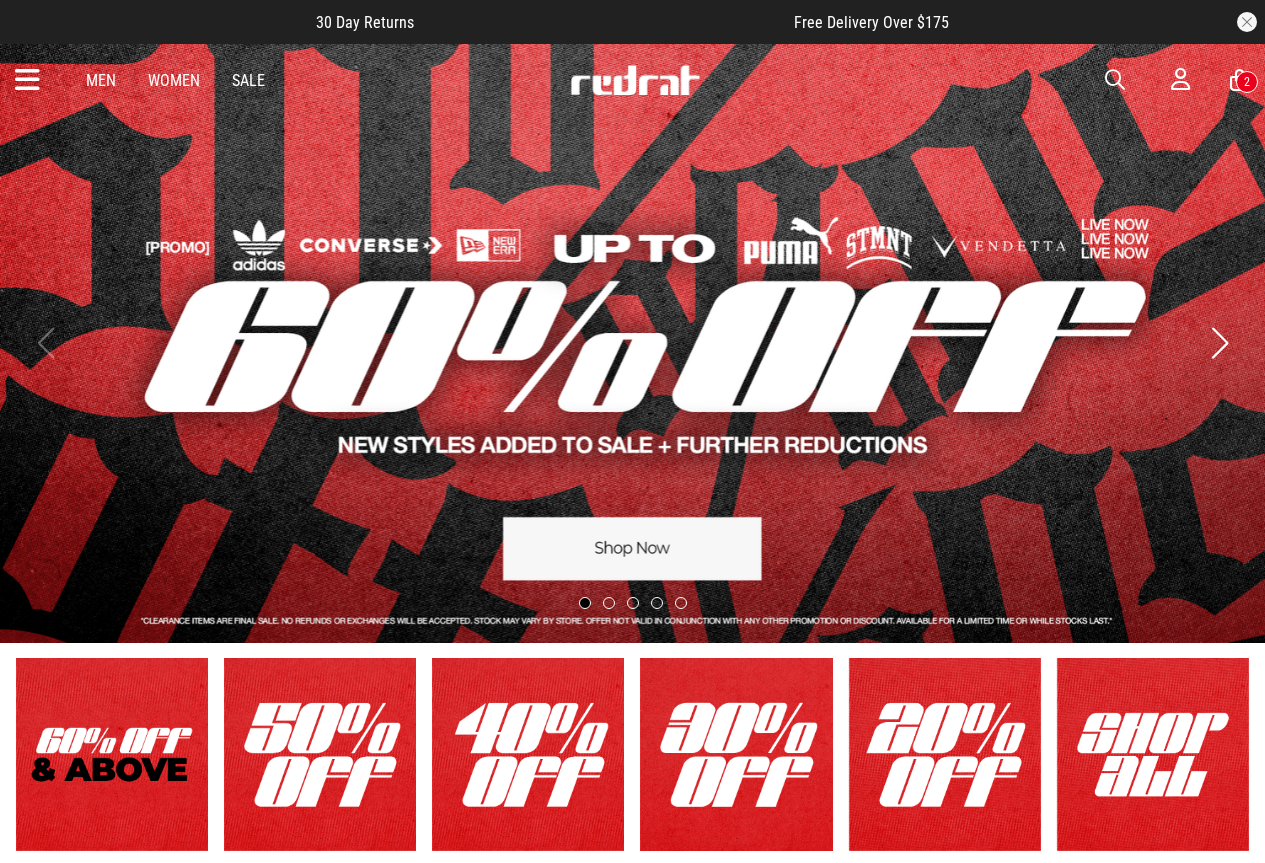 scroll, scrollTop: 0, scrollLeft: 0, axis: both 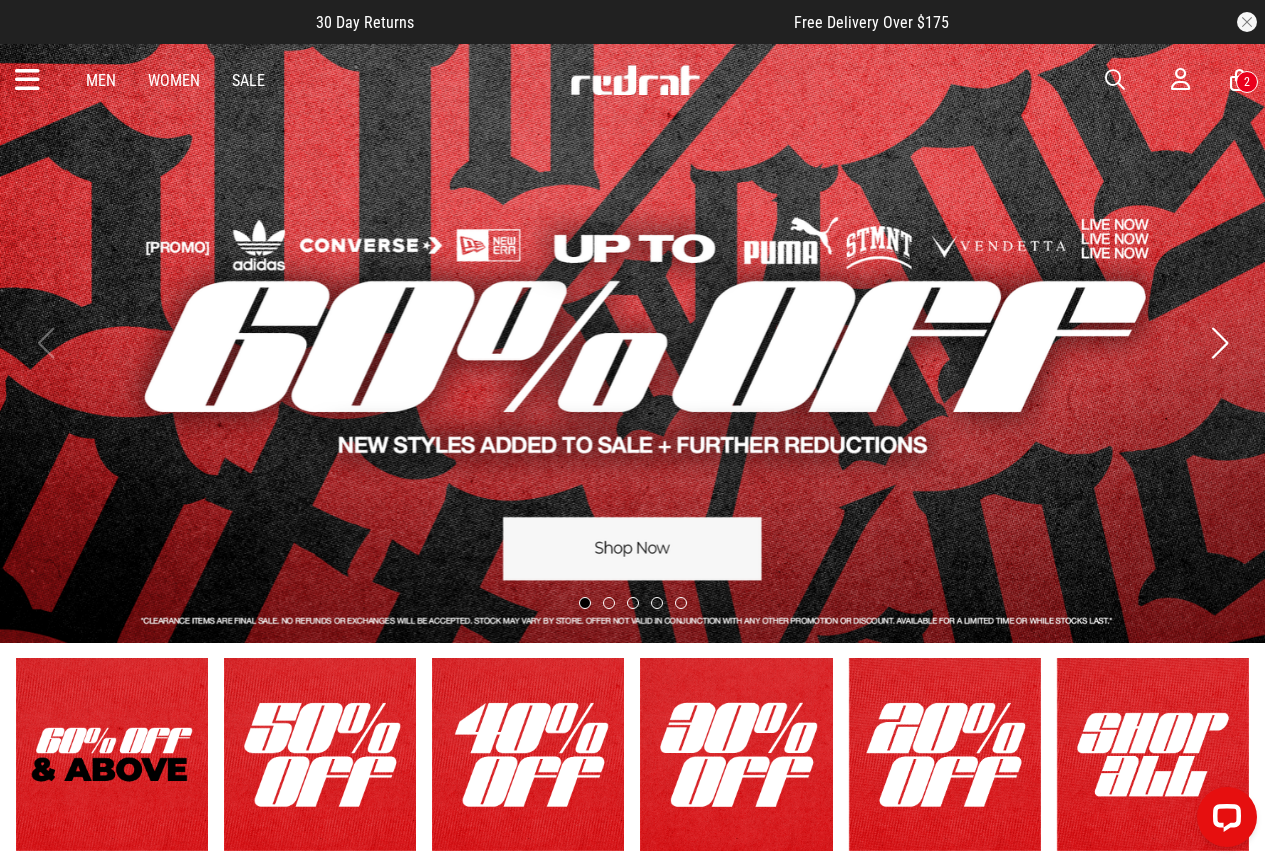 click at bounding box center (1115, 80) 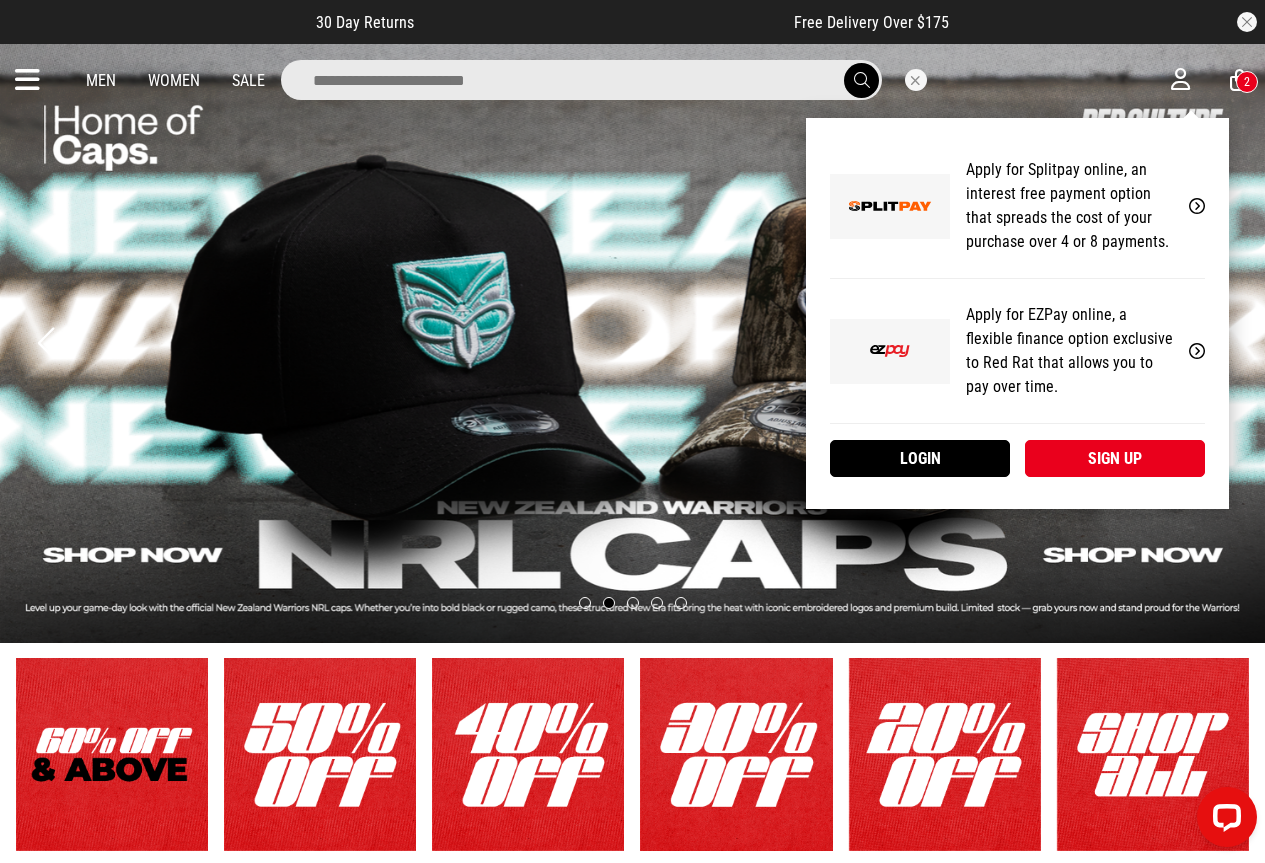 click at bounding box center (1180, 79) 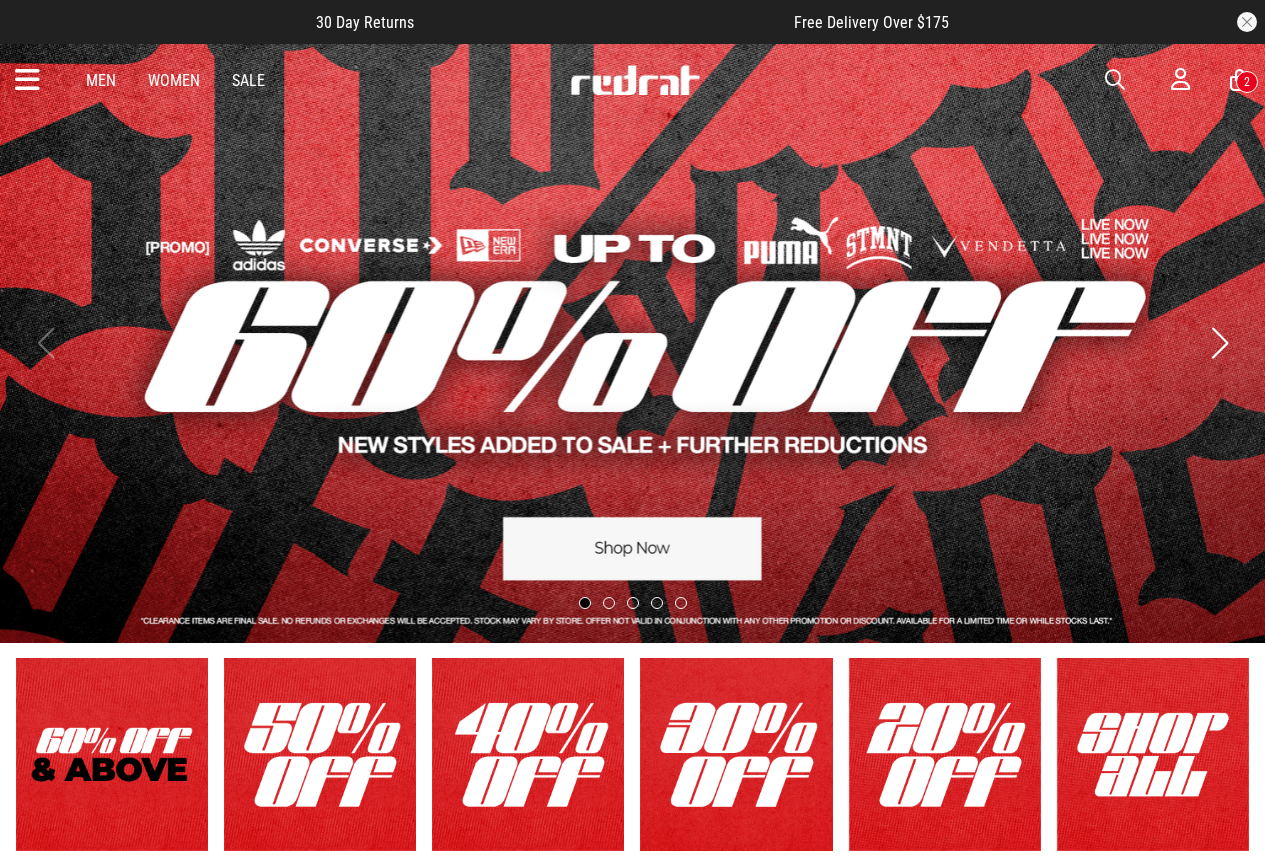 scroll, scrollTop: 0, scrollLeft: 0, axis: both 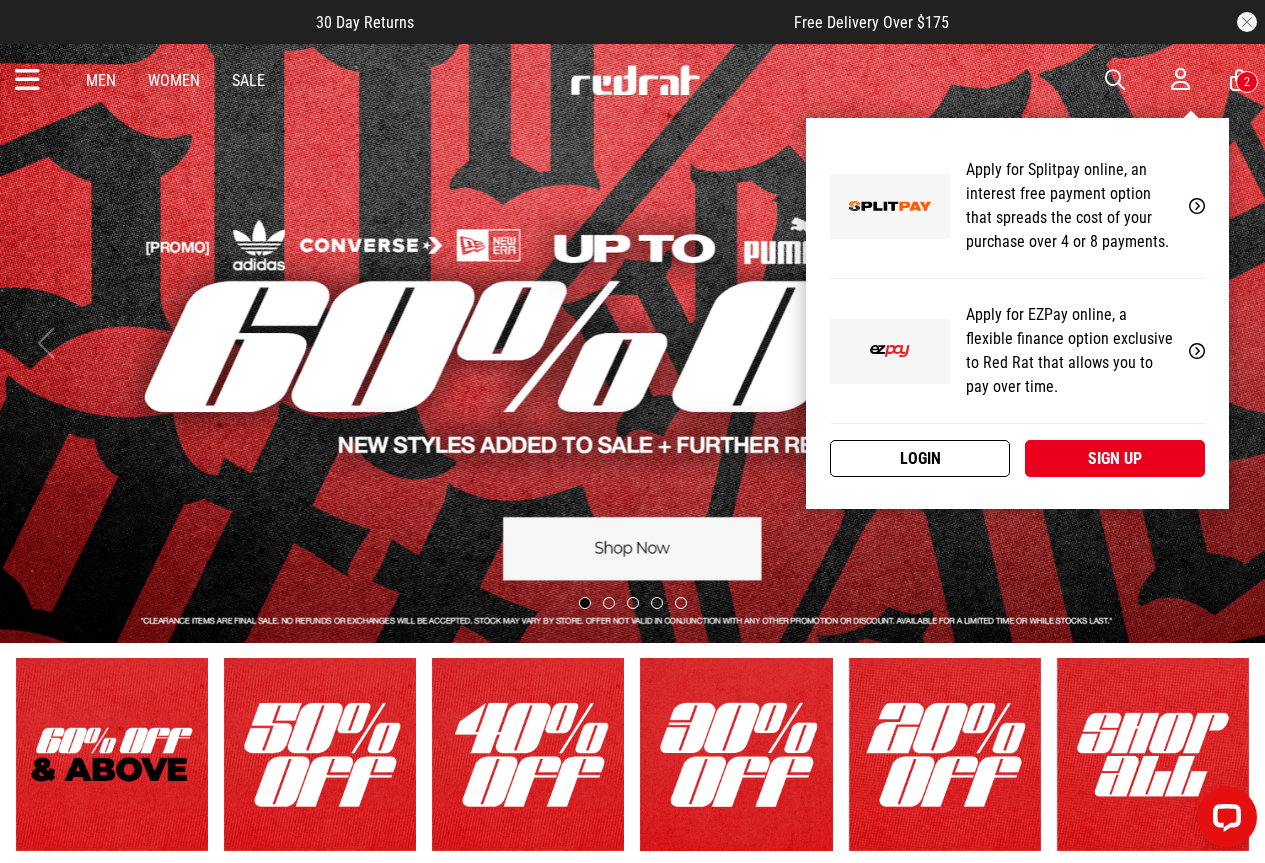 click on "Login" at bounding box center (920, 458) 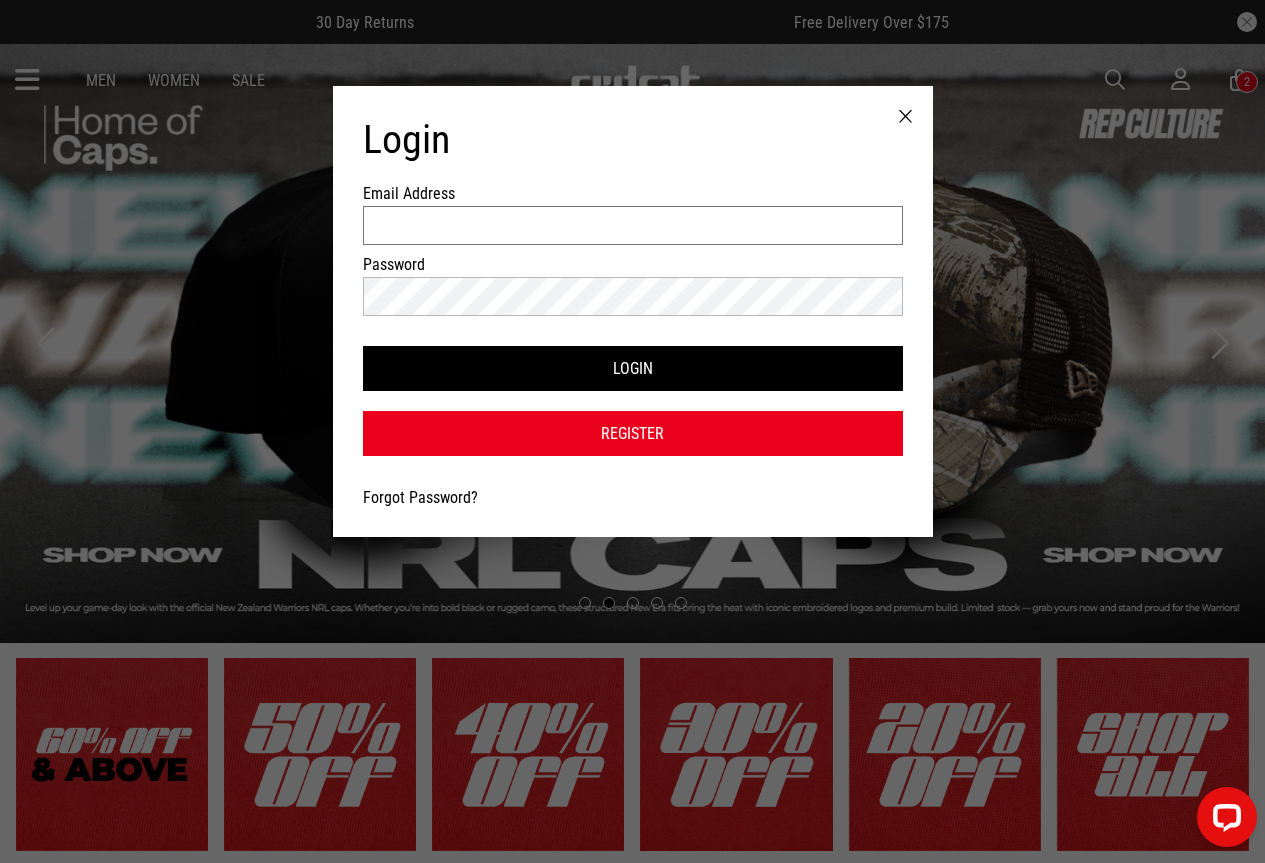 type on "*********" 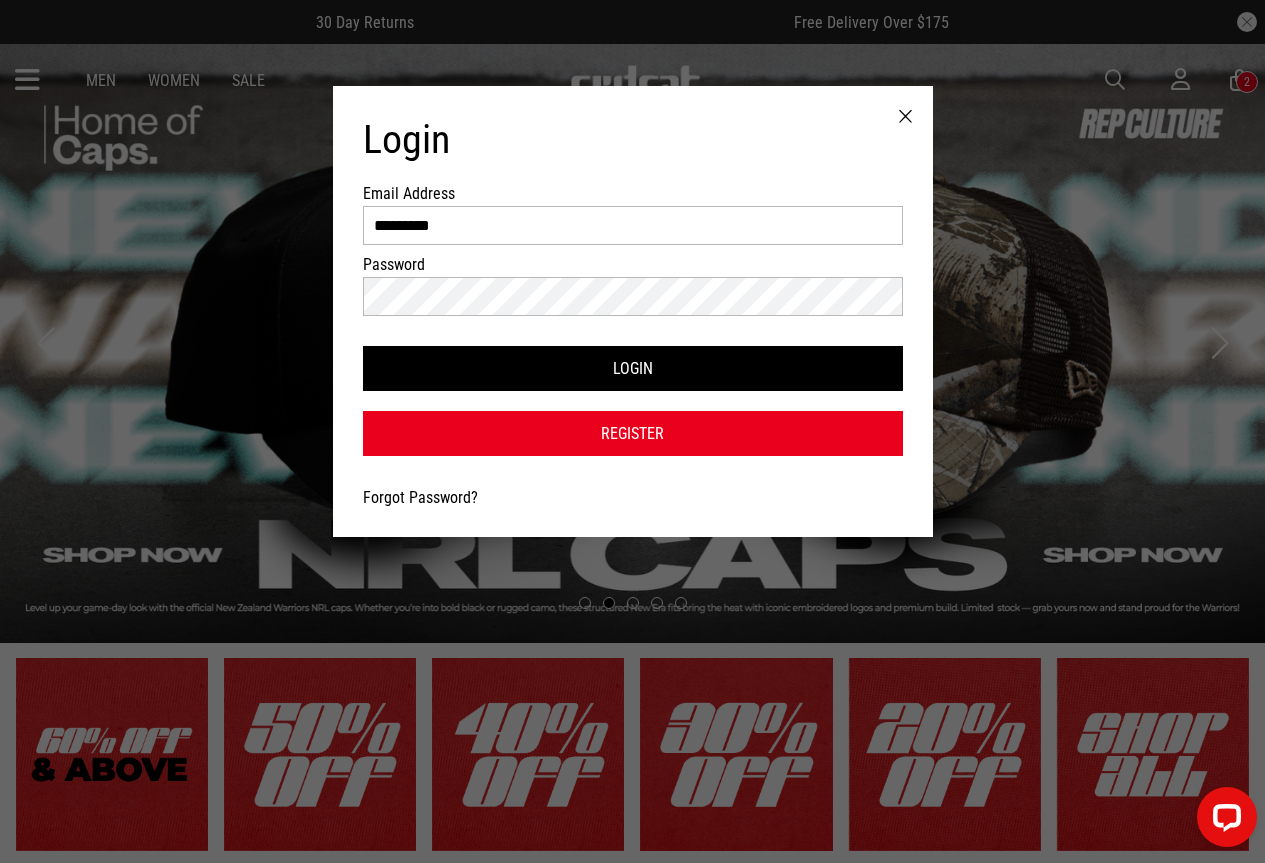 click on "Forgot Password?" at bounding box center [420, 497] 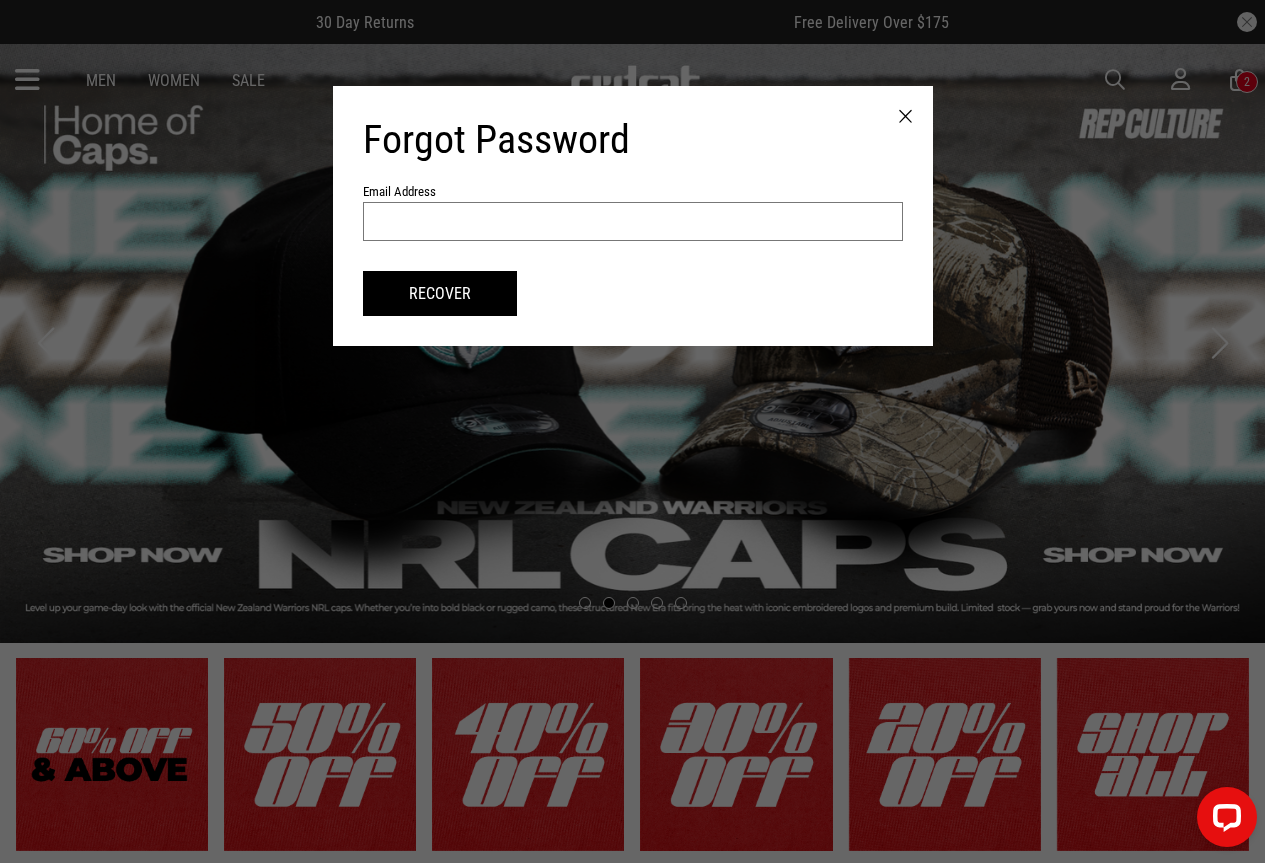 click at bounding box center [633, 221] 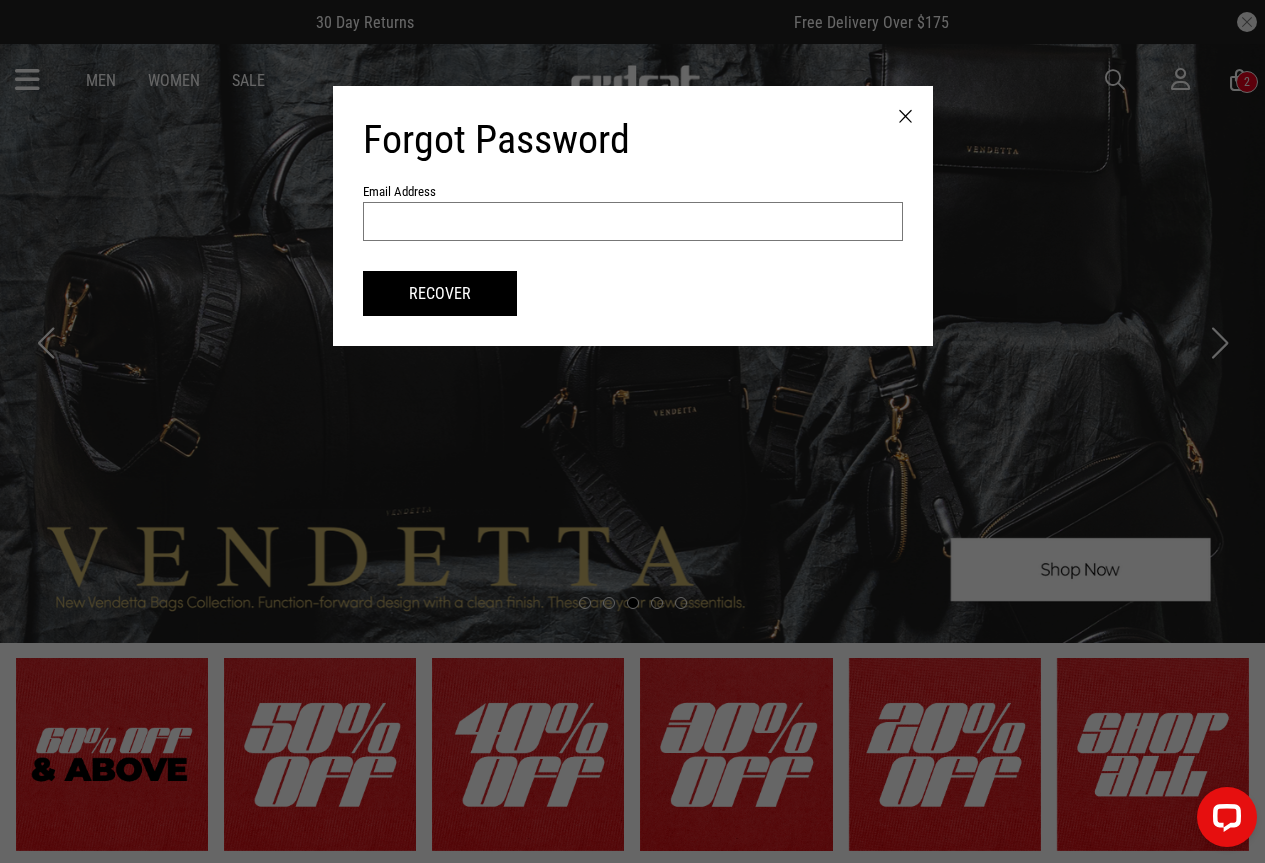 paste on "**********" 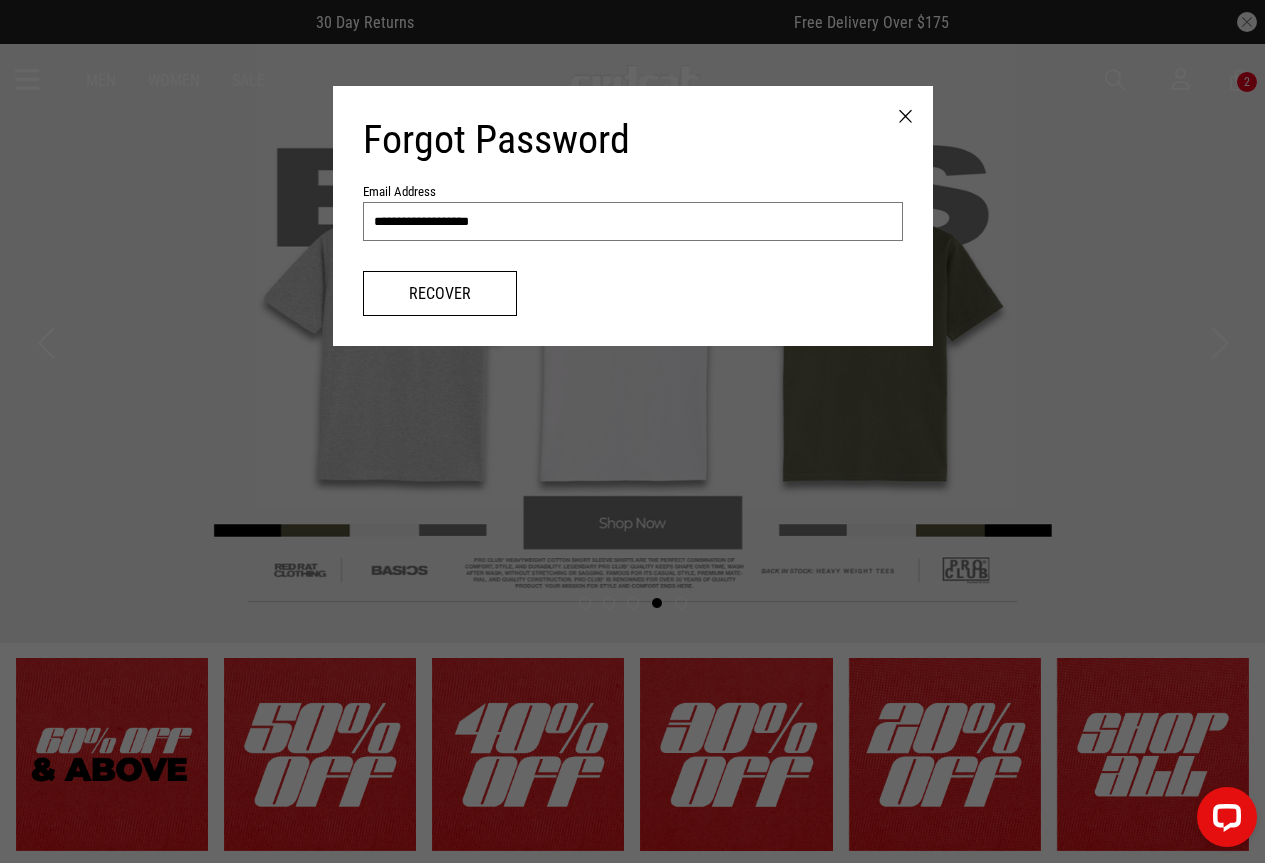 type on "**********" 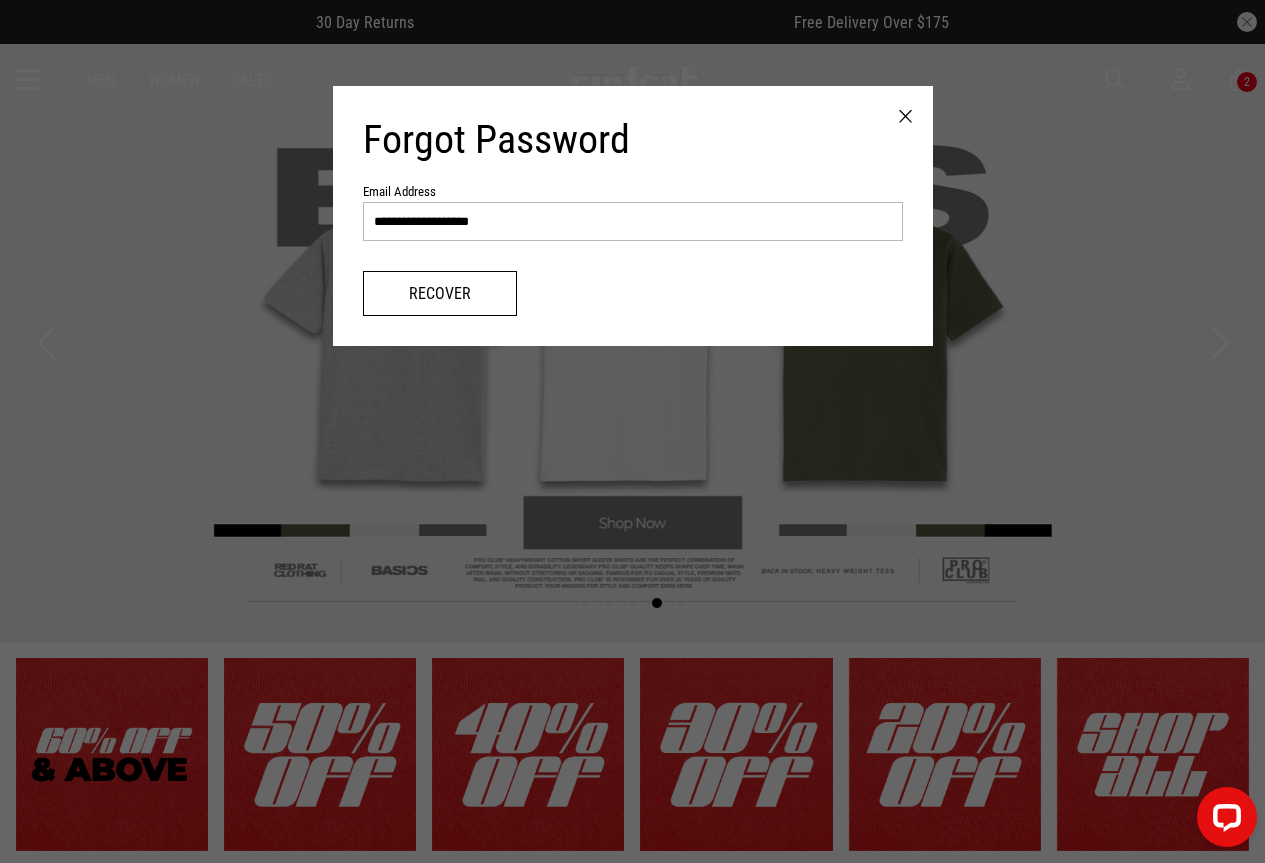 click on "Recover" at bounding box center (440, 293) 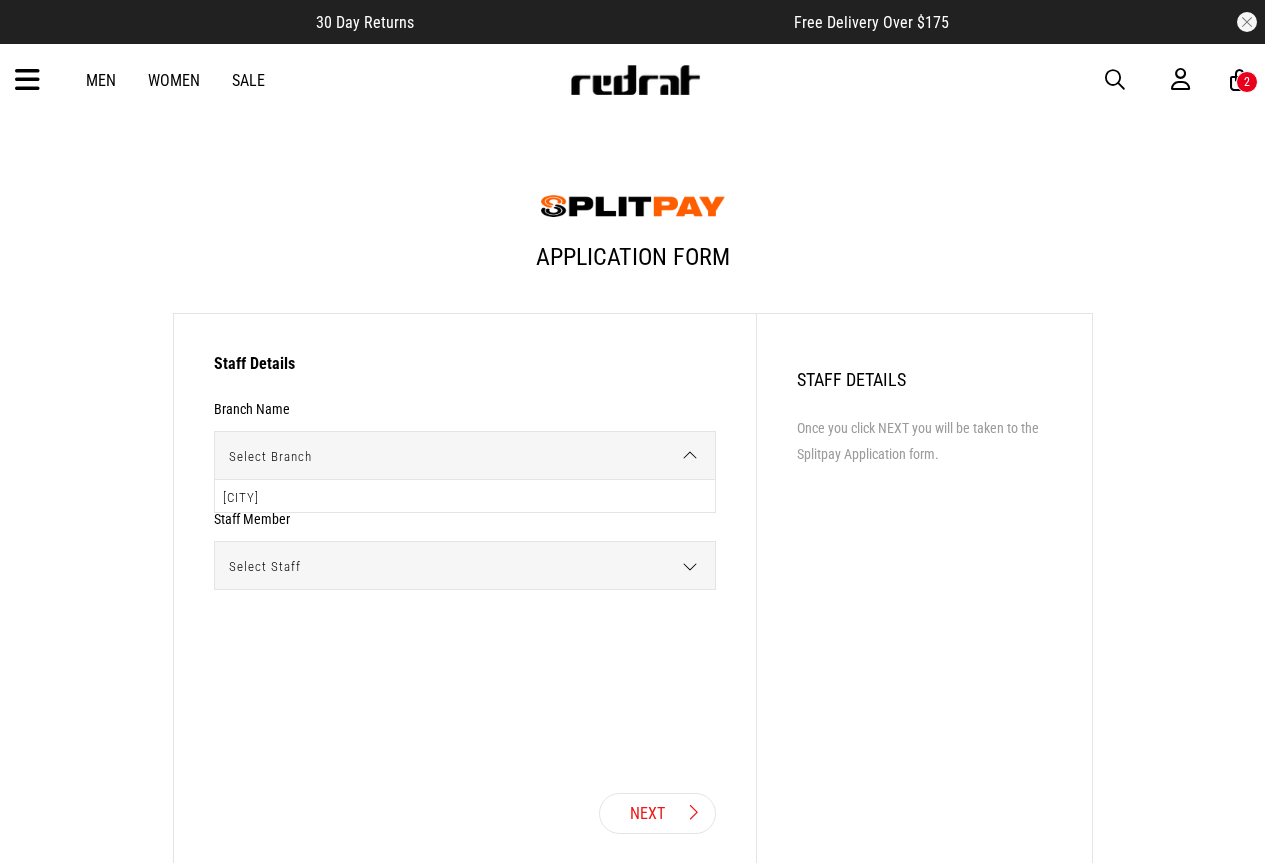 scroll, scrollTop: 0, scrollLeft: 0, axis: both 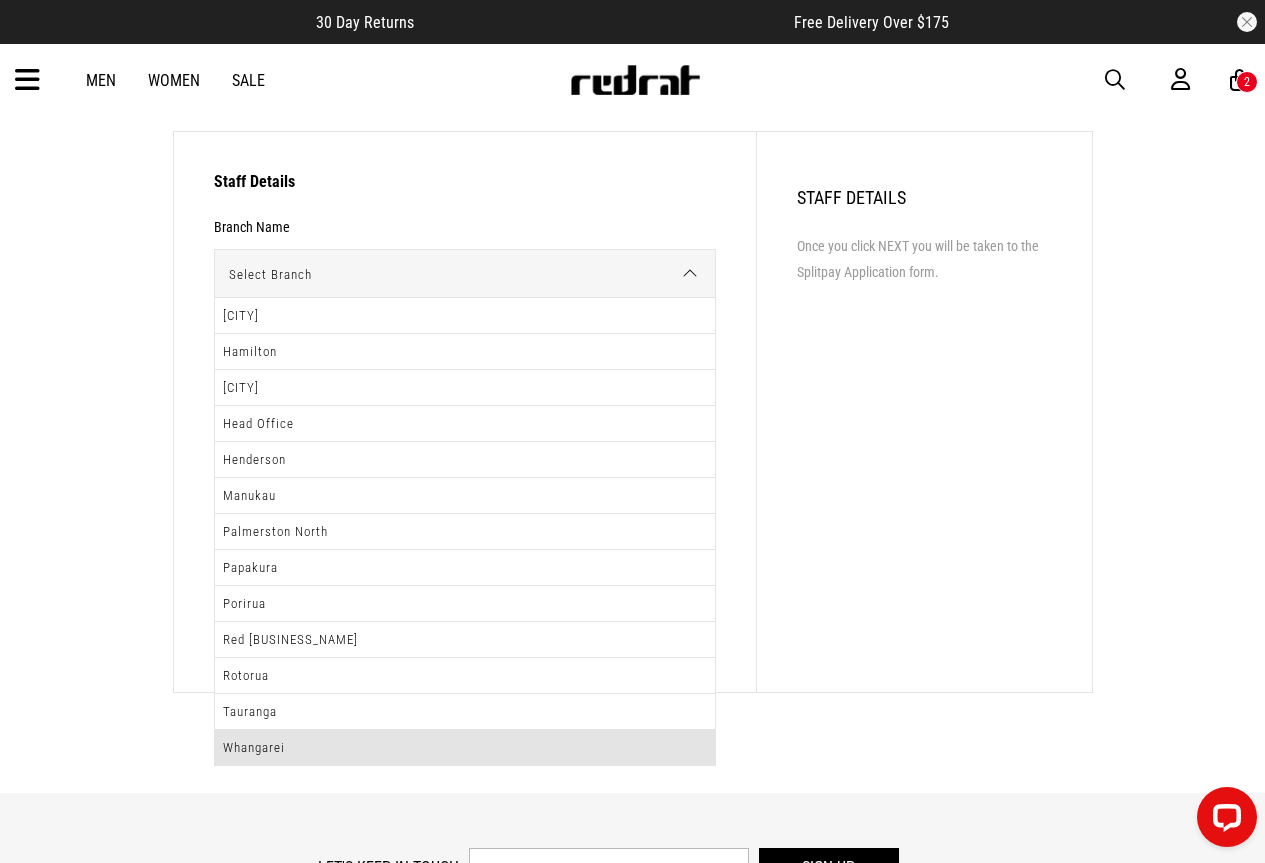 click on "Whangarei" at bounding box center (465, 747) 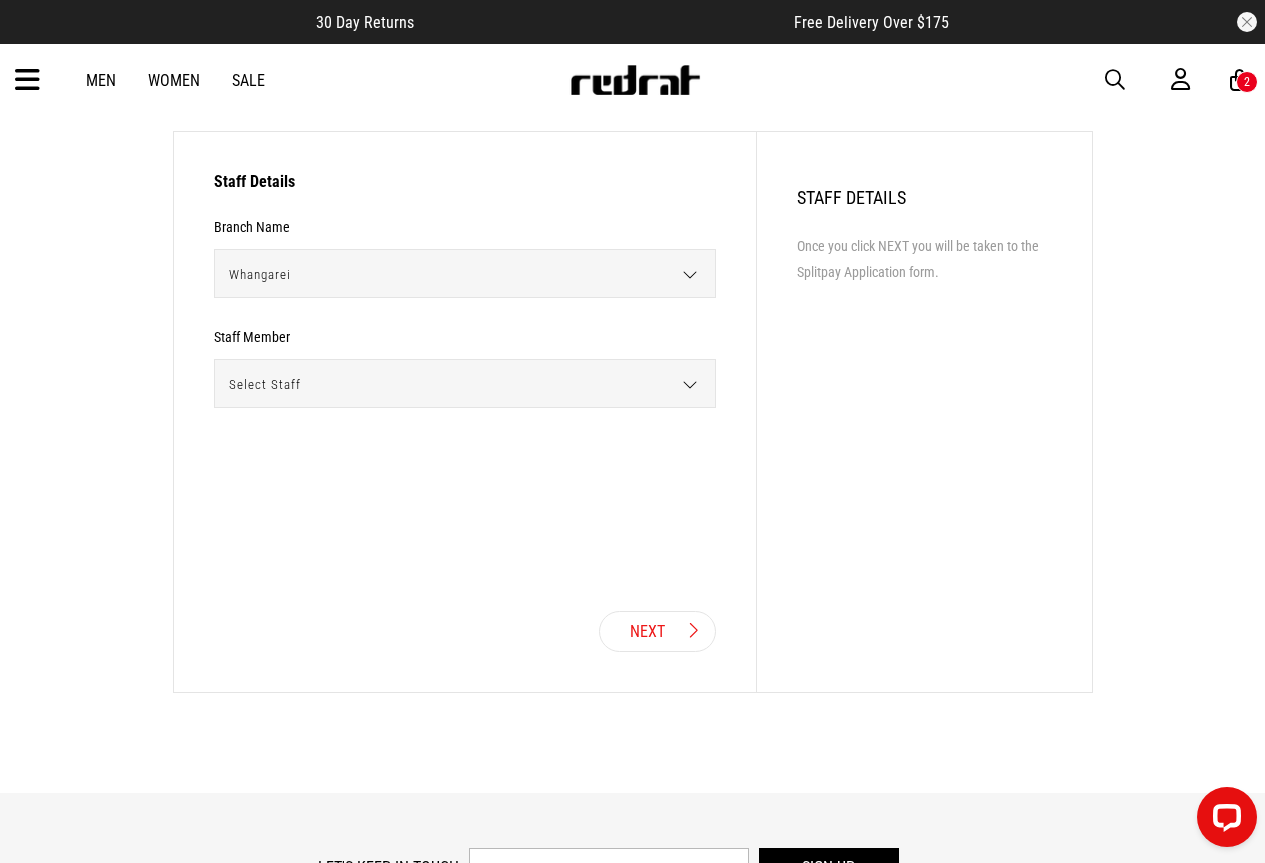click on "Select Staff" at bounding box center [458, 384] 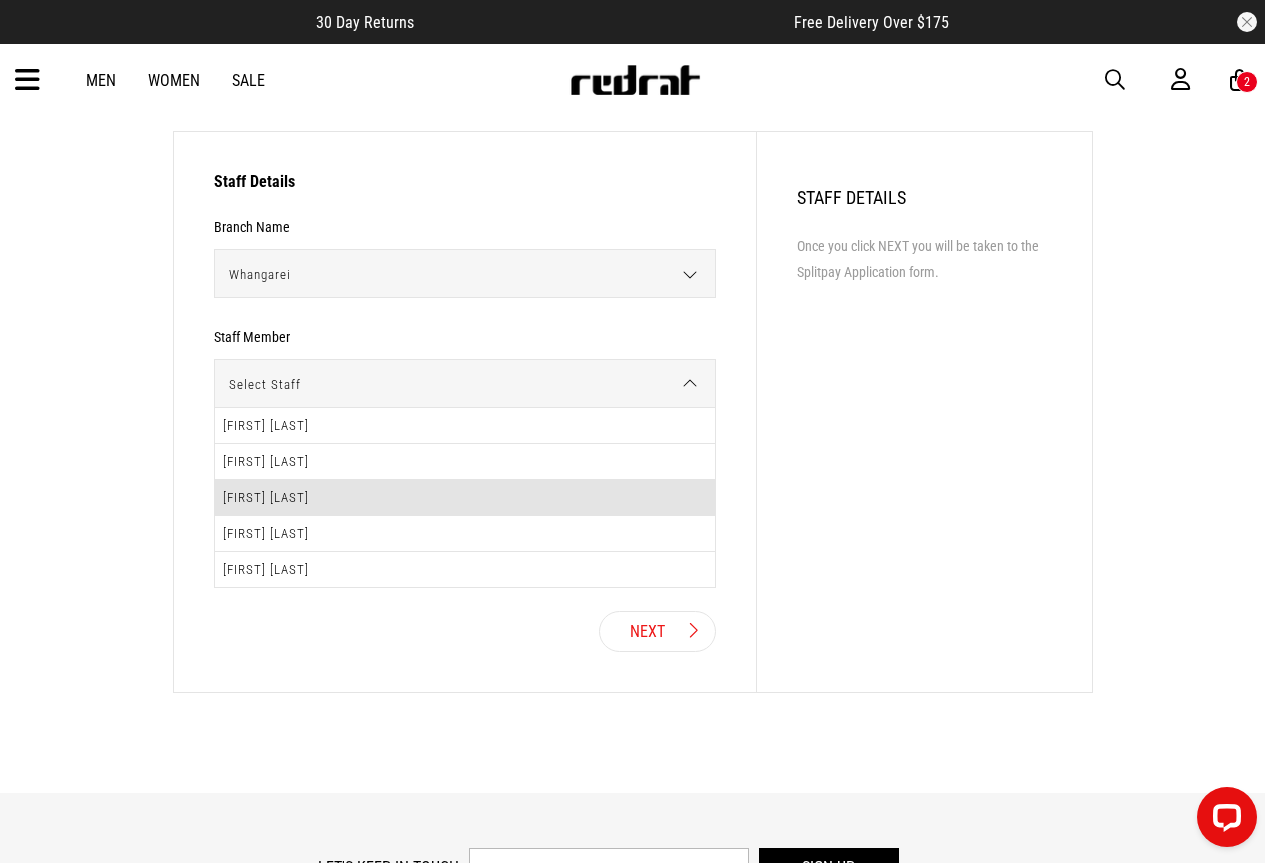 click on "Kelera Murphy" at bounding box center (465, 498) 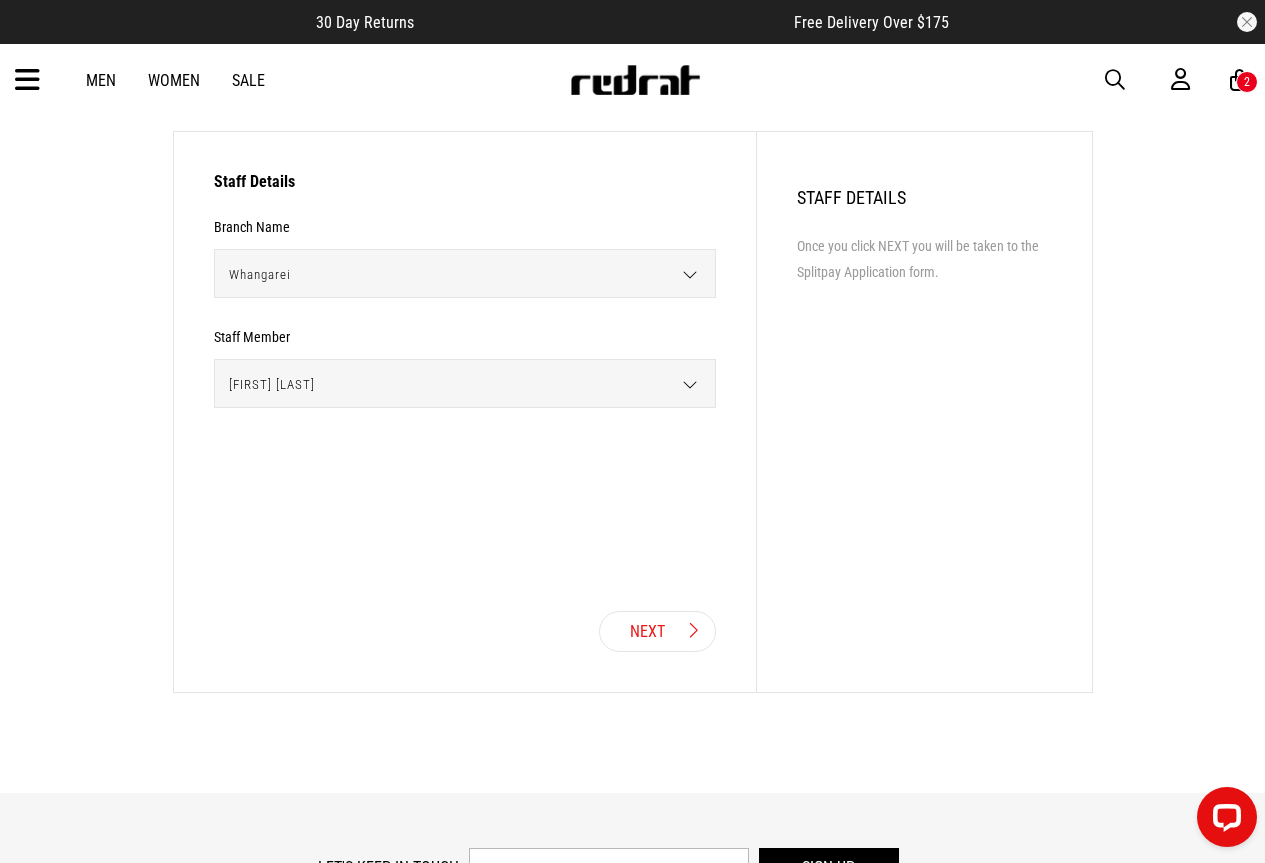 click on "Next" at bounding box center (657, 631) 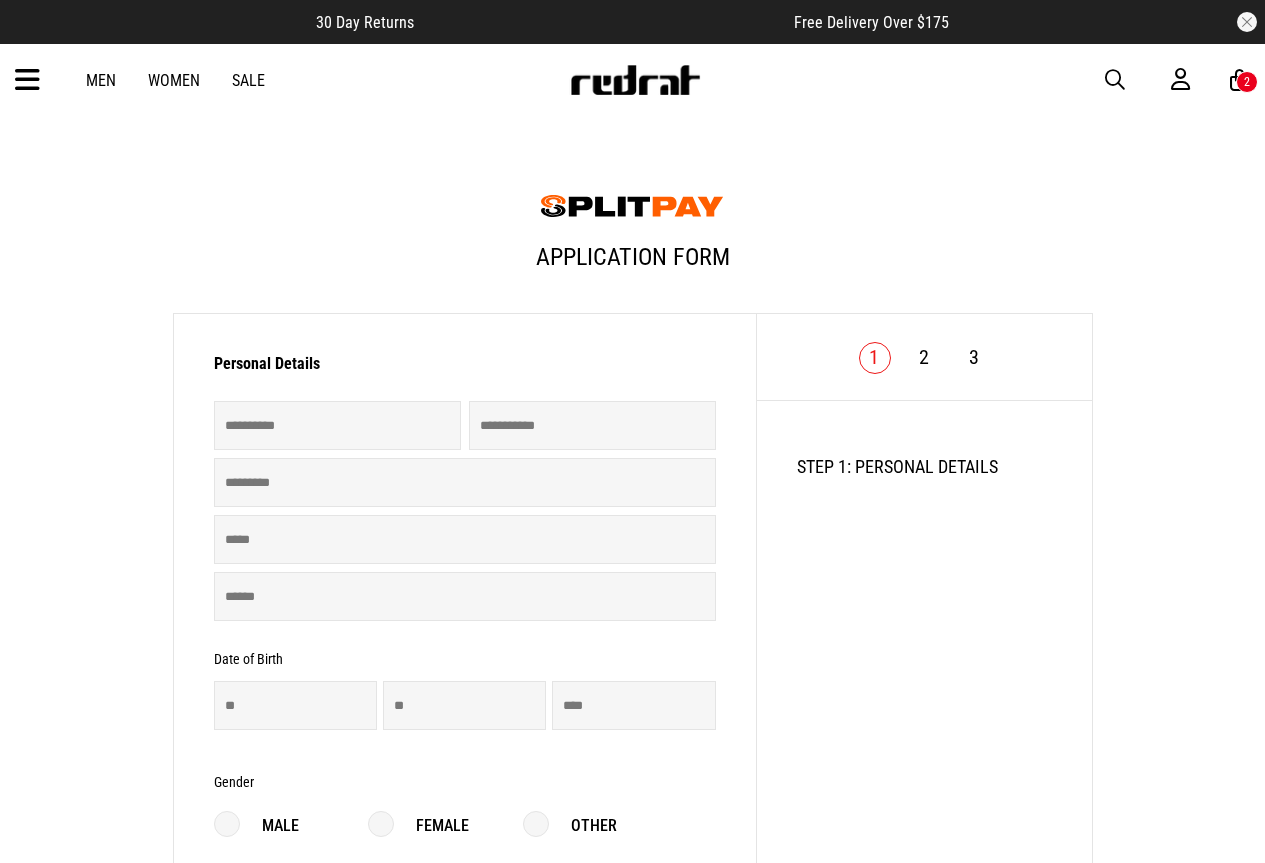 scroll, scrollTop: 0, scrollLeft: 0, axis: both 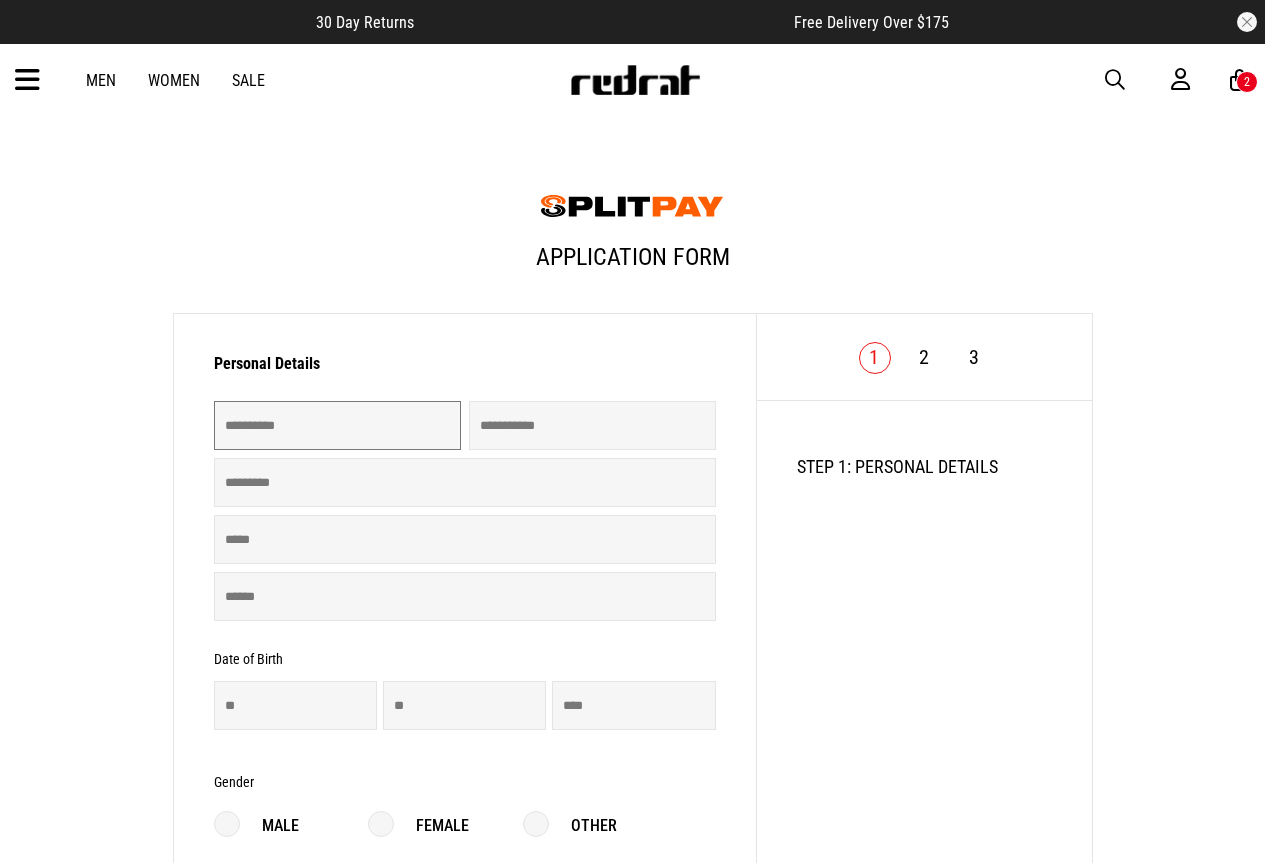 click at bounding box center [337, 425] 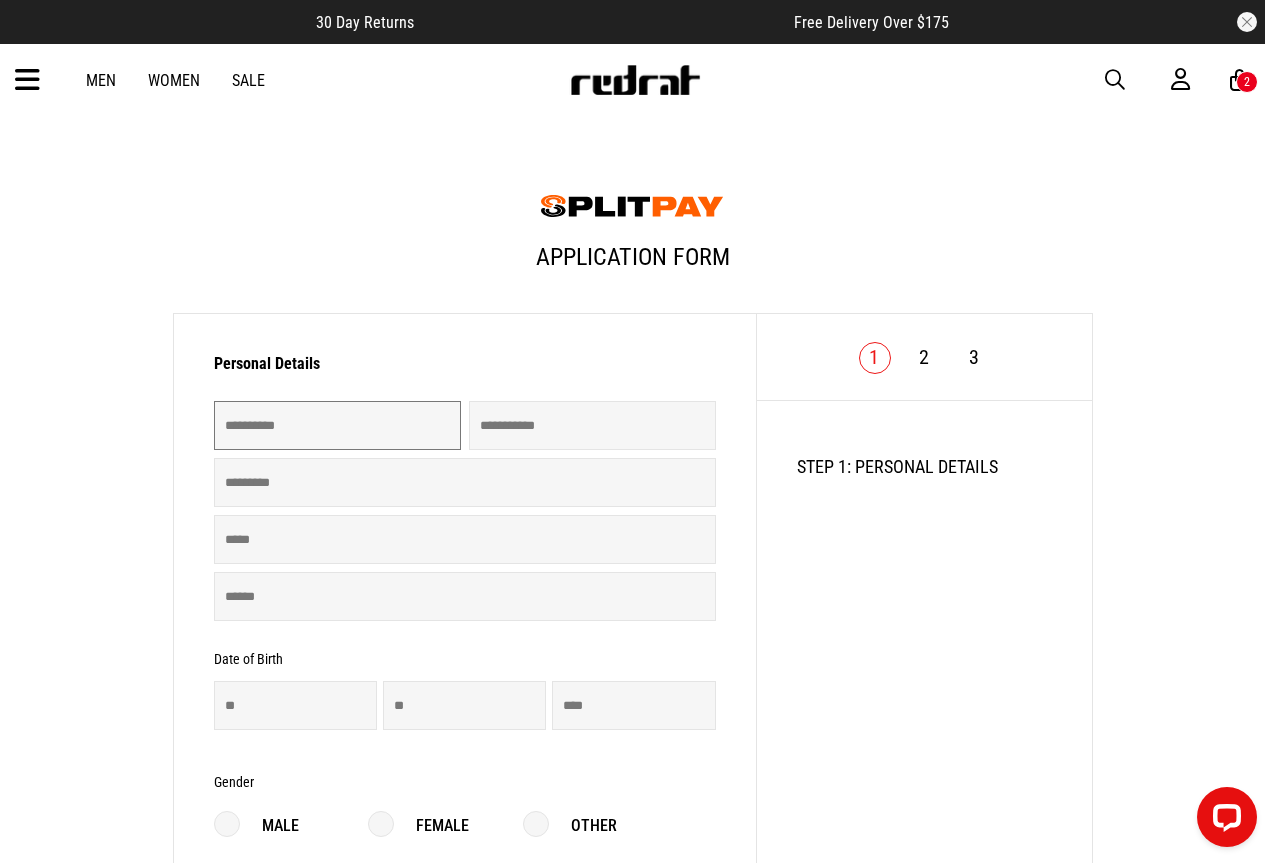scroll, scrollTop: 0, scrollLeft: 0, axis: both 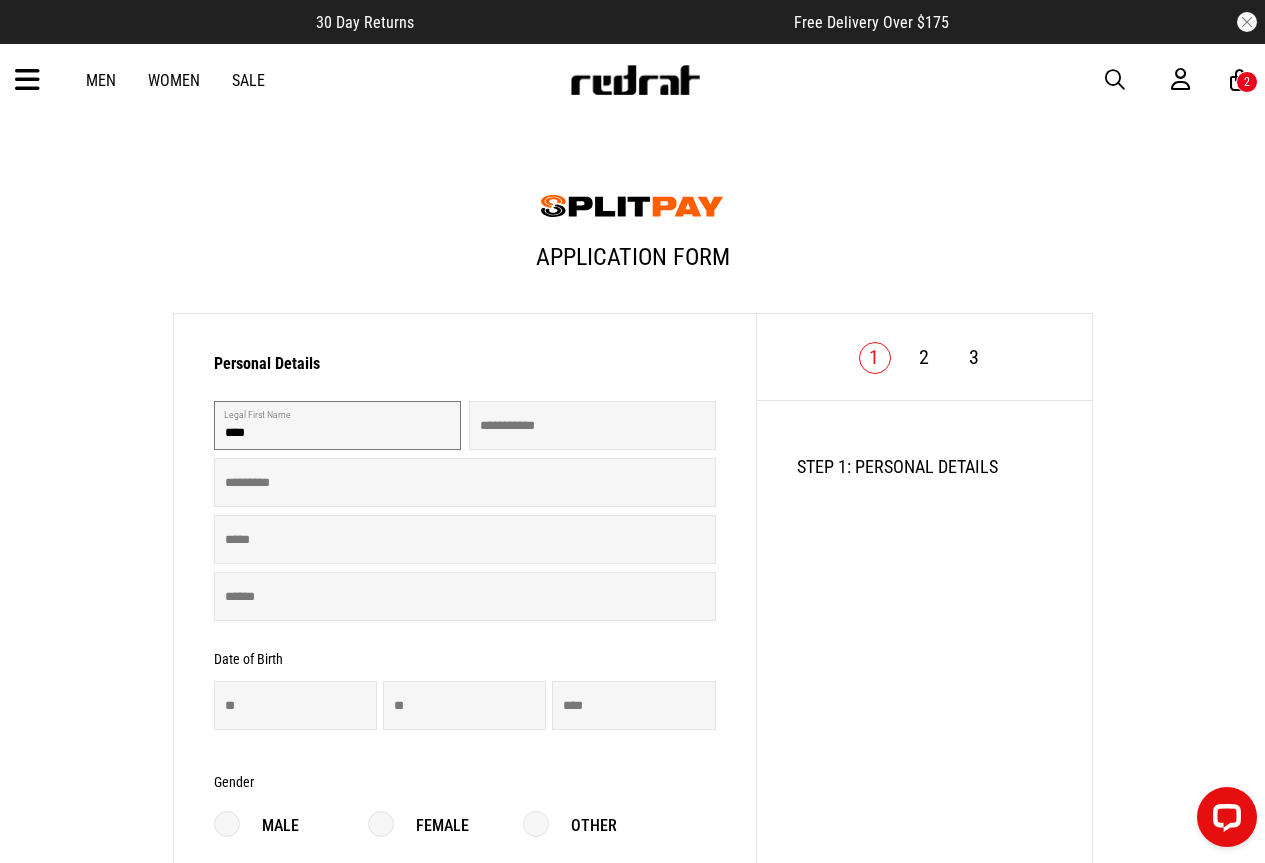 type on "****" 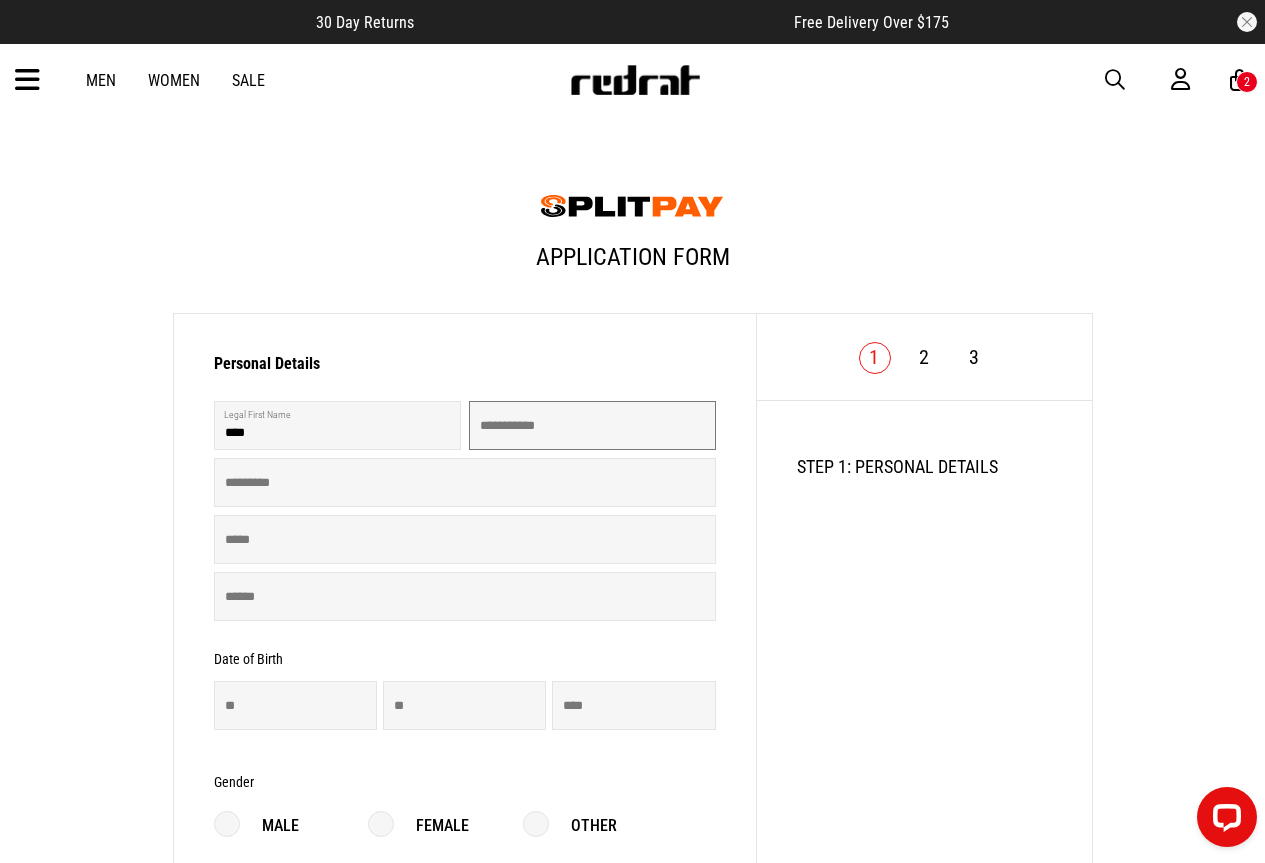 click at bounding box center [592, 425] 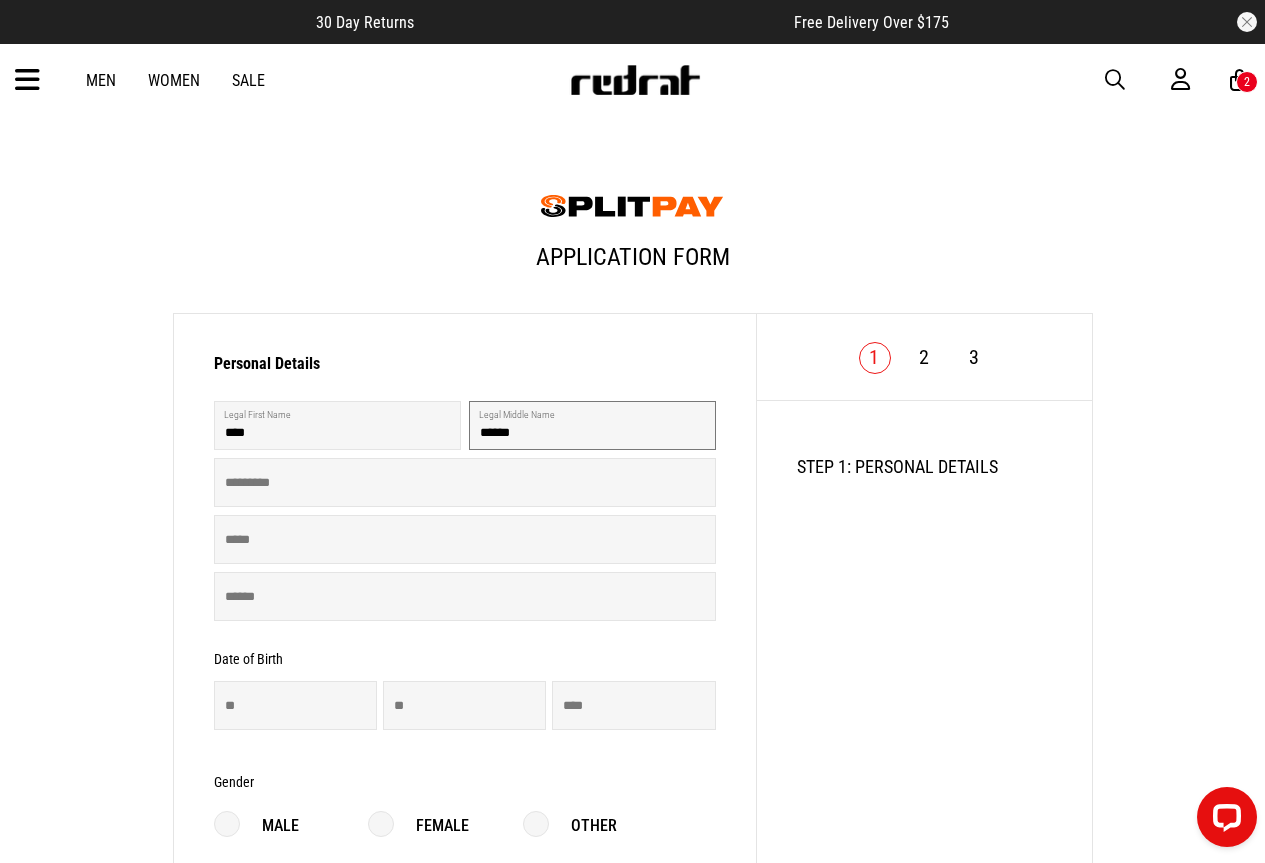 type on "******" 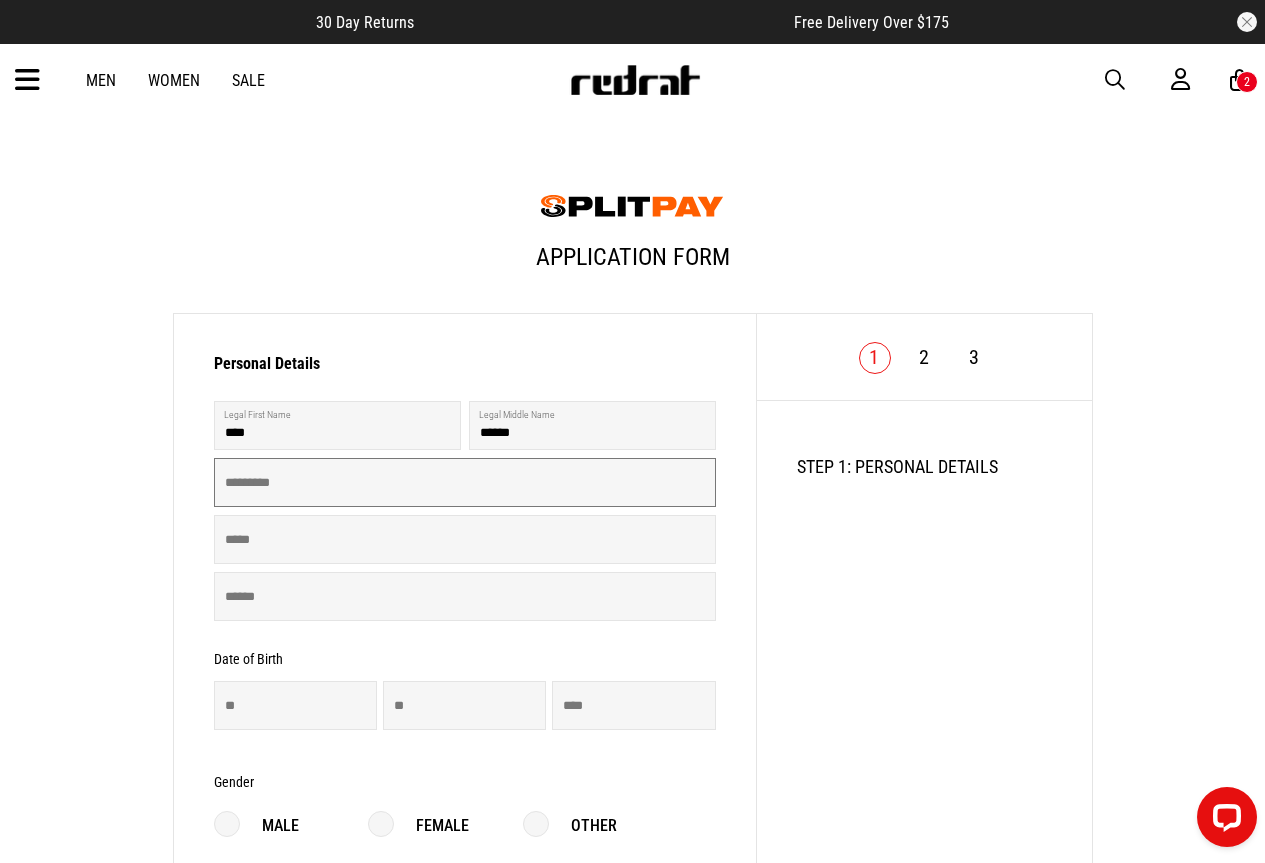 click at bounding box center (465, 482) 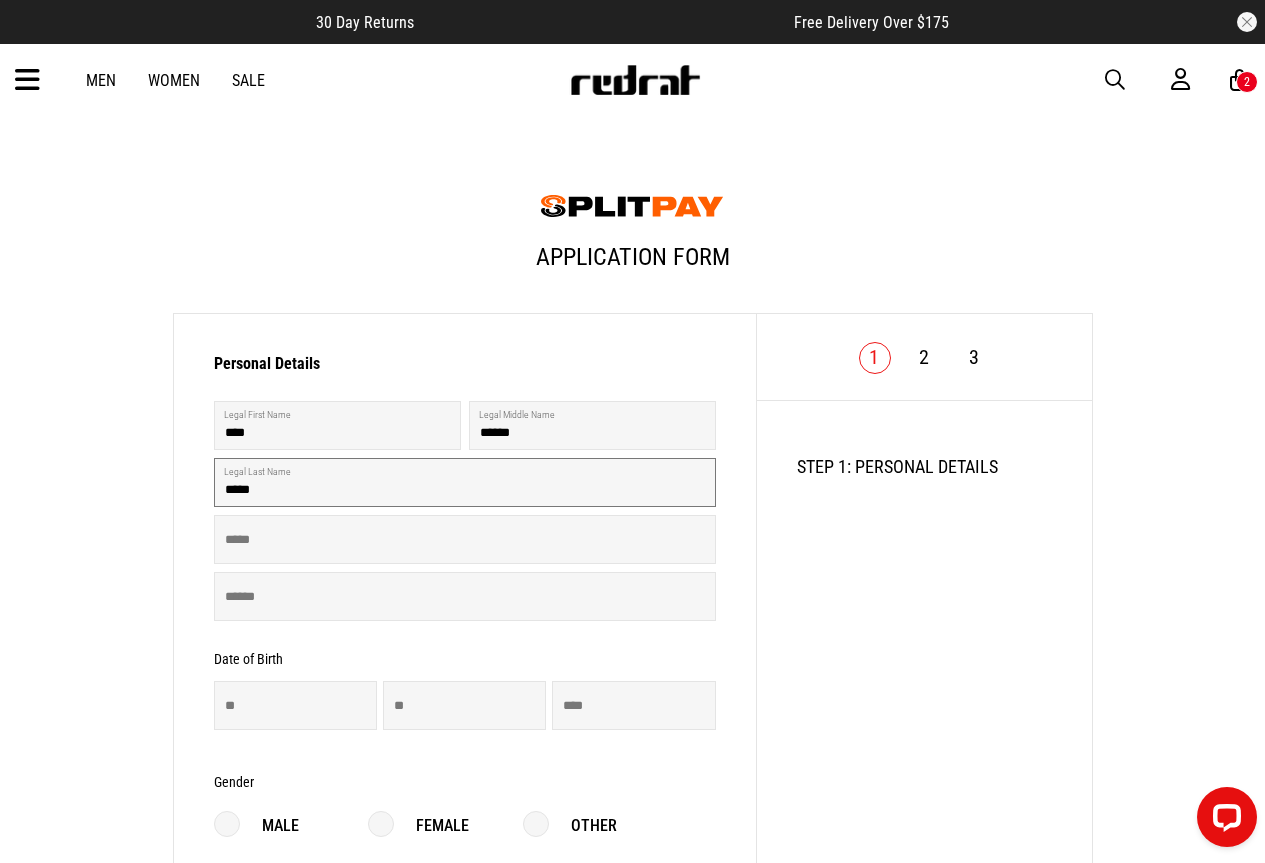 type on "*****" 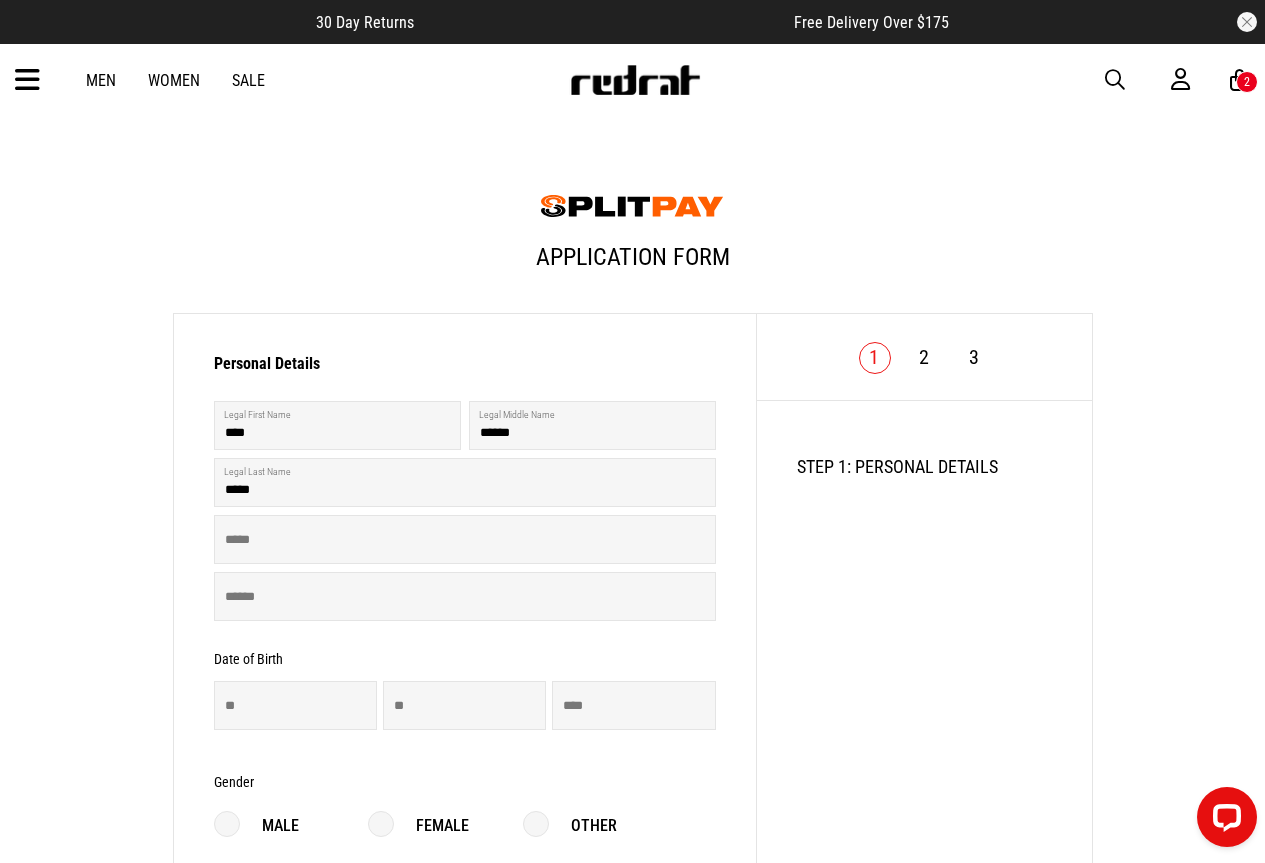 click on "Invalid Mobile" at bounding box center (465, 596) 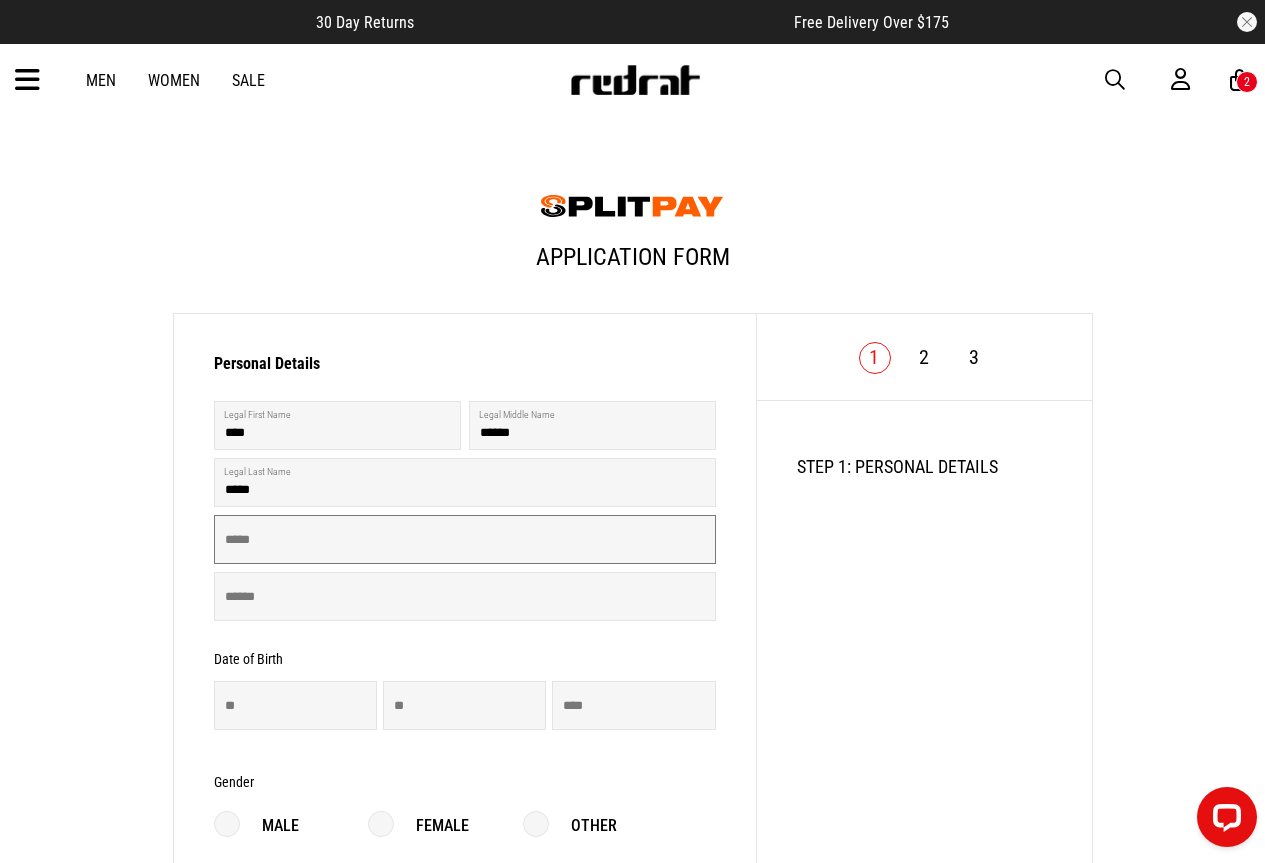 click at bounding box center [465, 539] 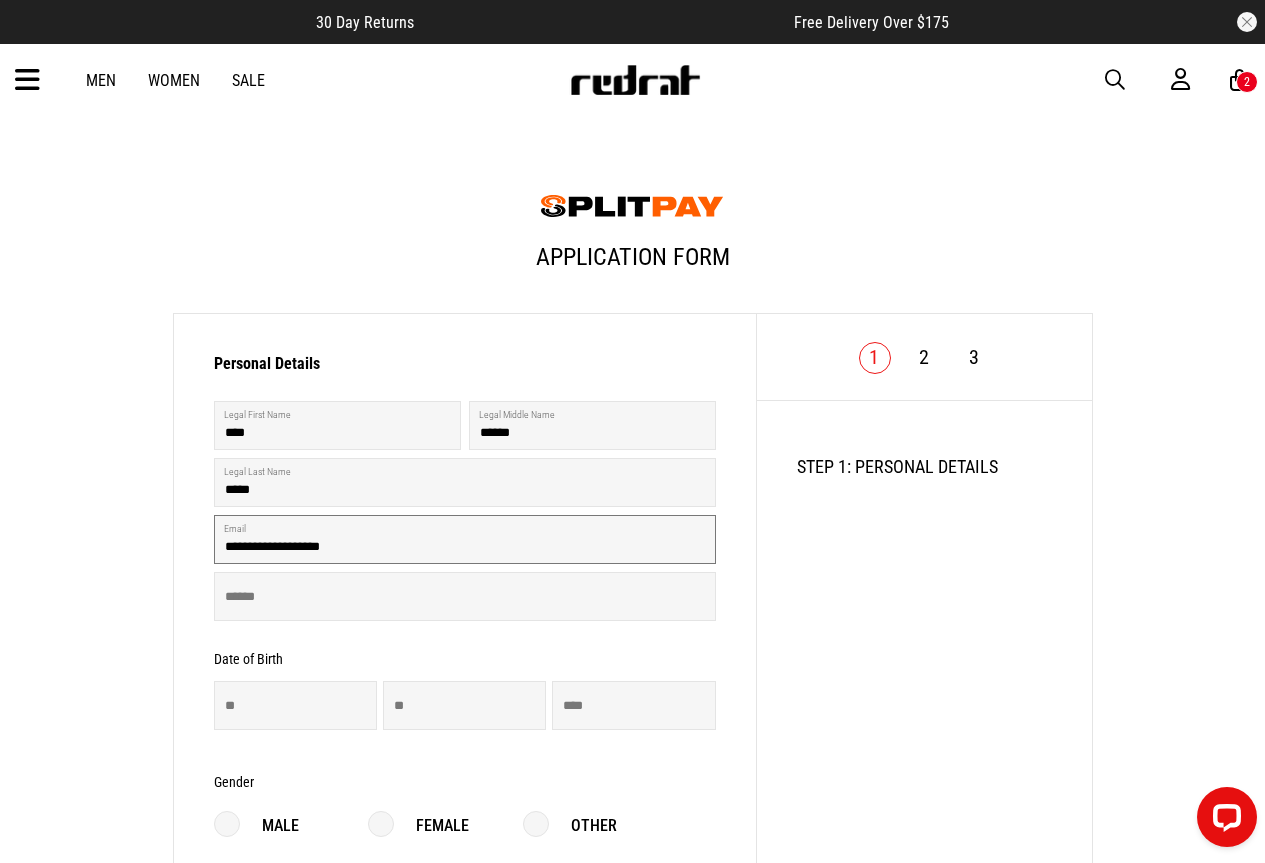 type on "**********" 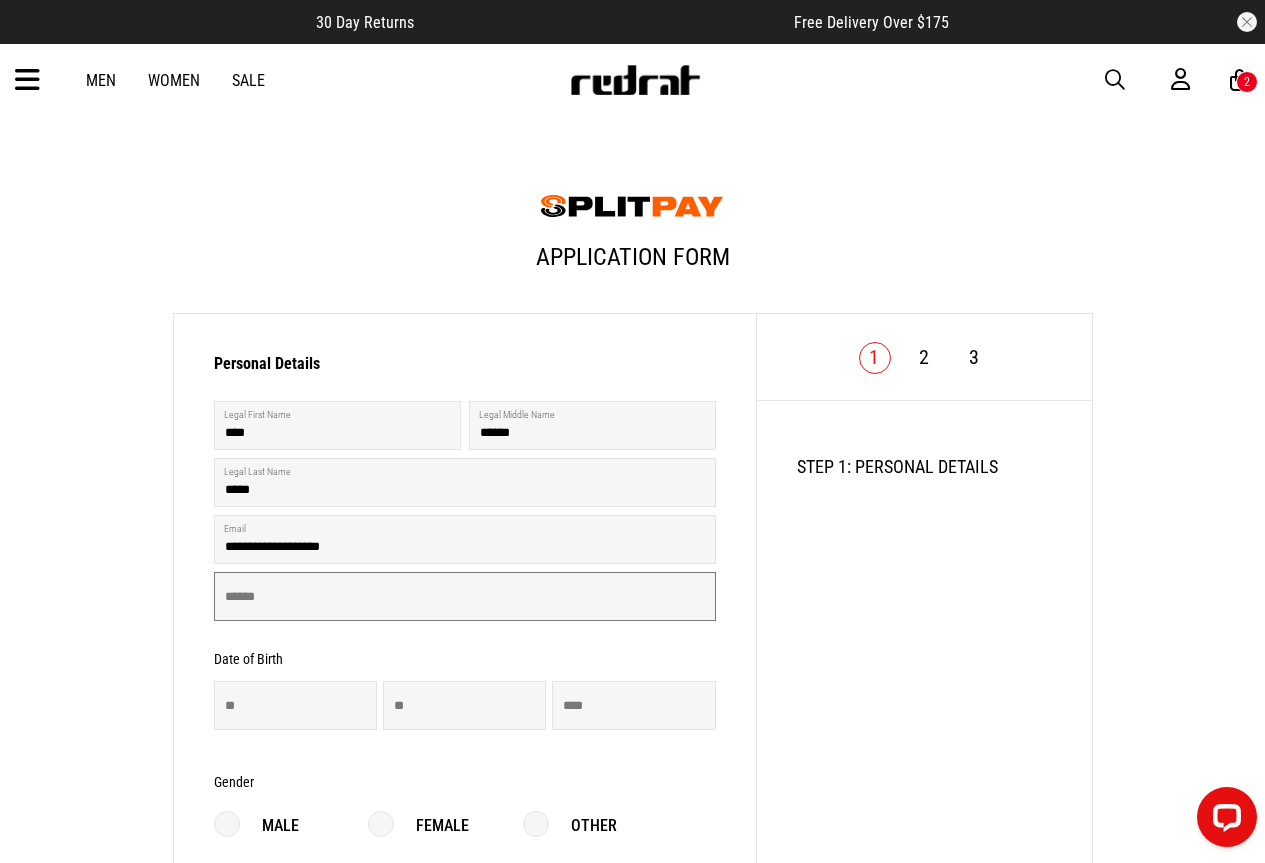 click at bounding box center (465, 596) 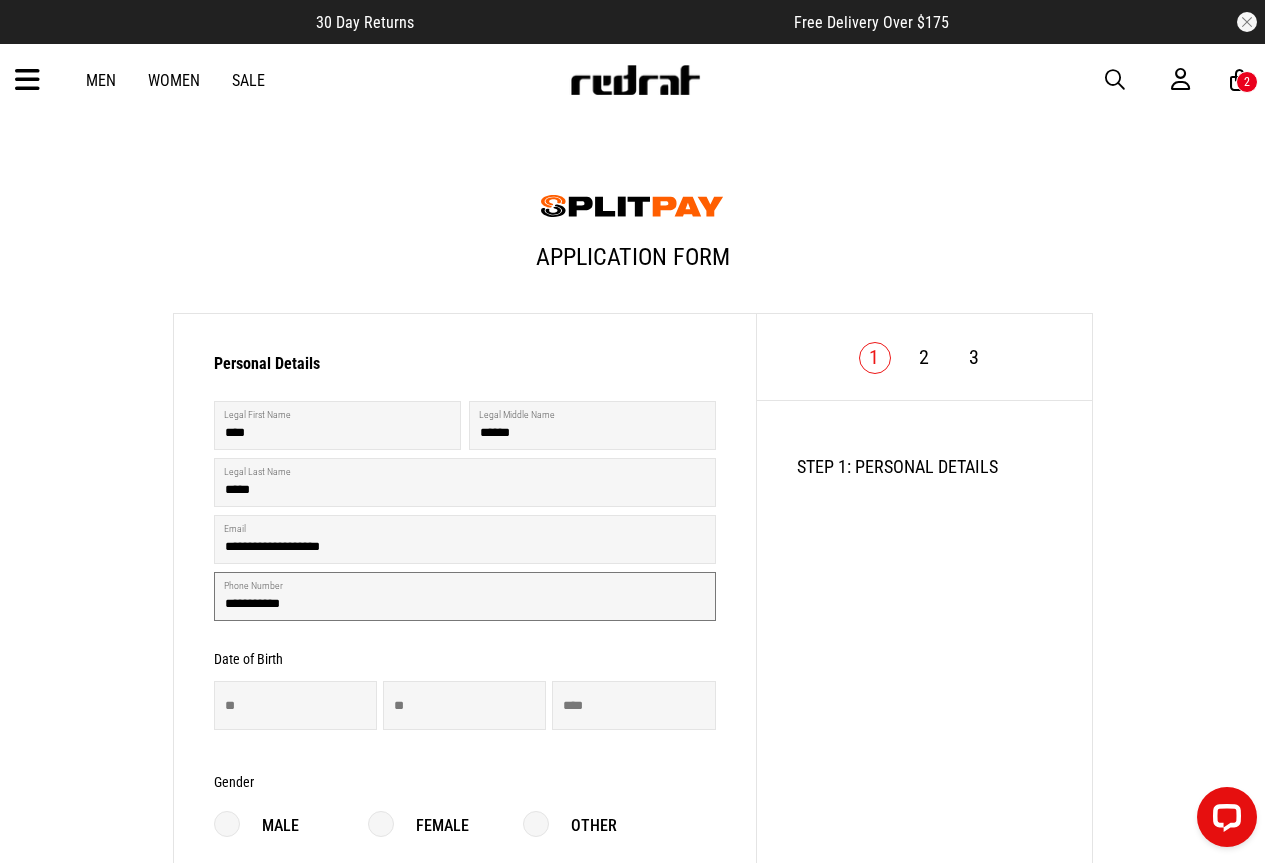 type on "**********" 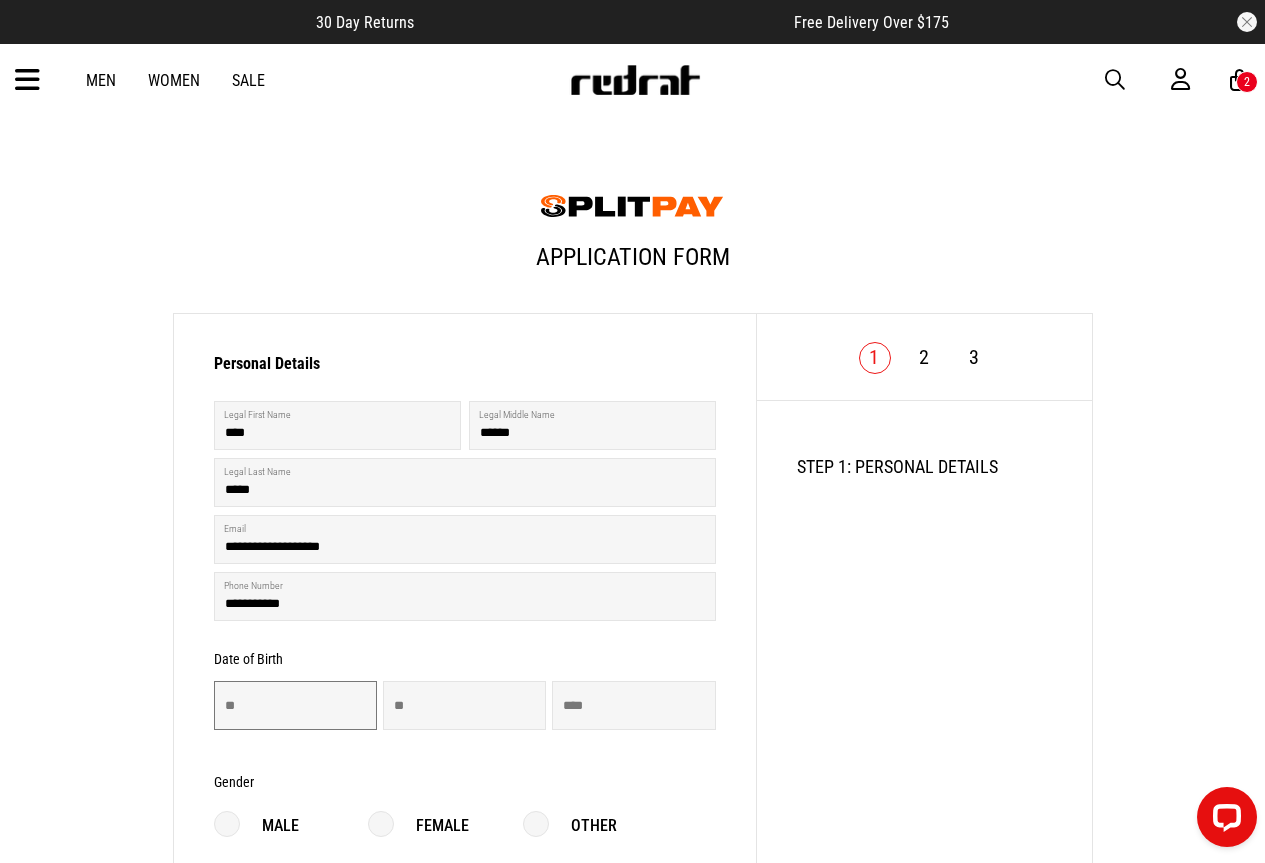 click at bounding box center (295, 705) 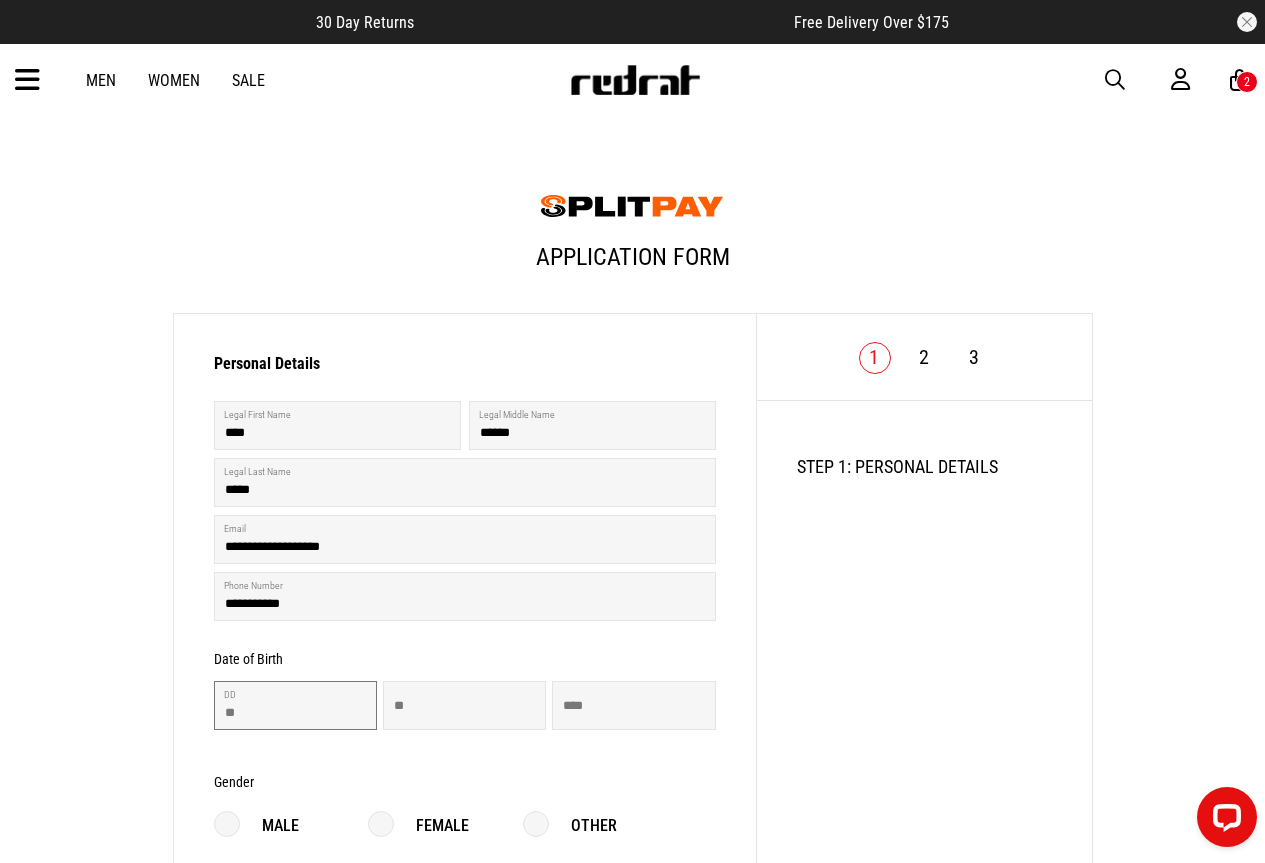 type on "**" 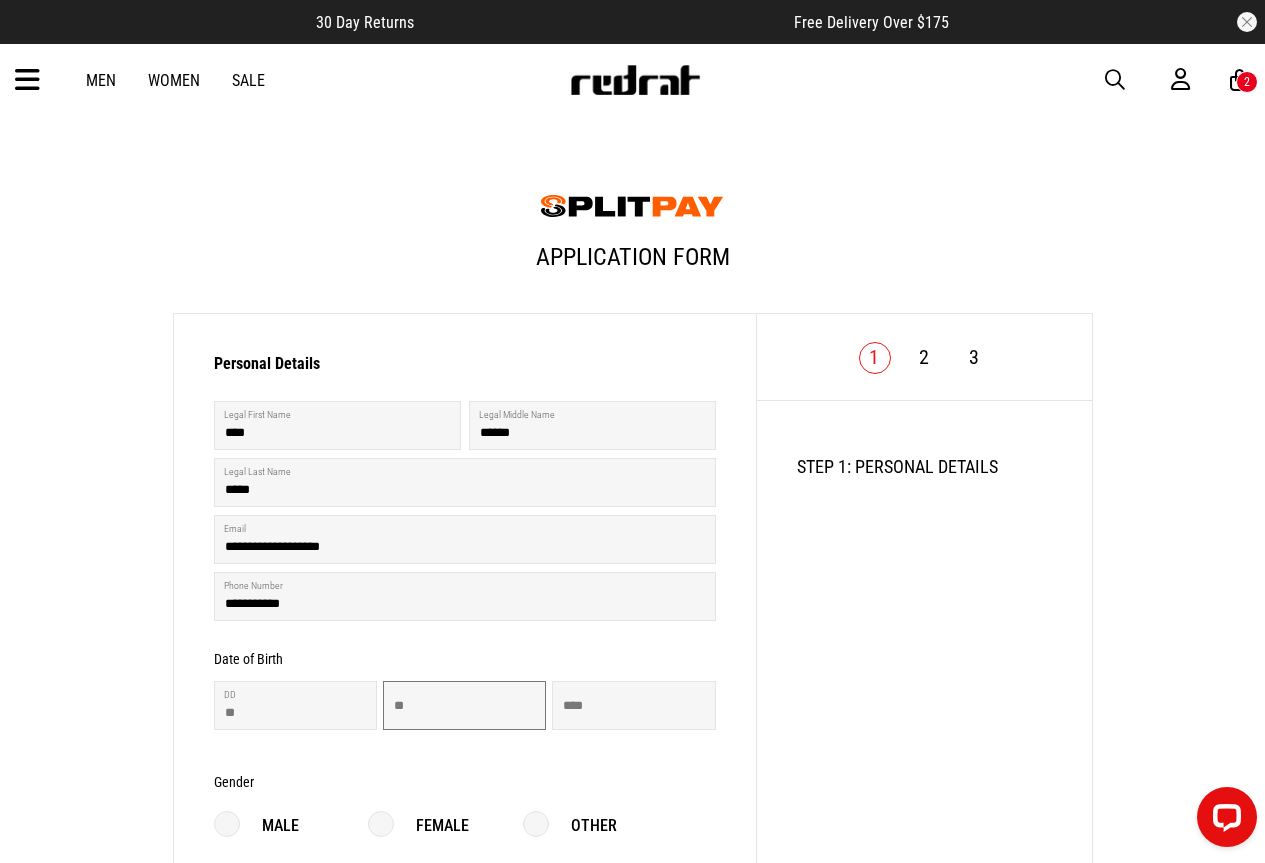 click at bounding box center (464, 705) 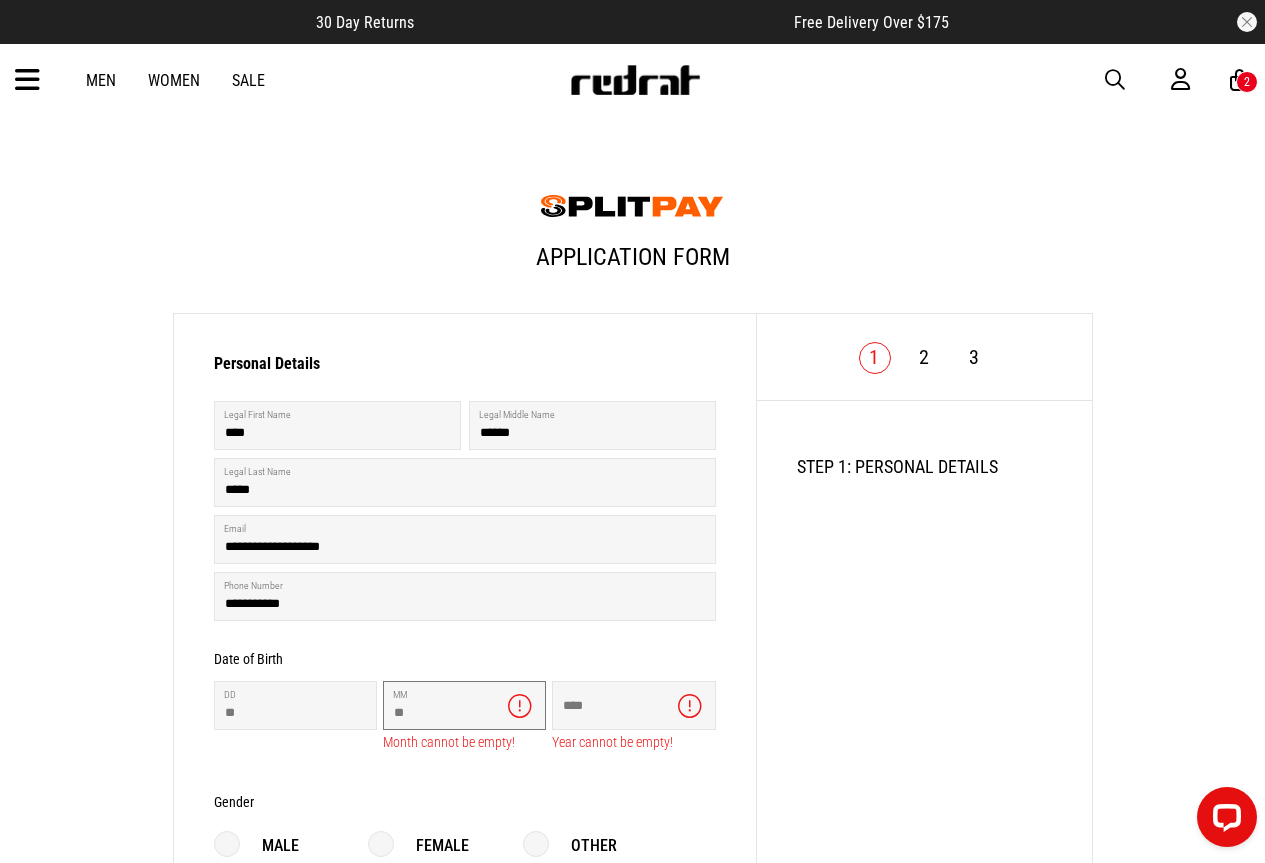 type on "**" 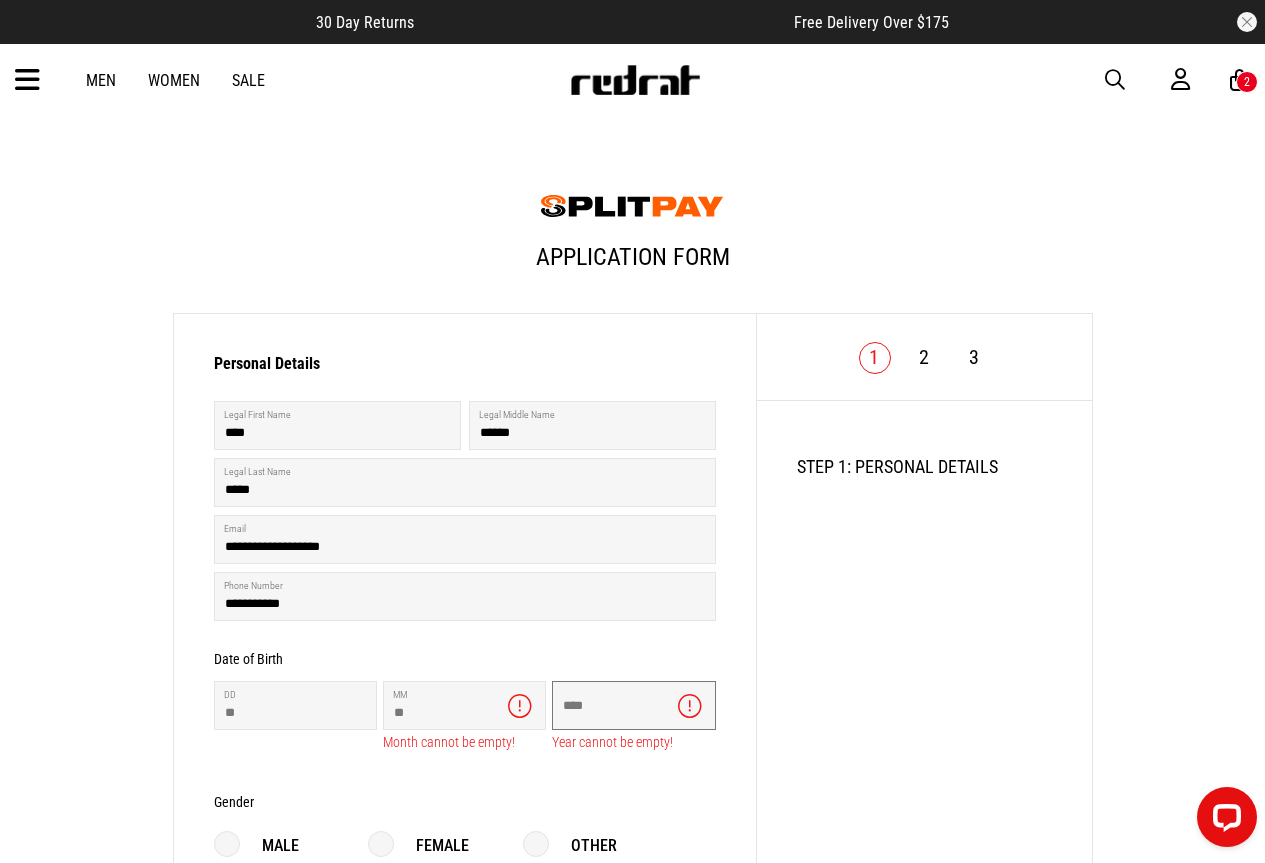 click at bounding box center [633, 705] 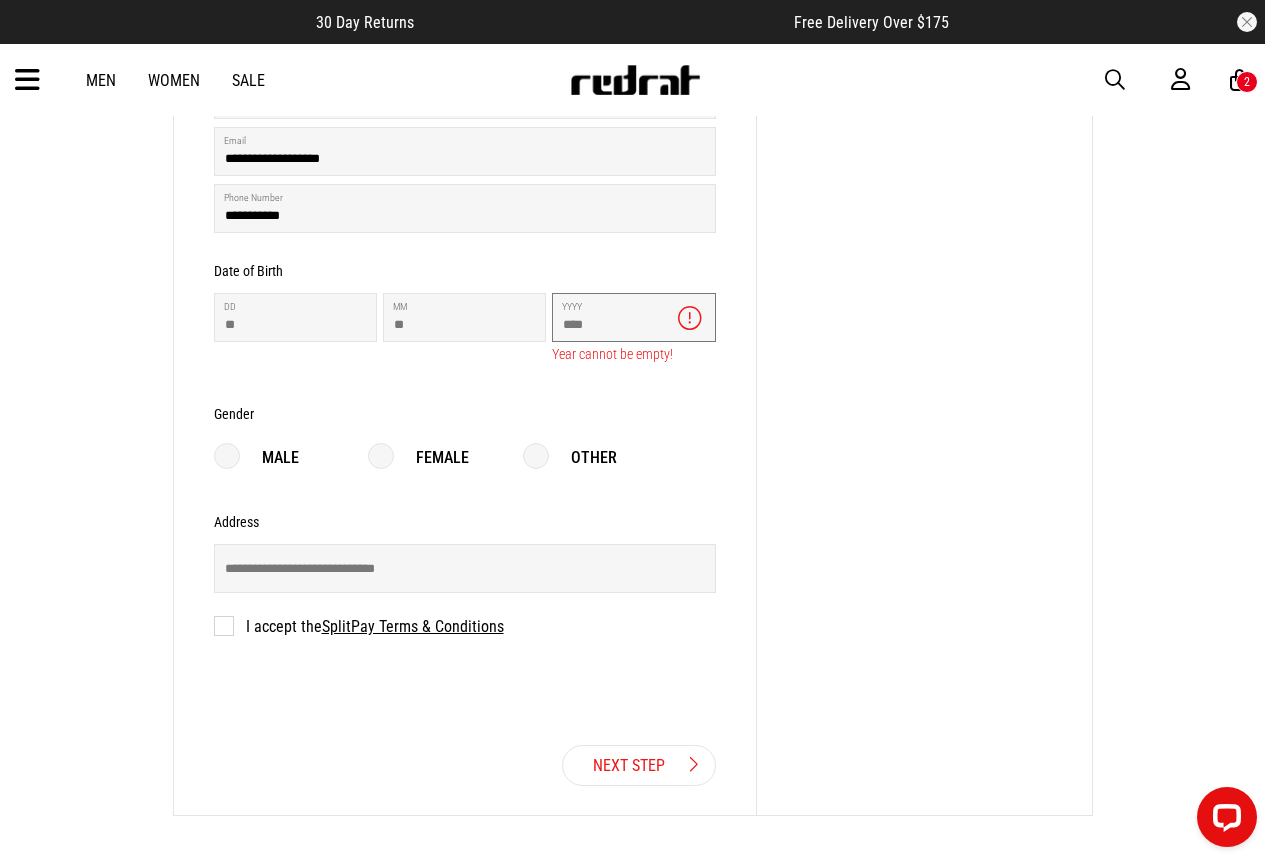 scroll, scrollTop: 392, scrollLeft: 0, axis: vertical 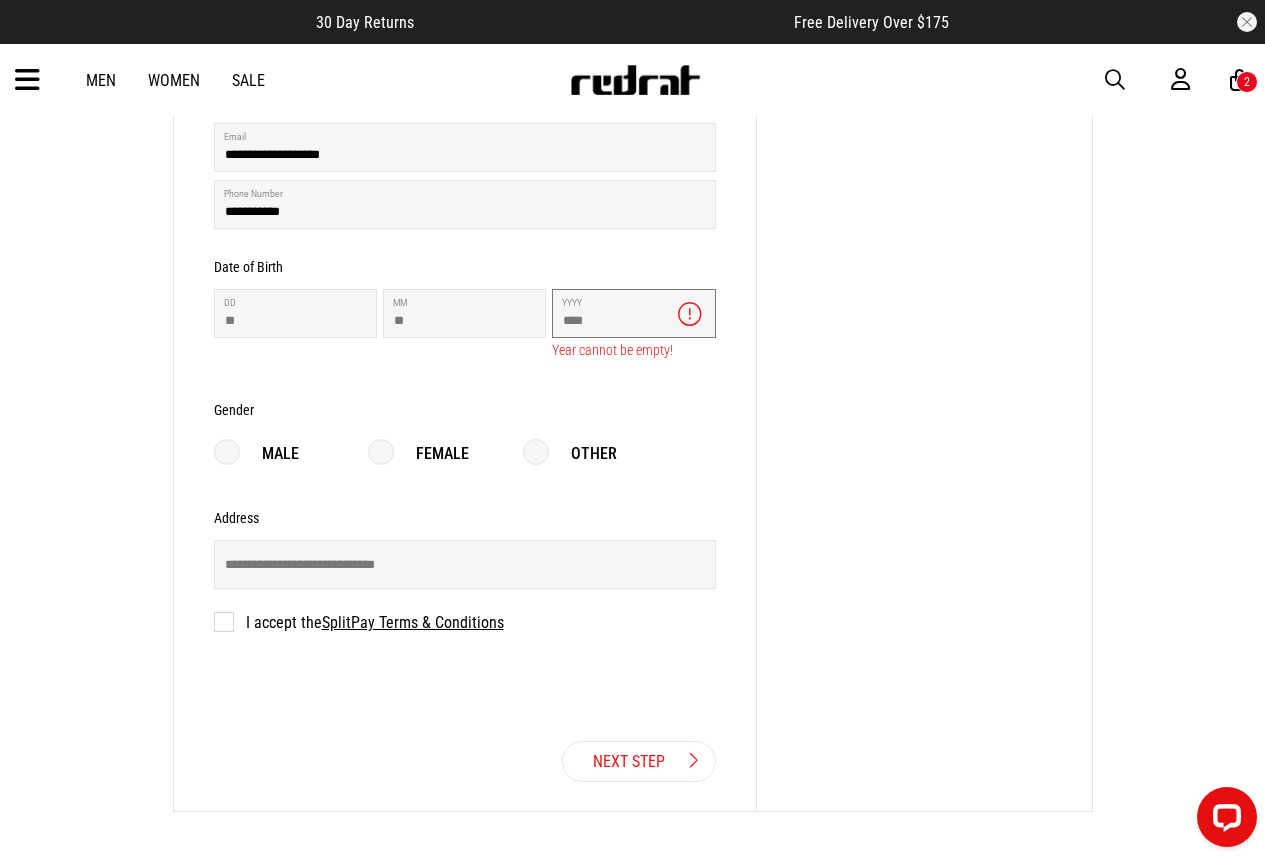 type on "****" 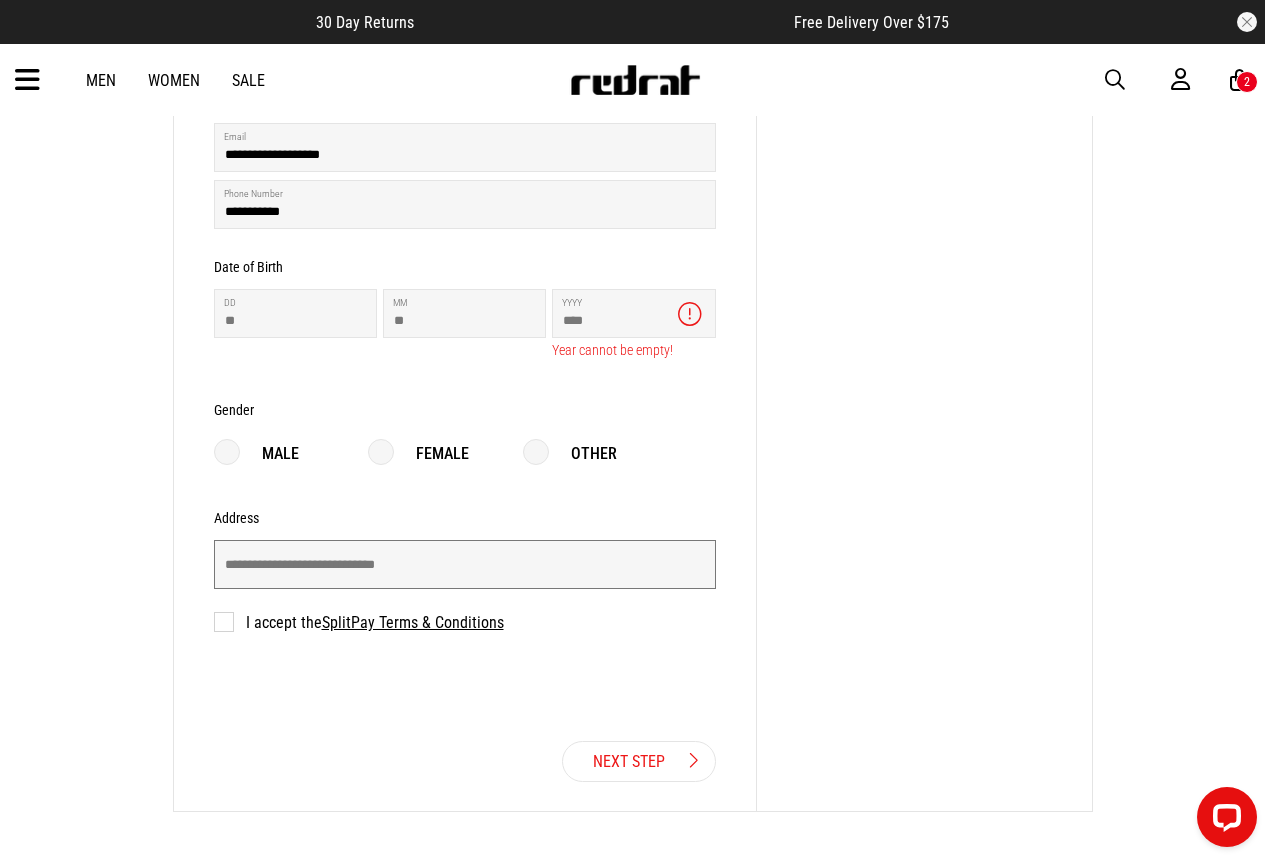 drag, startPoint x: 379, startPoint y: 563, endPoint x: 398, endPoint y: 566, distance: 19.235384 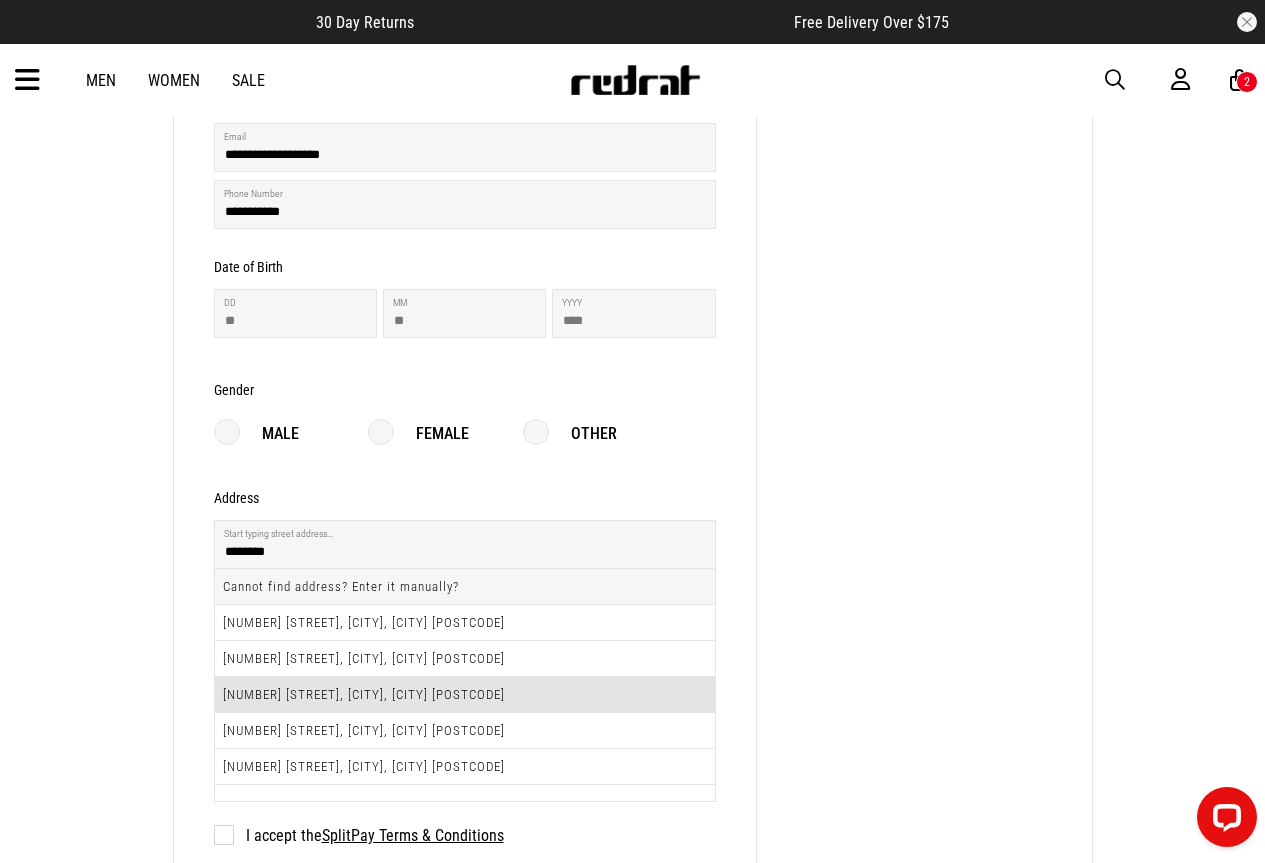 click on "[NUMBER] [STREET], [CITY], [CITY] [POSTAL_CODE]" at bounding box center (465, 695) 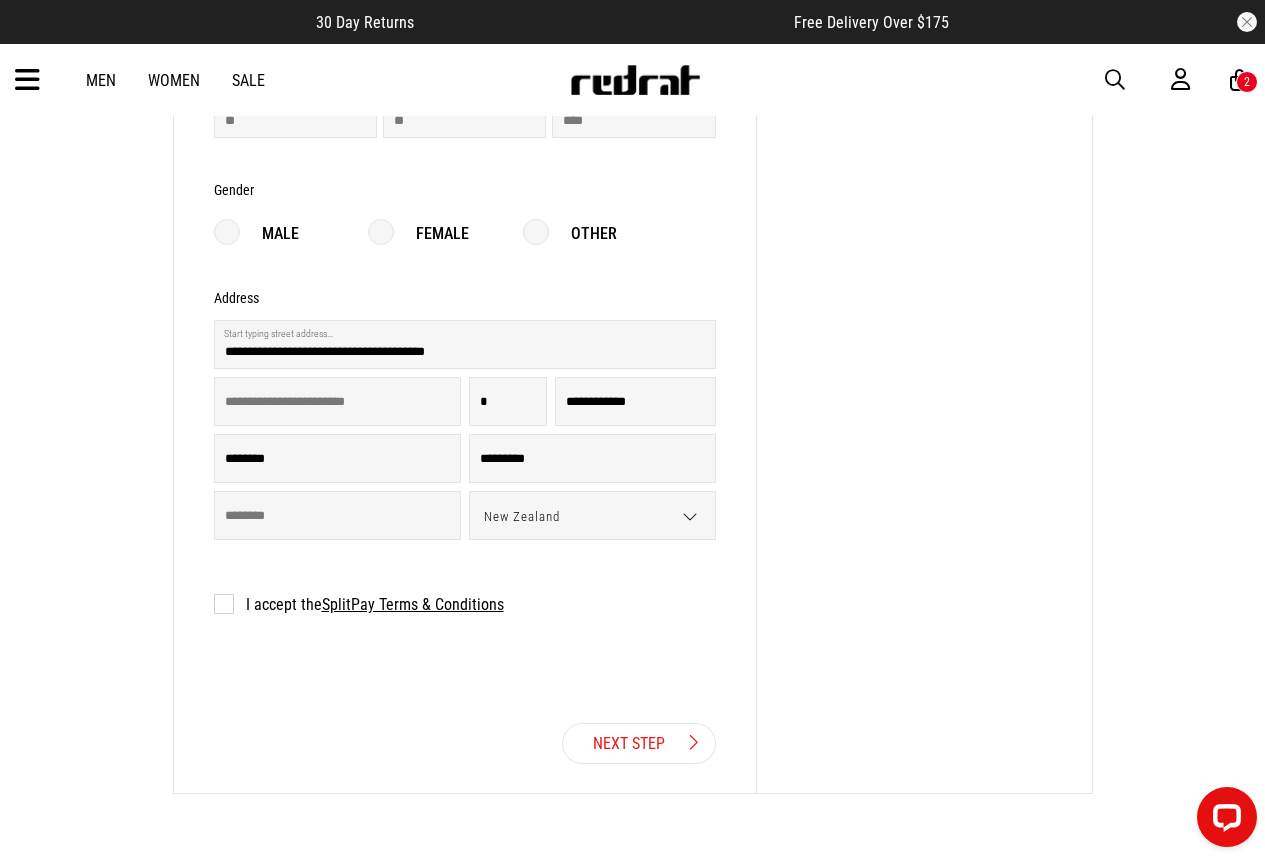 scroll, scrollTop: 600, scrollLeft: 0, axis: vertical 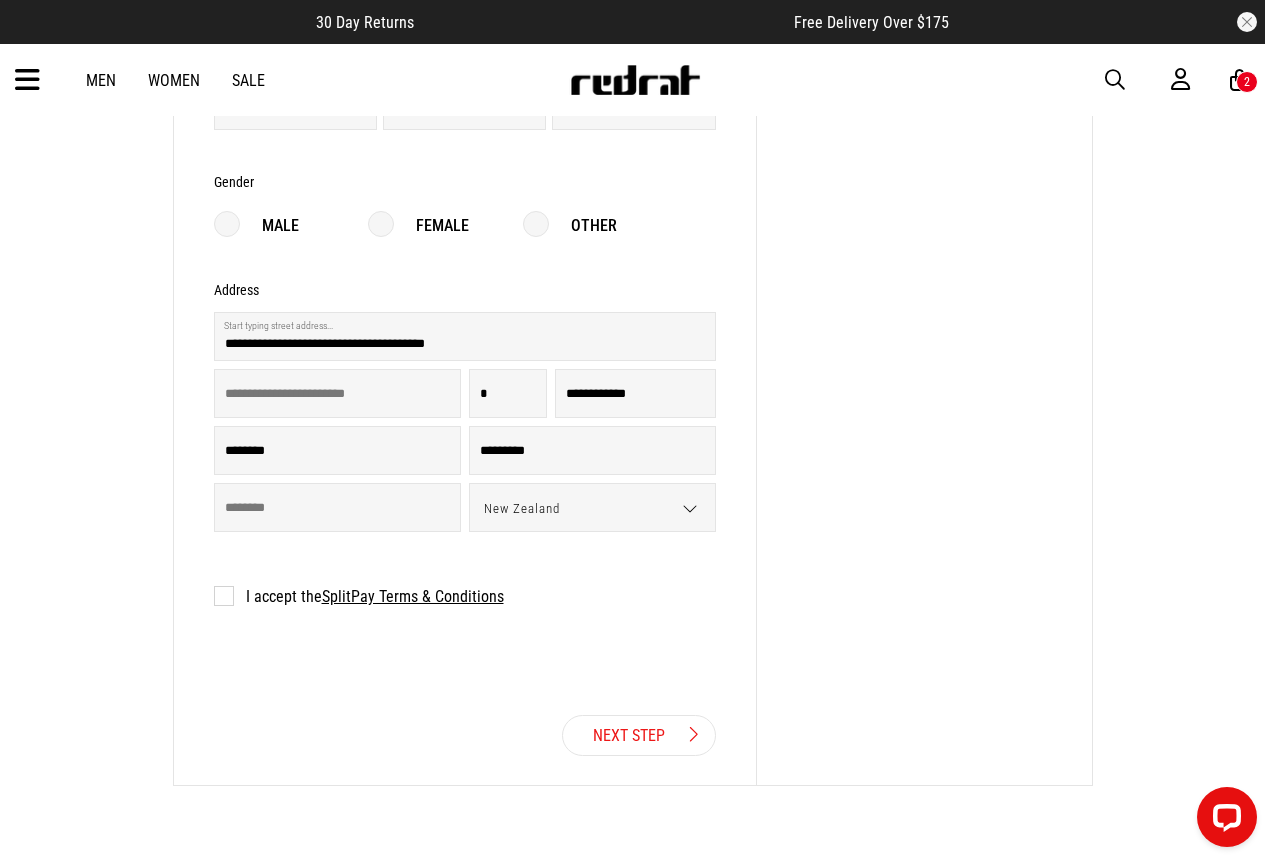 click on "I accept the  SplitPay Terms & Conditions" at bounding box center (359, 596) 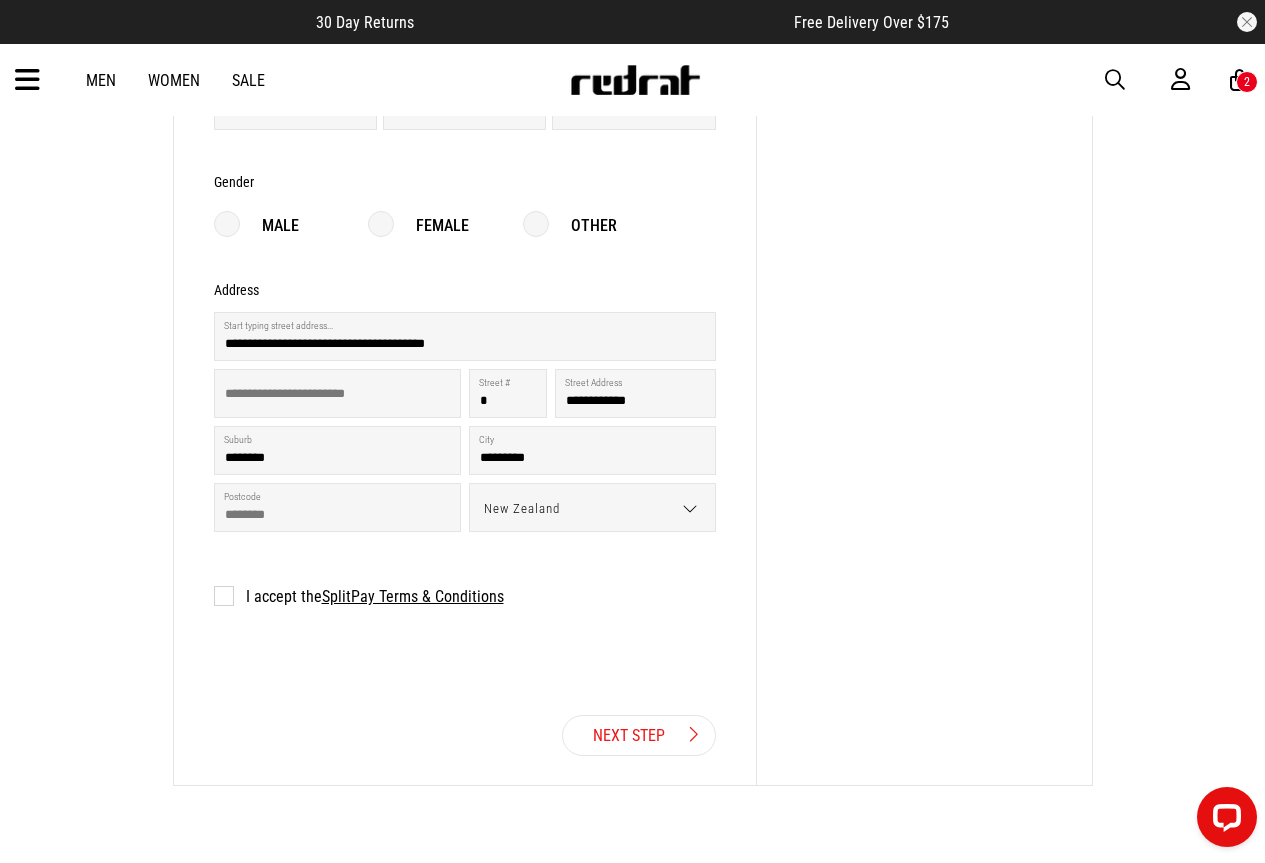 click on "Next Step" at bounding box center (639, 735) 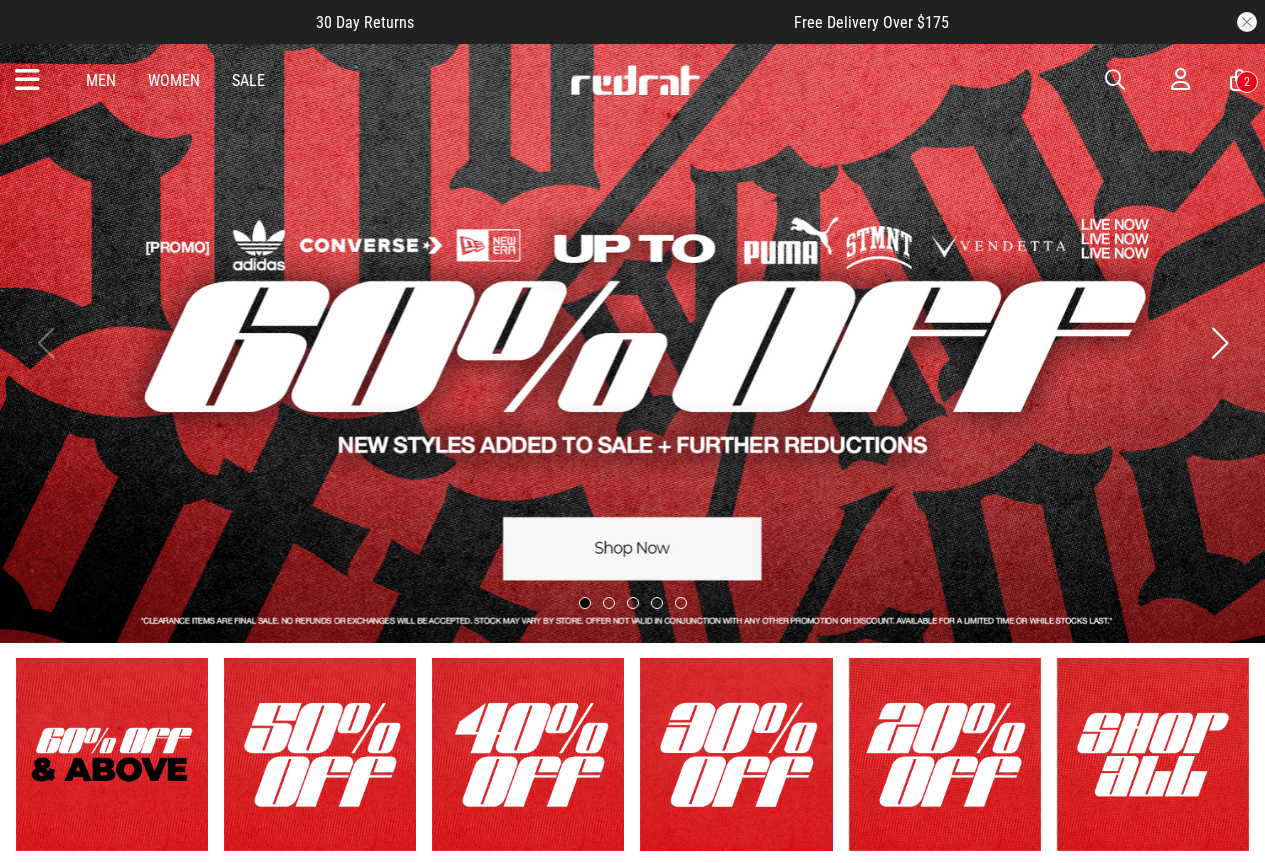 scroll, scrollTop: 0, scrollLeft: 0, axis: both 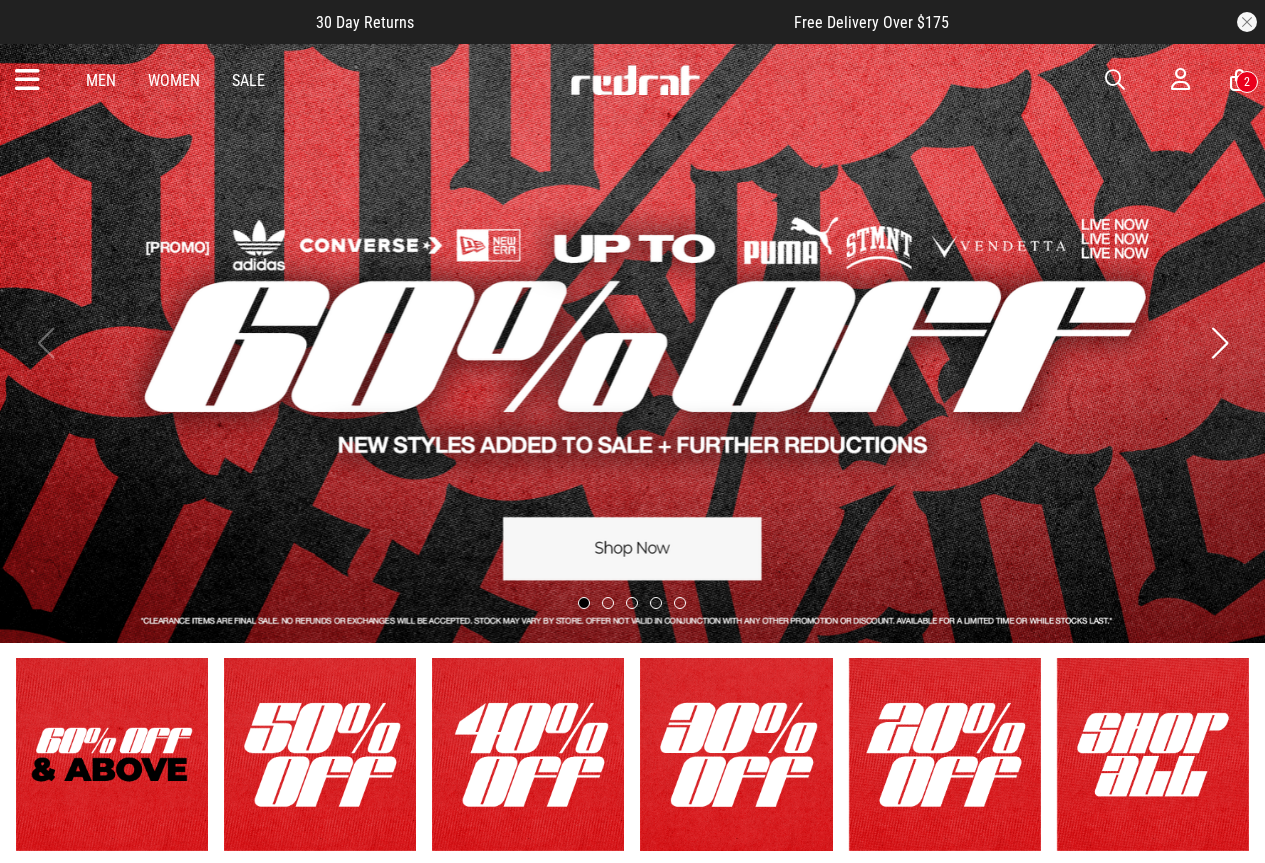 click at bounding box center (320, 754) 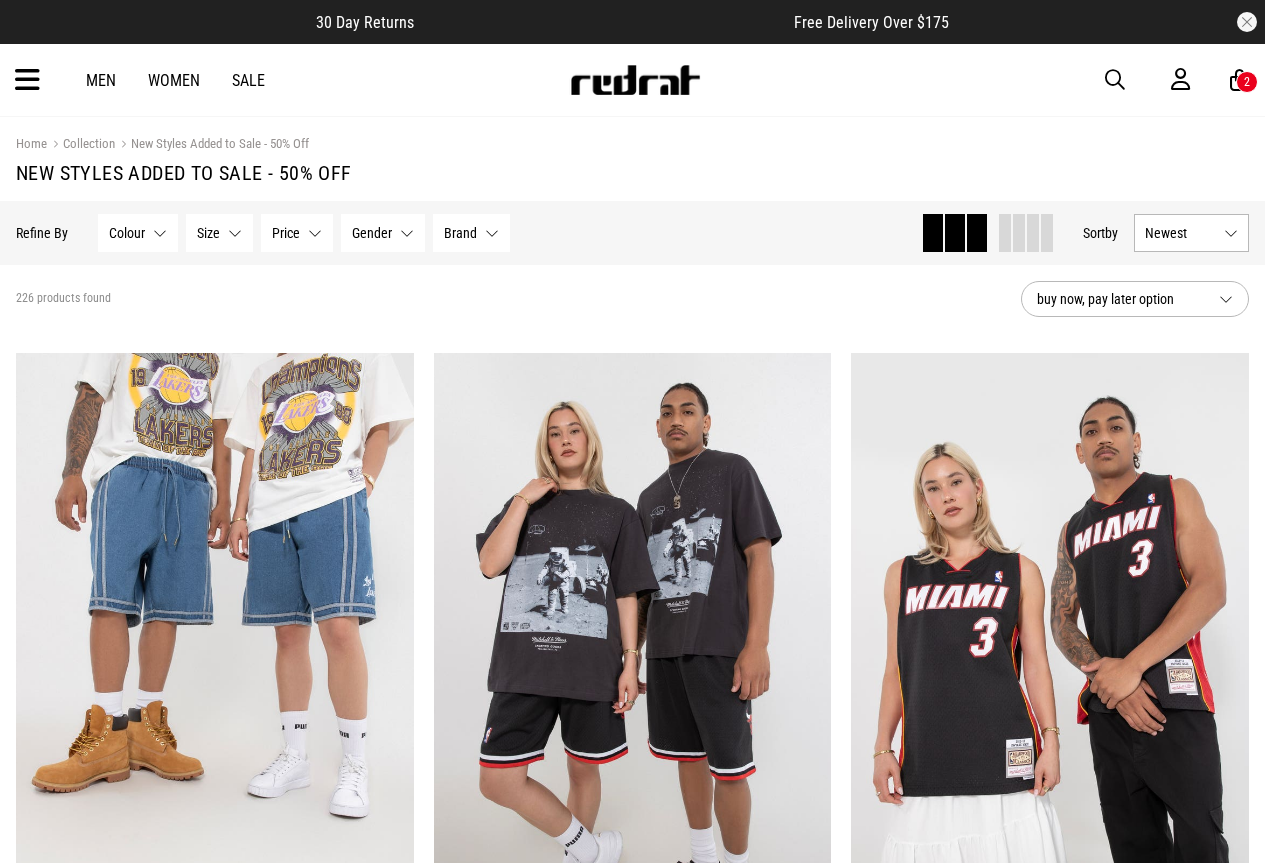 scroll, scrollTop: 0, scrollLeft: 0, axis: both 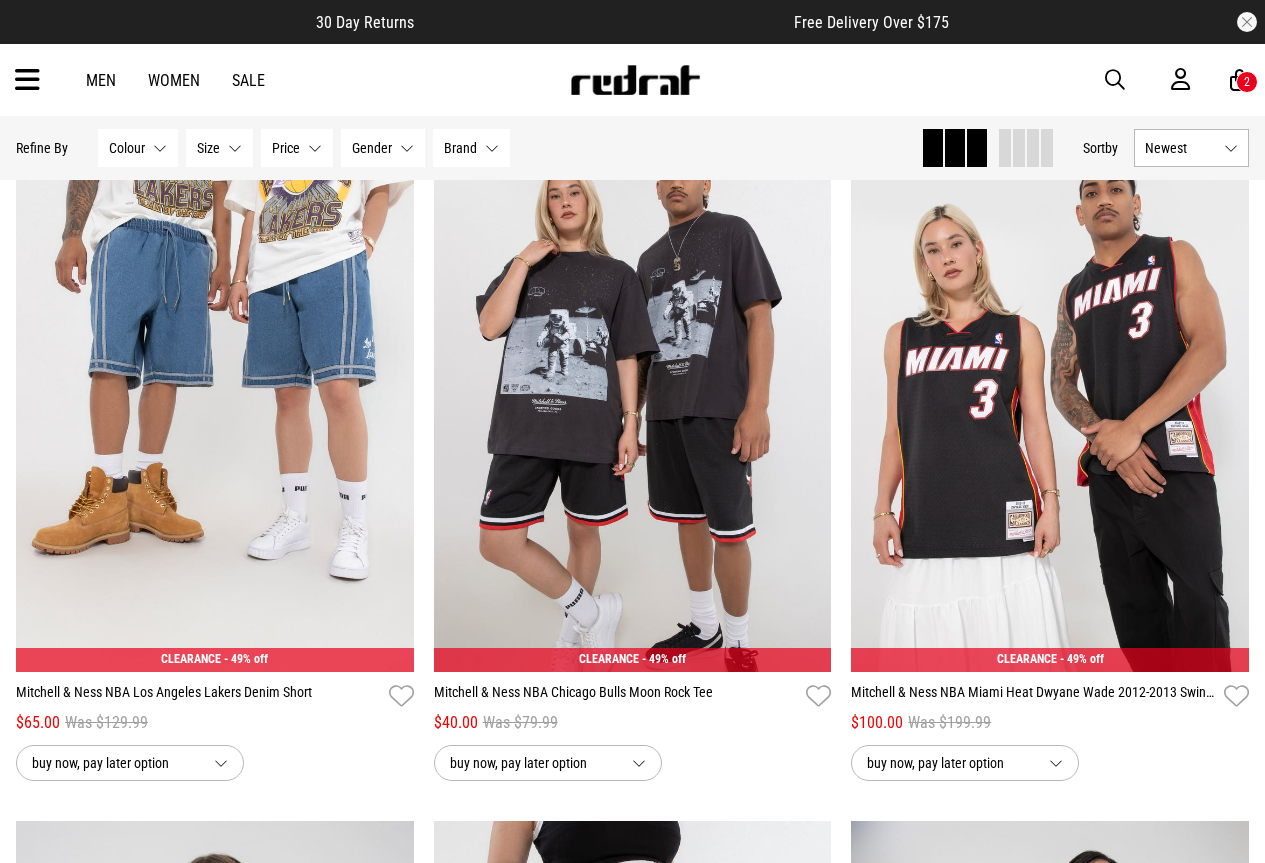 click on "Brand  None selected" at bounding box center [471, 148] 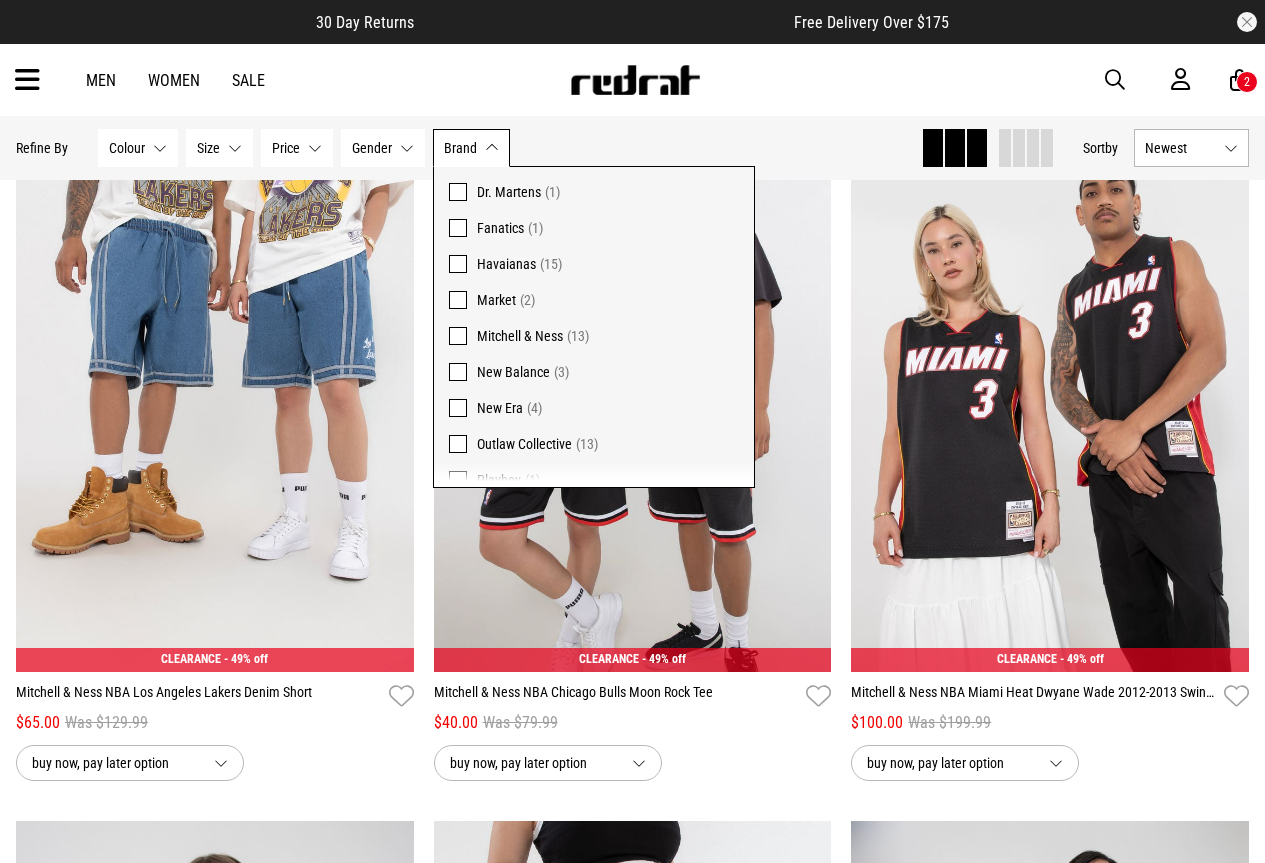 scroll, scrollTop: 228, scrollLeft: 0, axis: vertical 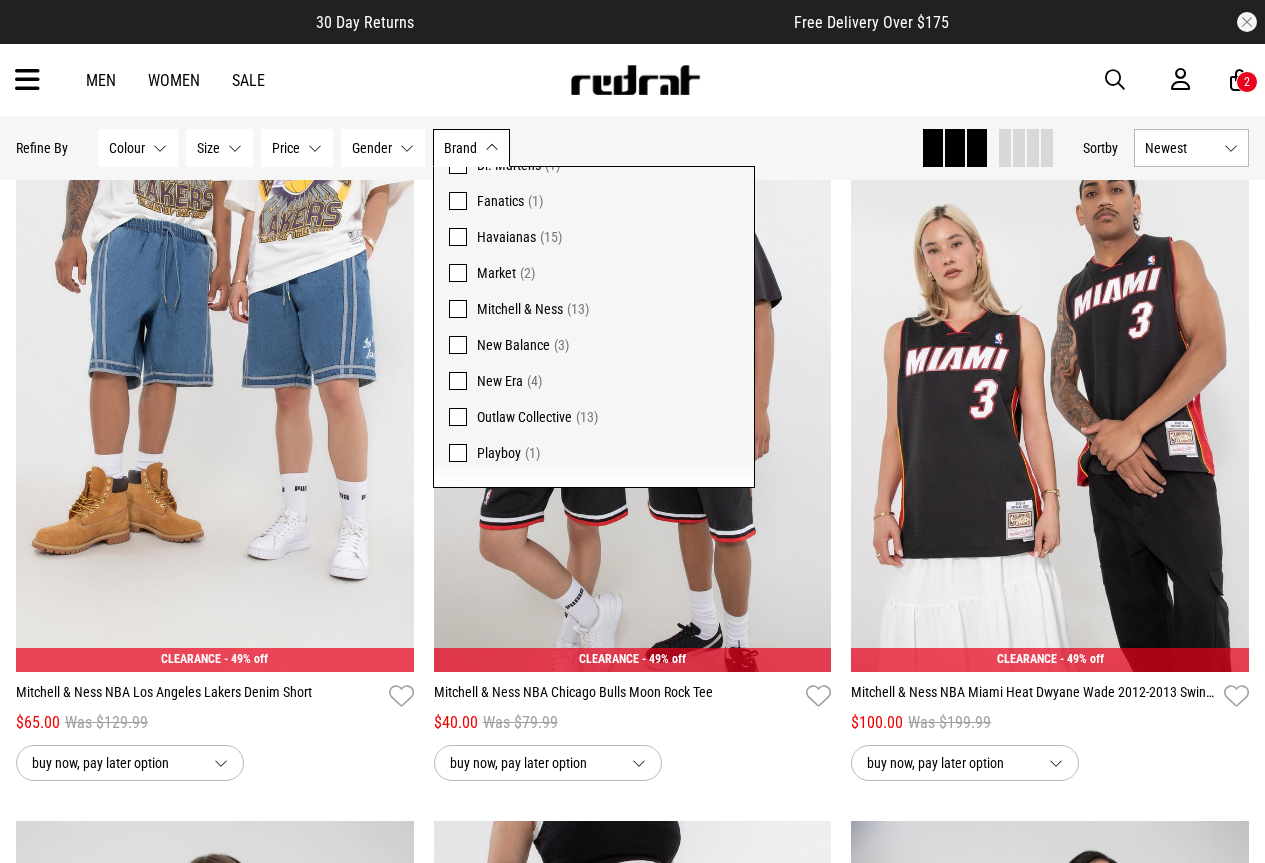 click on "New Balance" at bounding box center (513, 345) 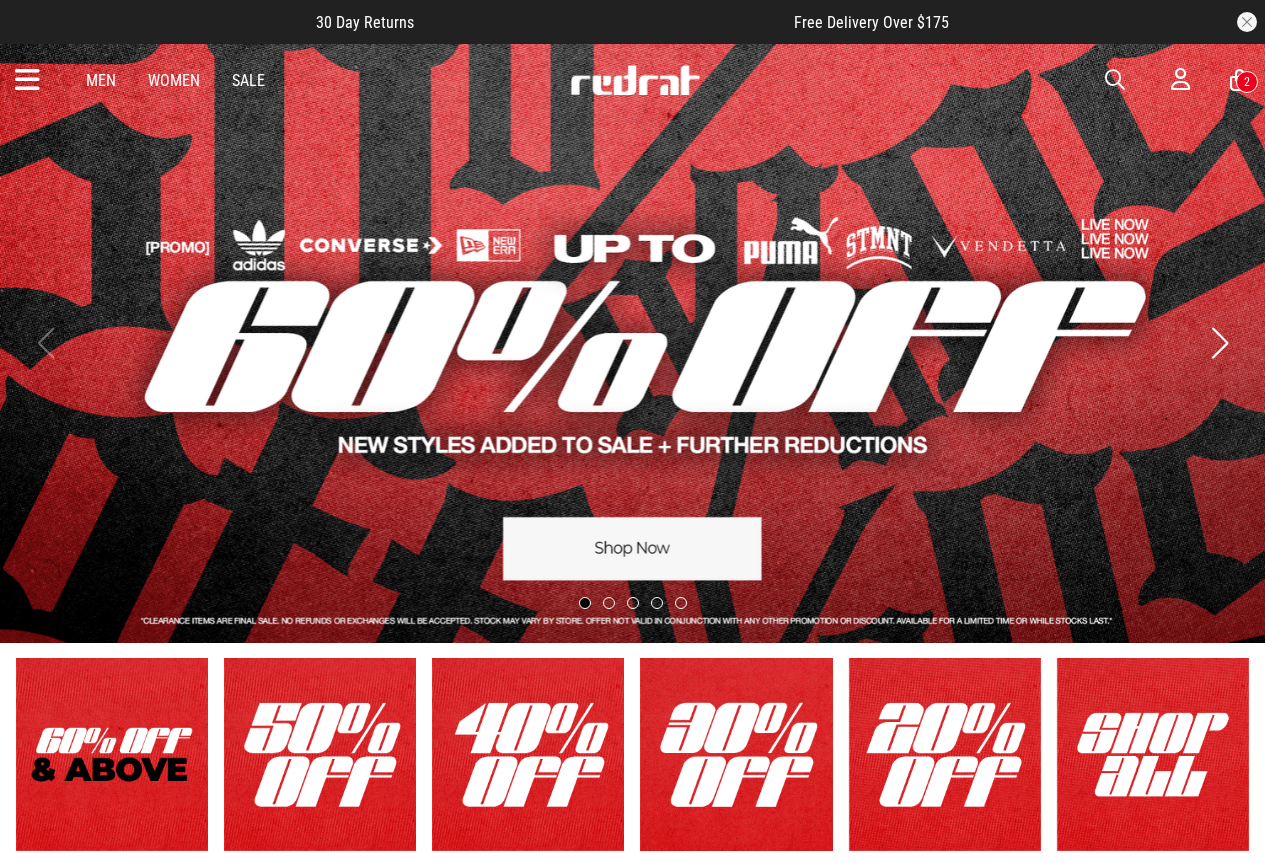 scroll, scrollTop: 0, scrollLeft: 0, axis: both 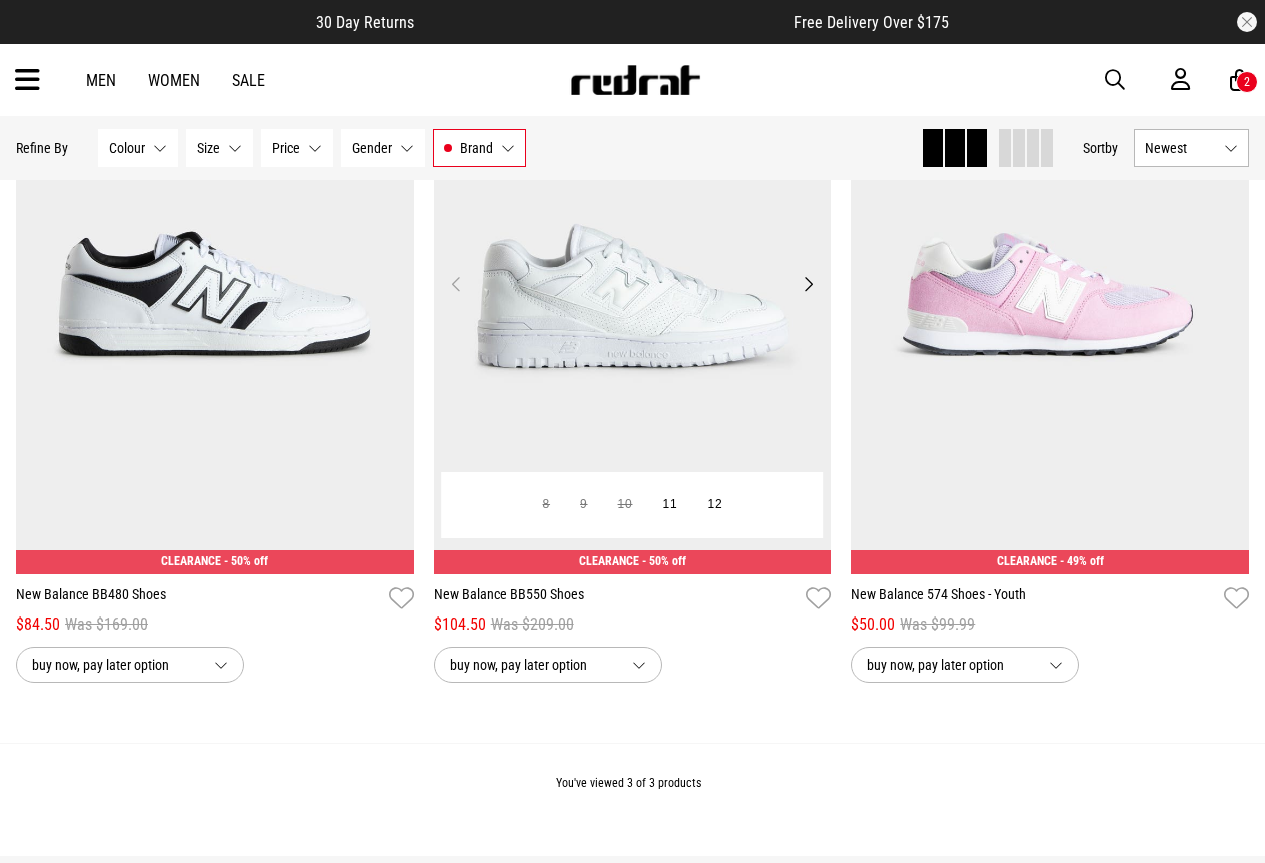 click at bounding box center [633, 295] 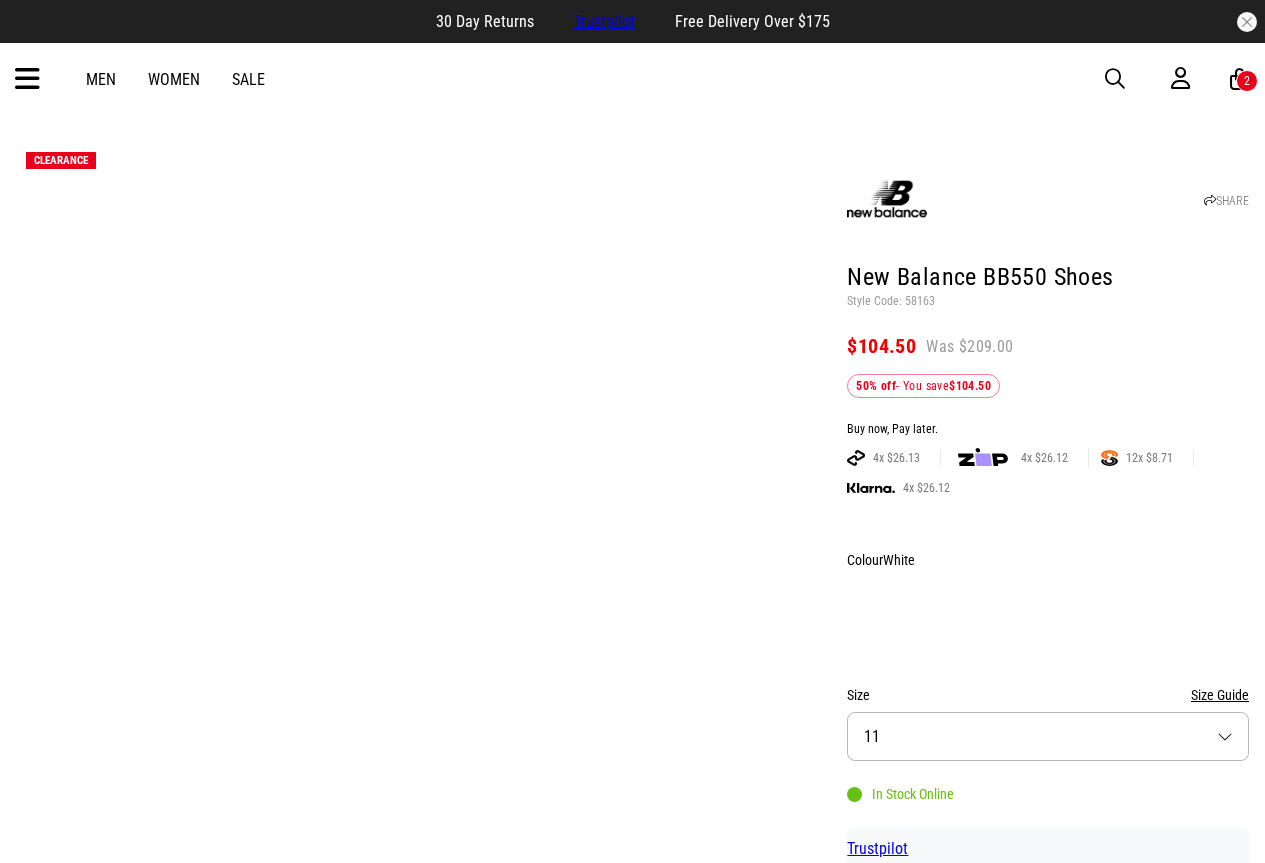 scroll, scrollTop: 0, scrollLeft: 0, axis: both 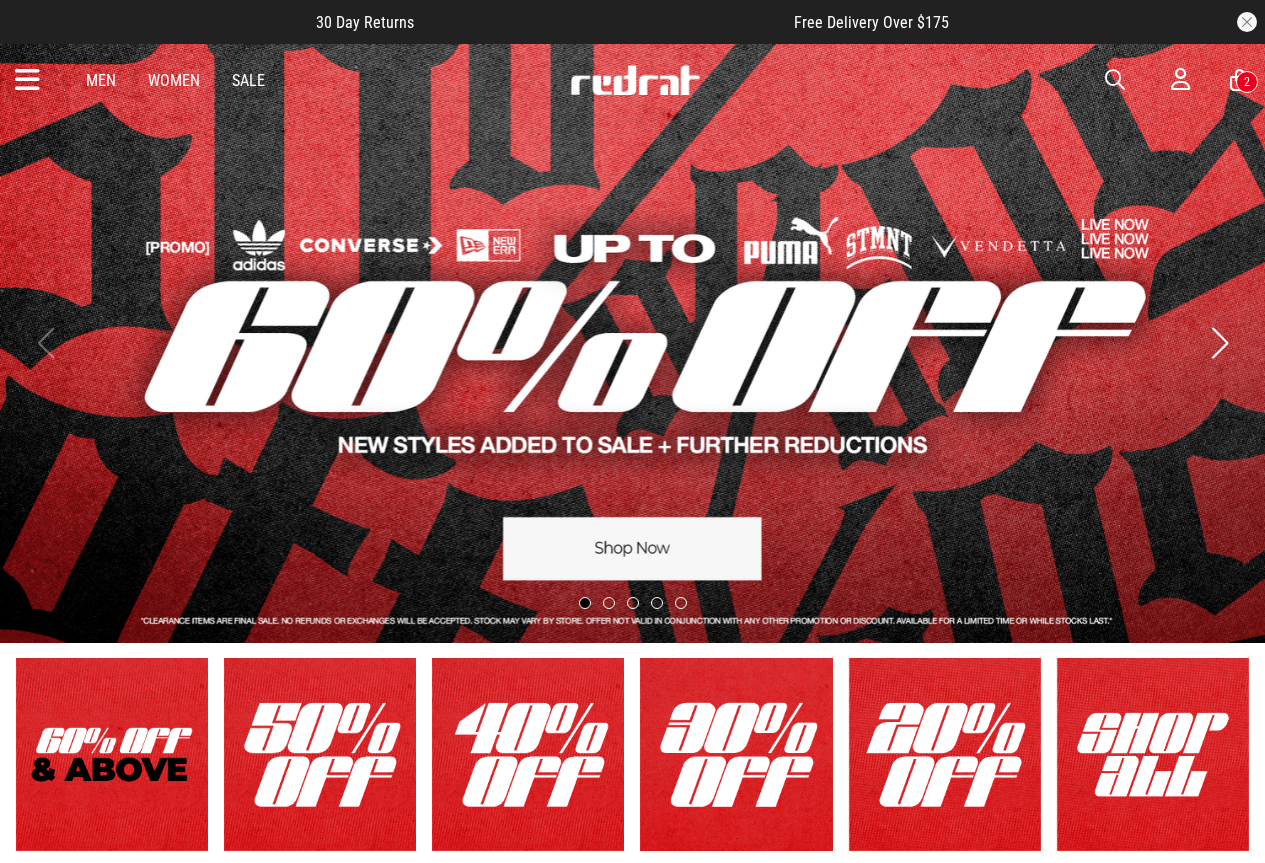 click at bounding box center (320, 754) 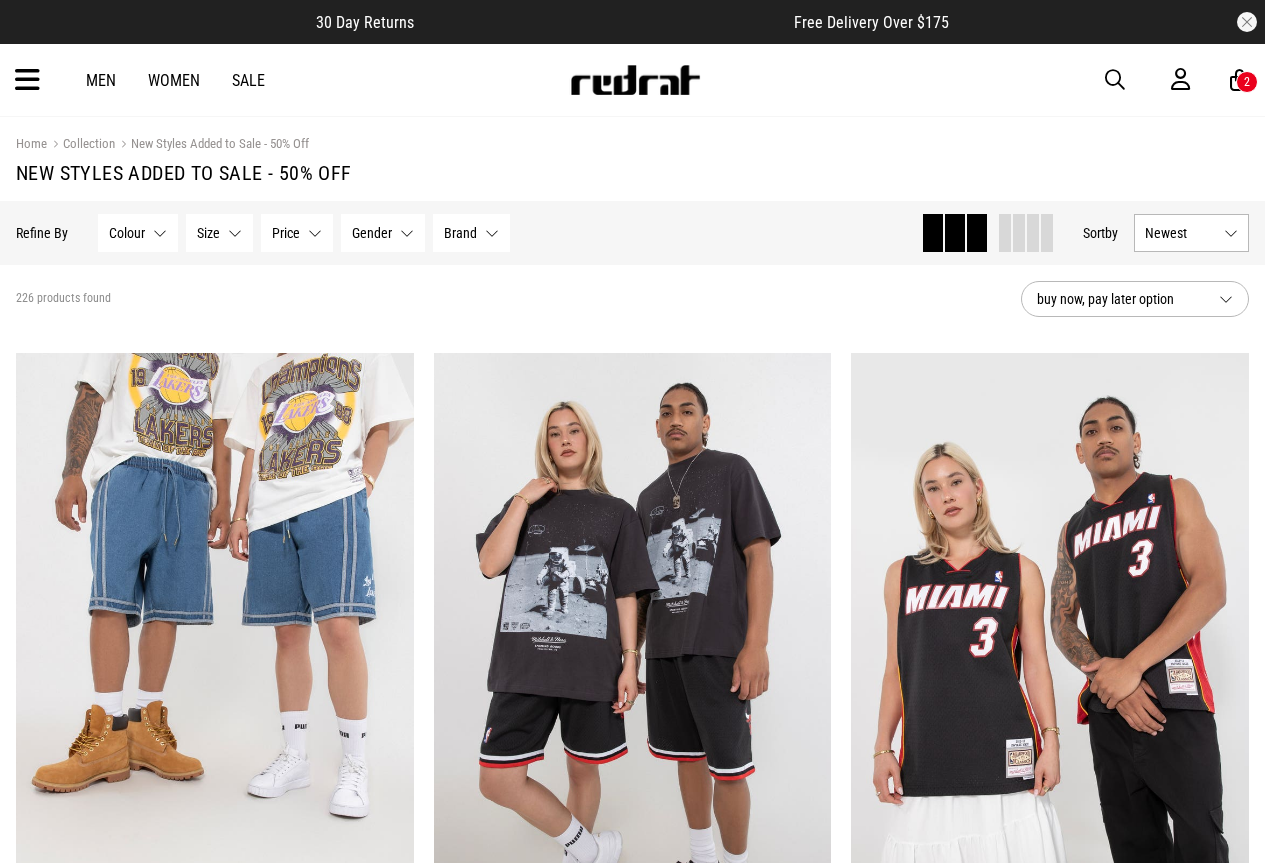 scroll, scrollTop: 0, scrollLeft: 0, axis: both 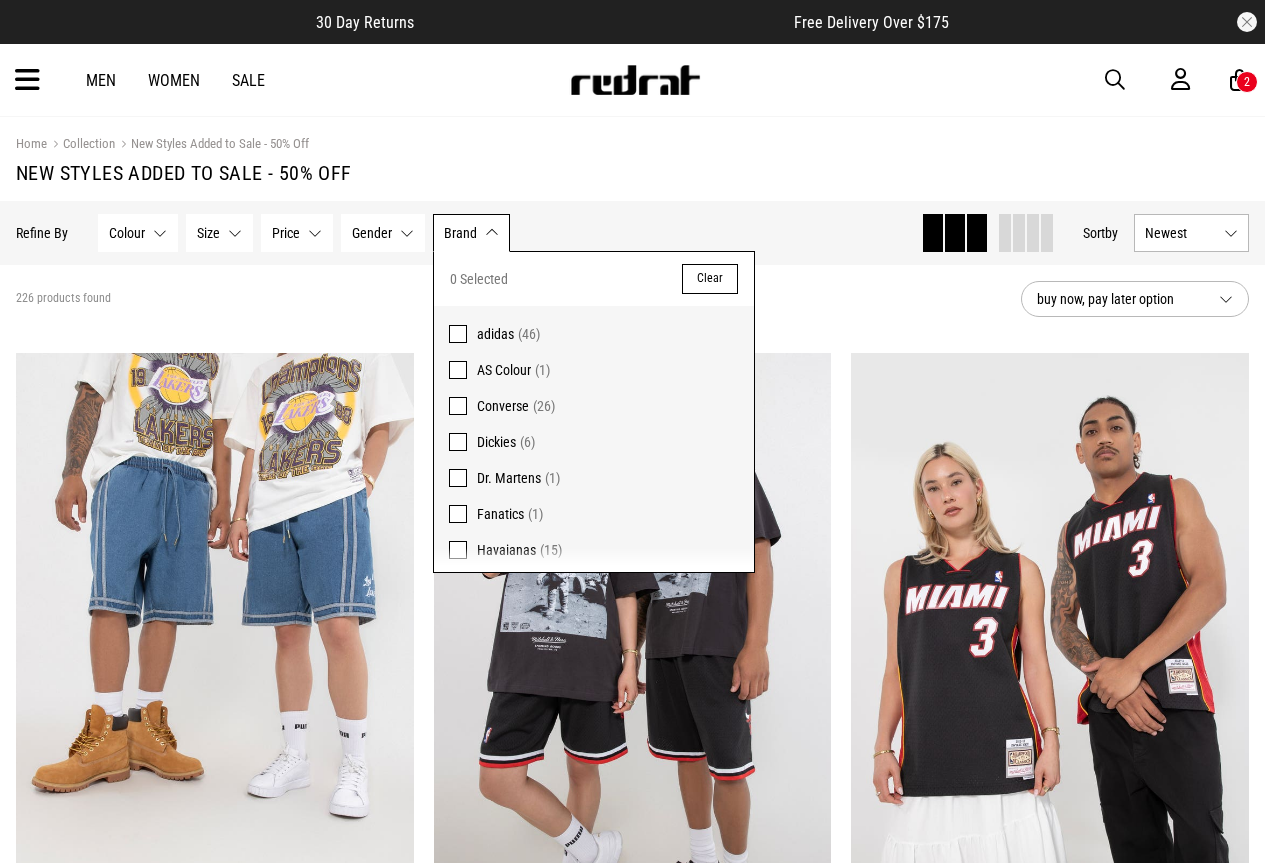 click on "226 products found      buy now, pay later option" at bounding box center (632, 299) 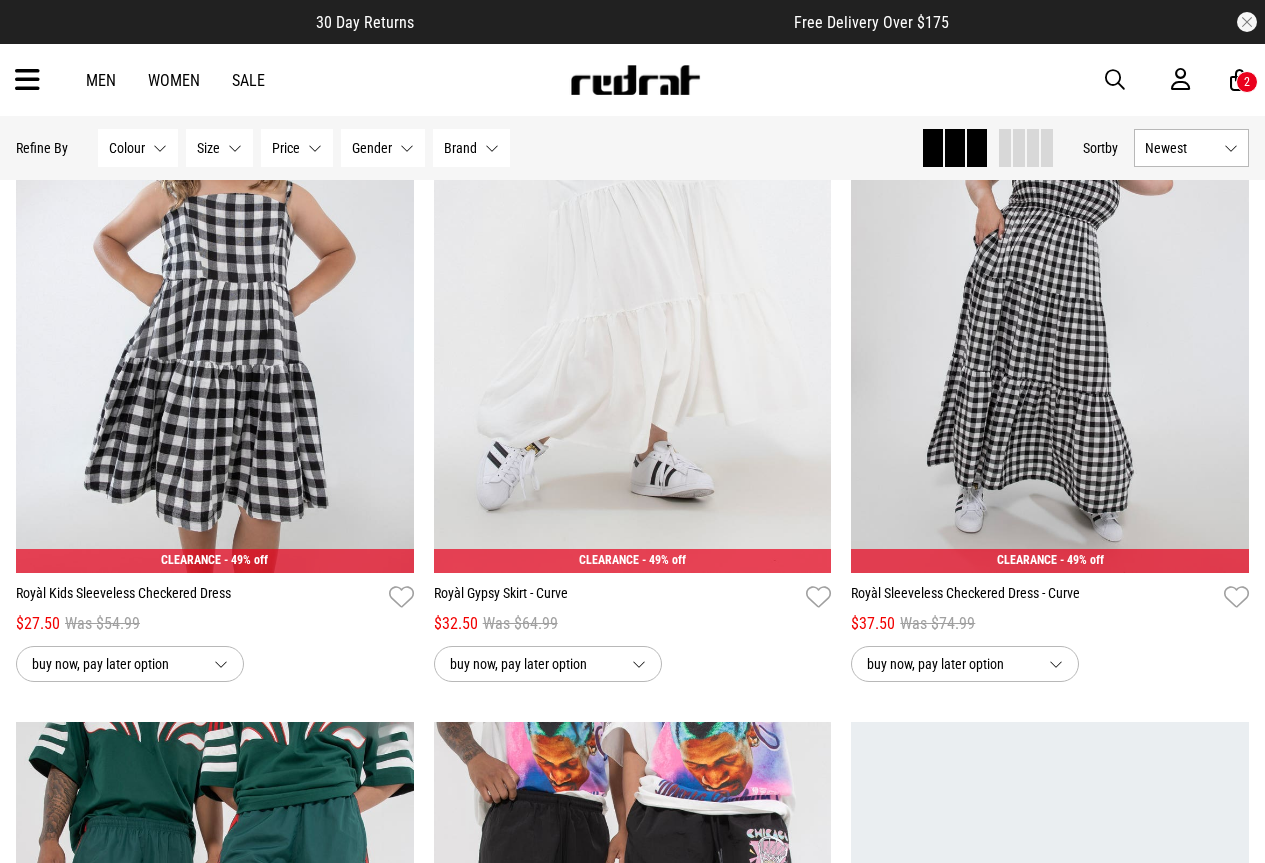 scroll, scrollTop: 0, scrollLeft: 0, axis: both 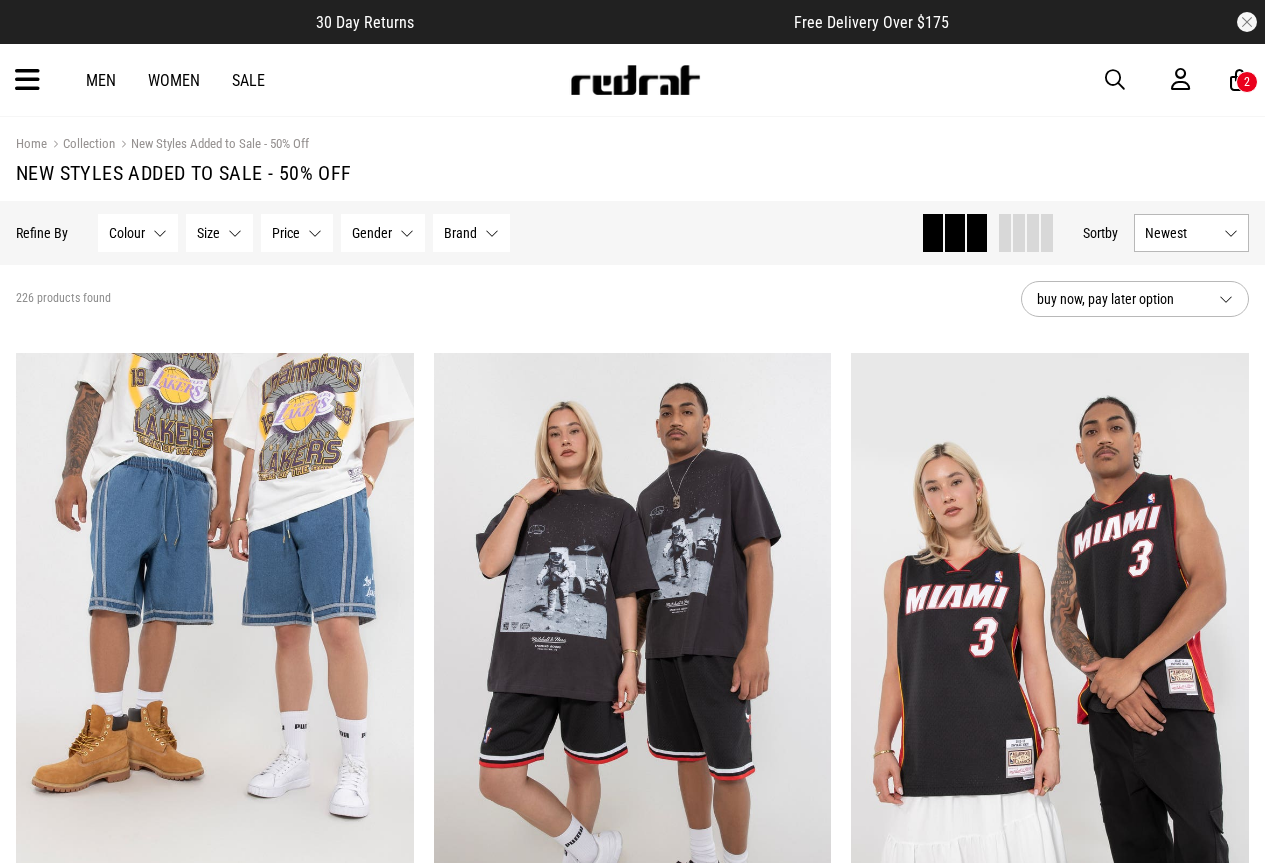click on "Colour" at bounding box center (127, 233) 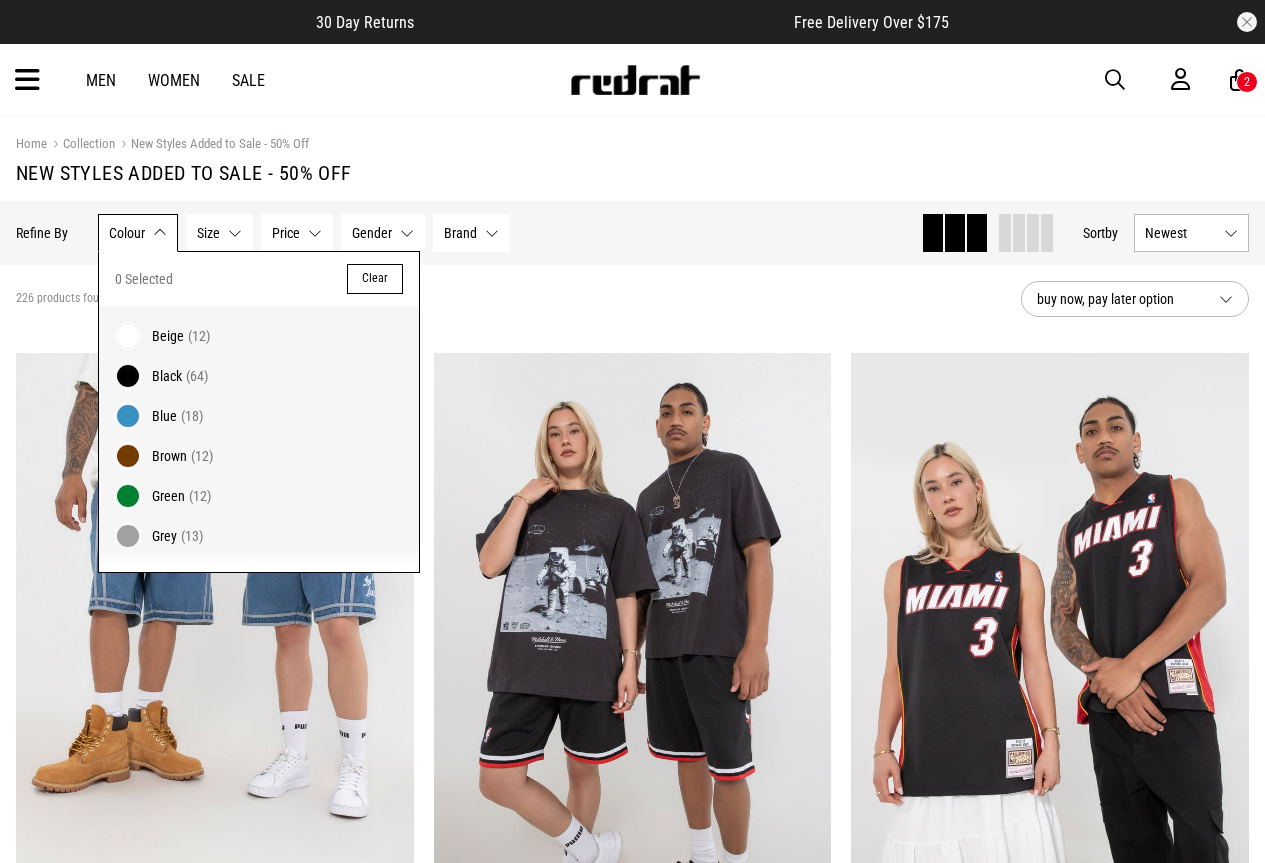 drag, startPoint x: 538, startPoint y: 279, endPoint x: 507, endPoint y: 268, distance: 32.89377 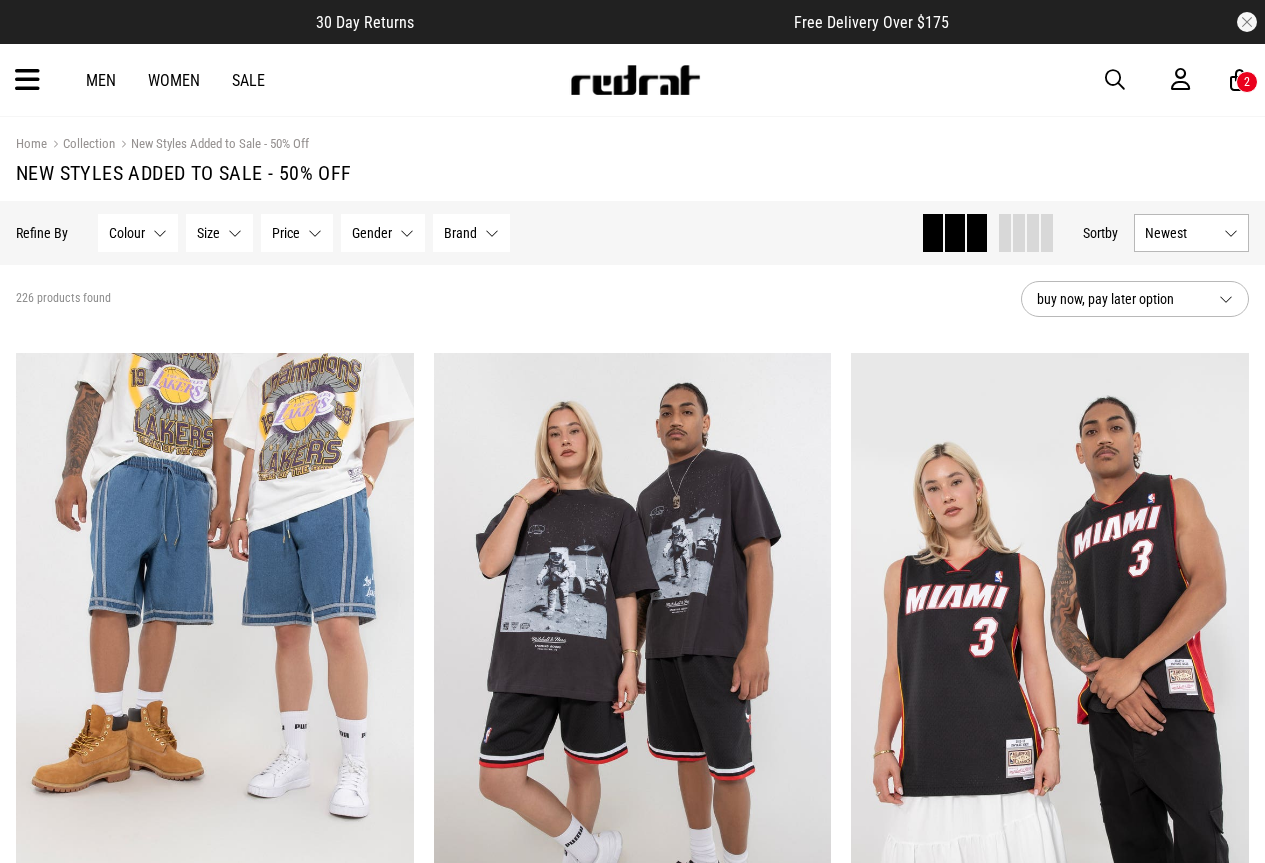 click on "Brand  None selected" at bounding box center [471, 233] 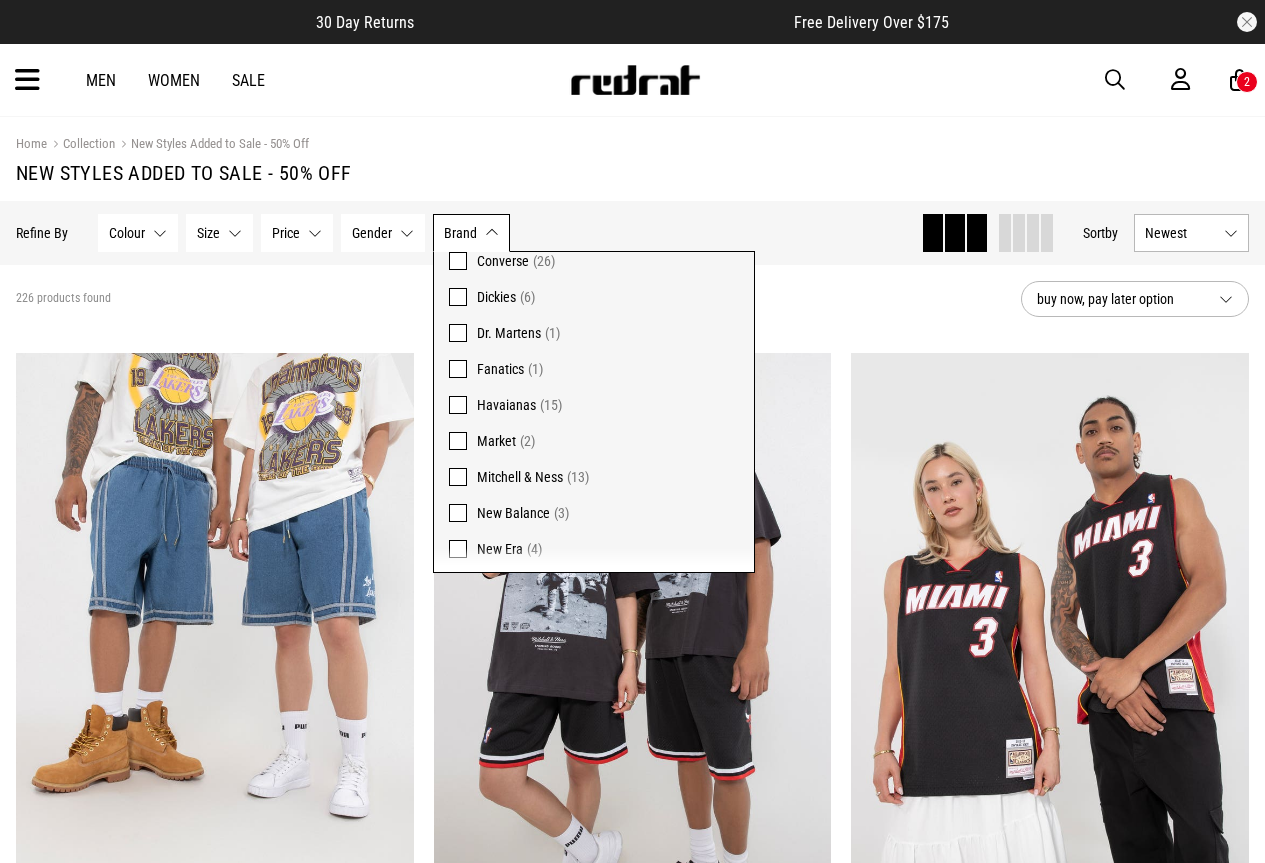 scroll, scrollTop: 0, scrollLeft: 0, axis: both 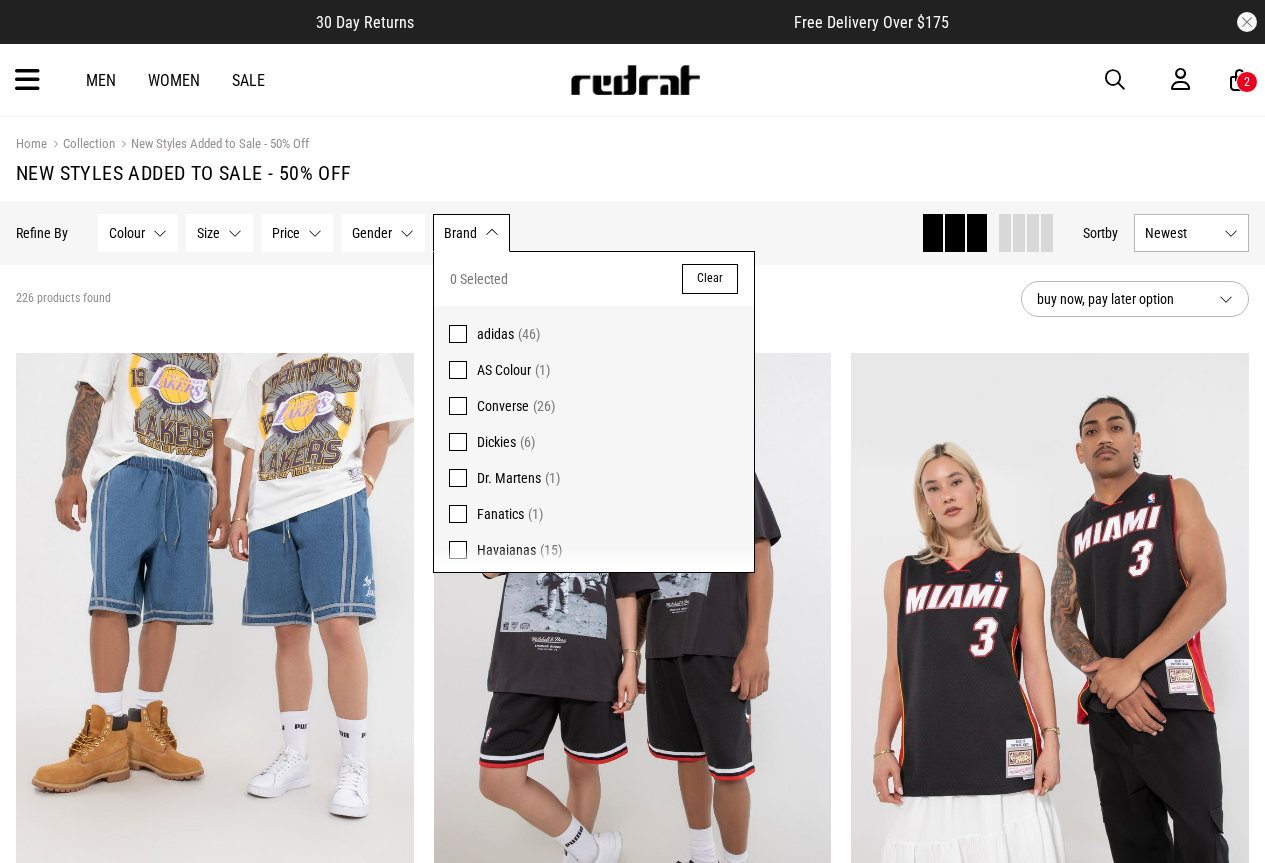 click at bounding box center [458, 334] 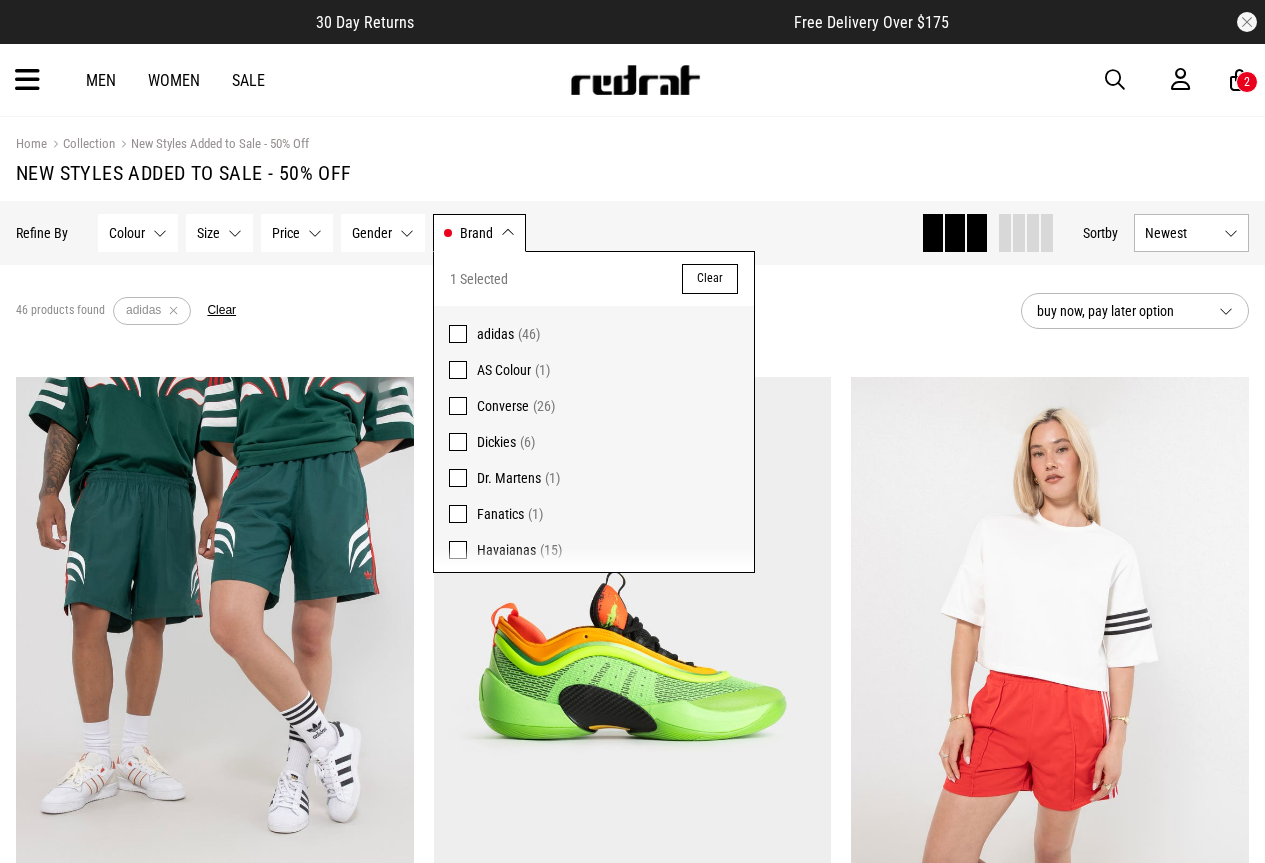 click at bounding box center [458, 406] 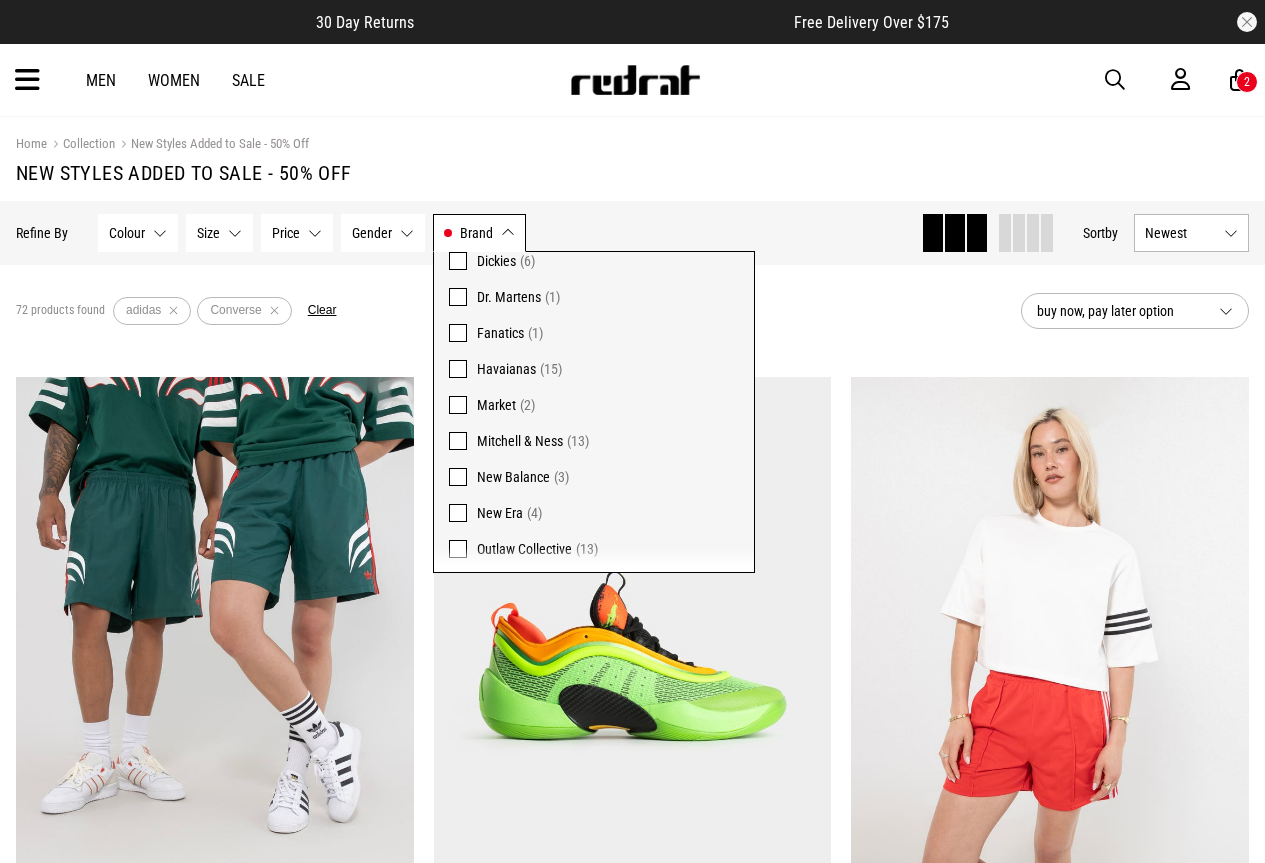 scroll, scrollTop: 185, scrollLeft: 0, axis: vertical 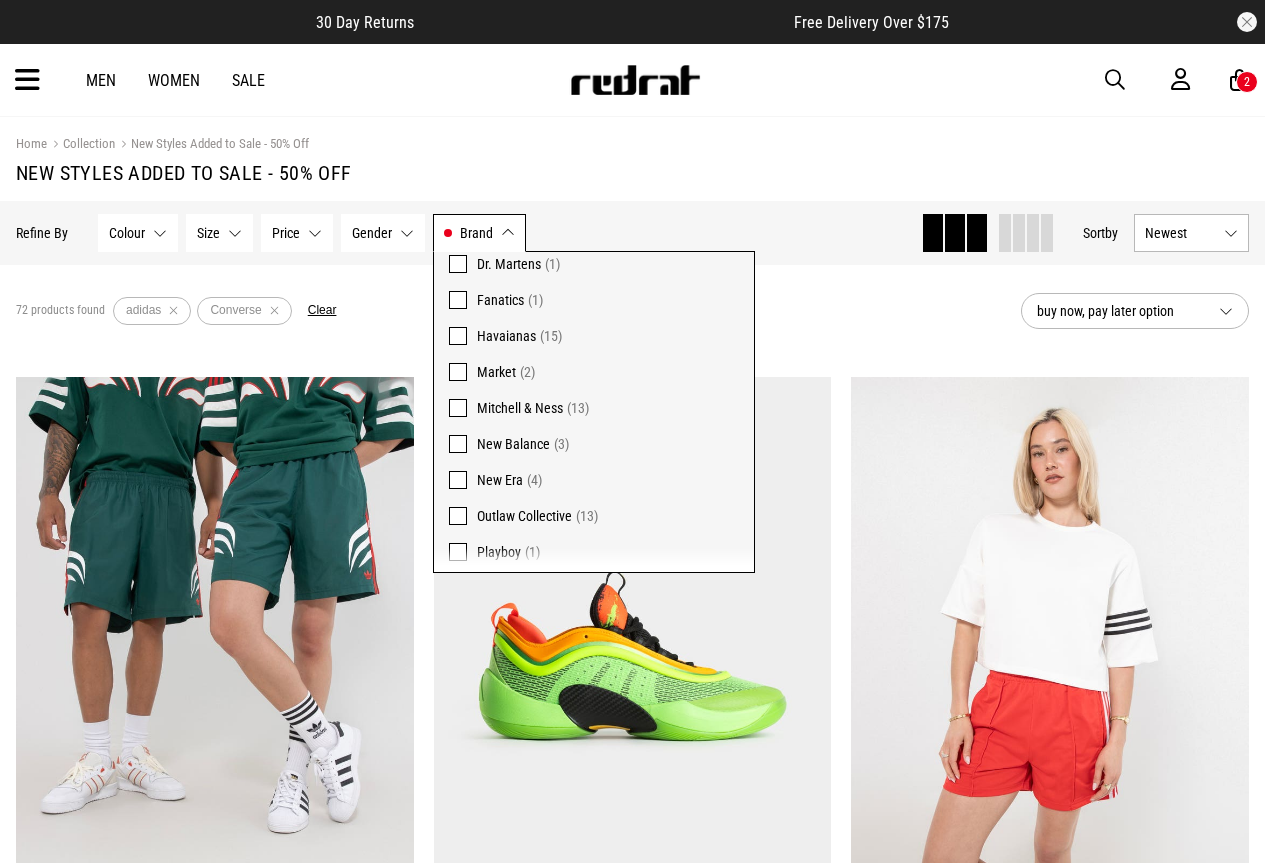 click at bounding box center (458, 444) 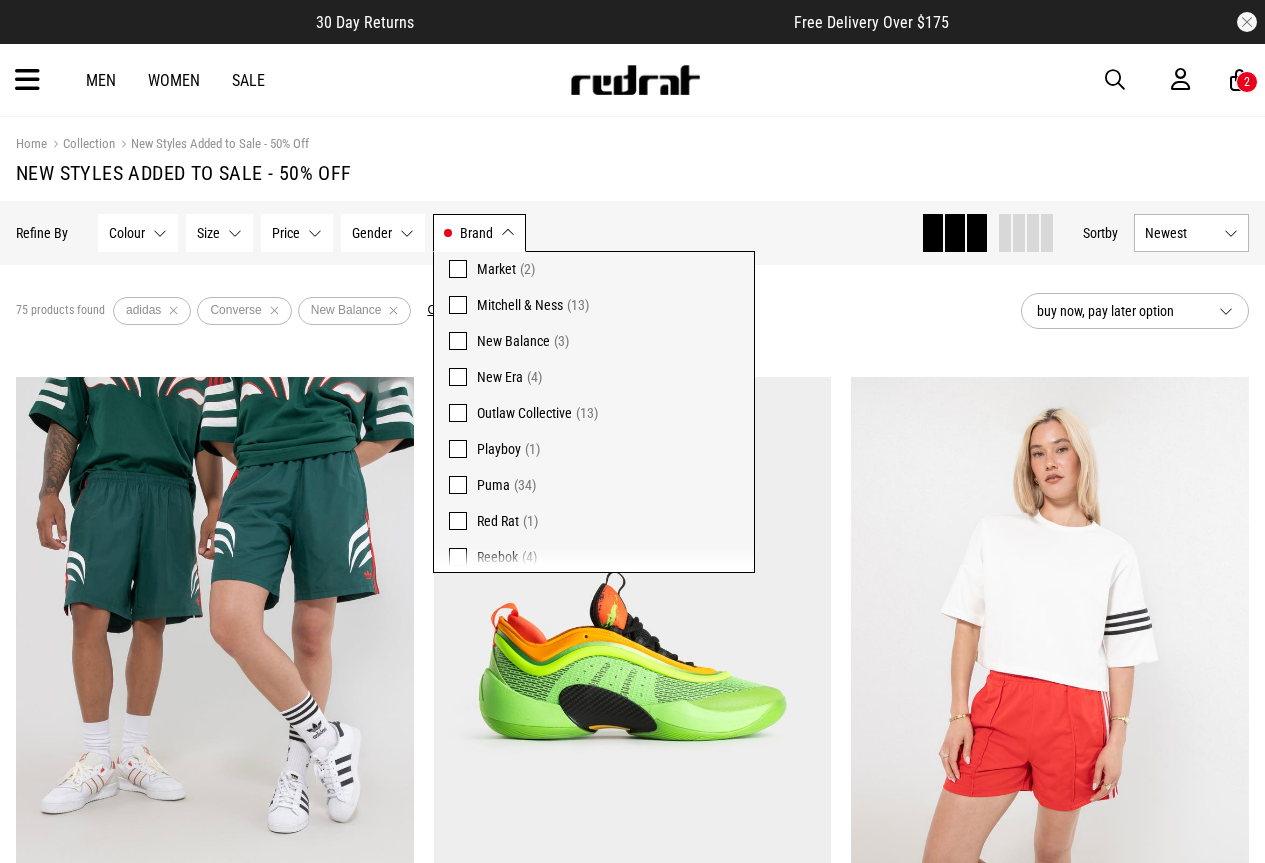 scroll, scrollTop: 320, scrollLeft: 0, axis: vertical 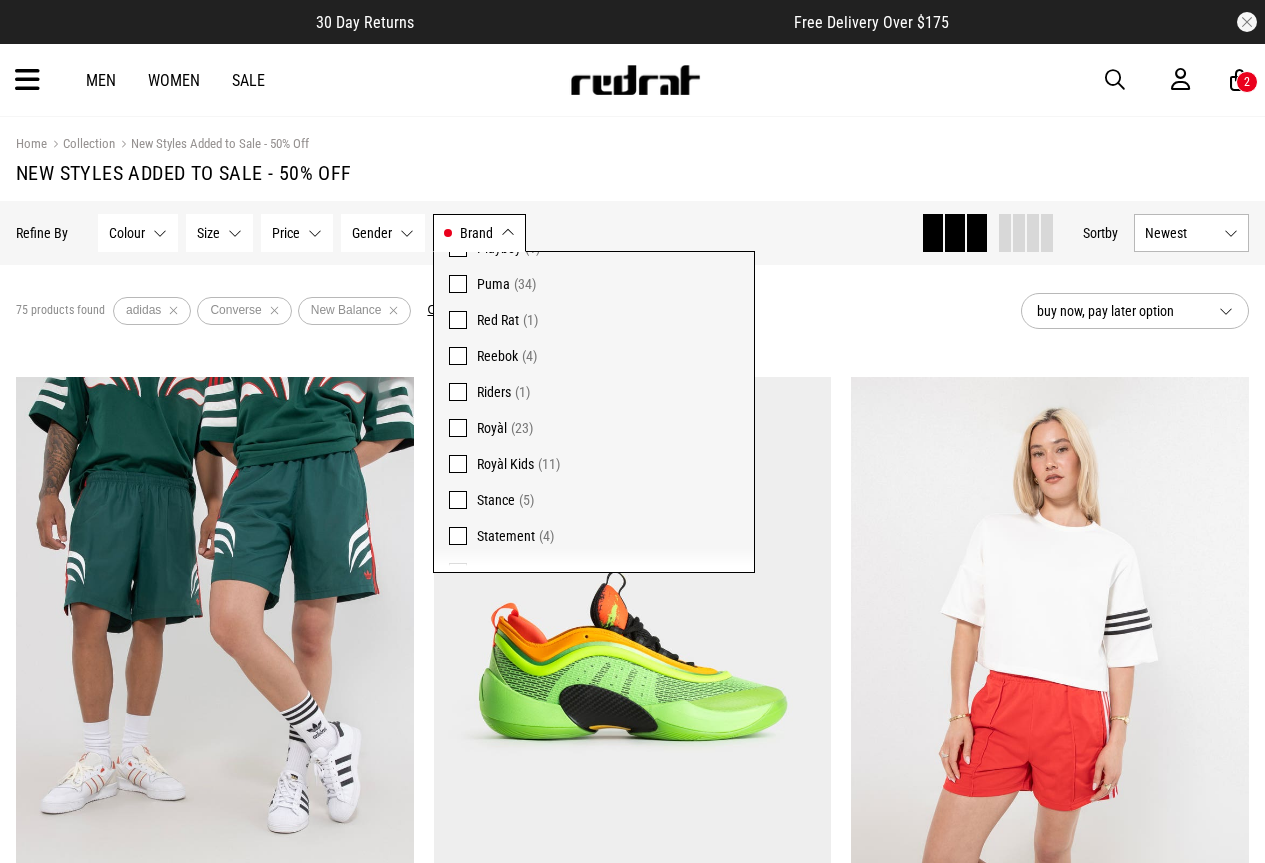 click at bounding box center [458, 356] 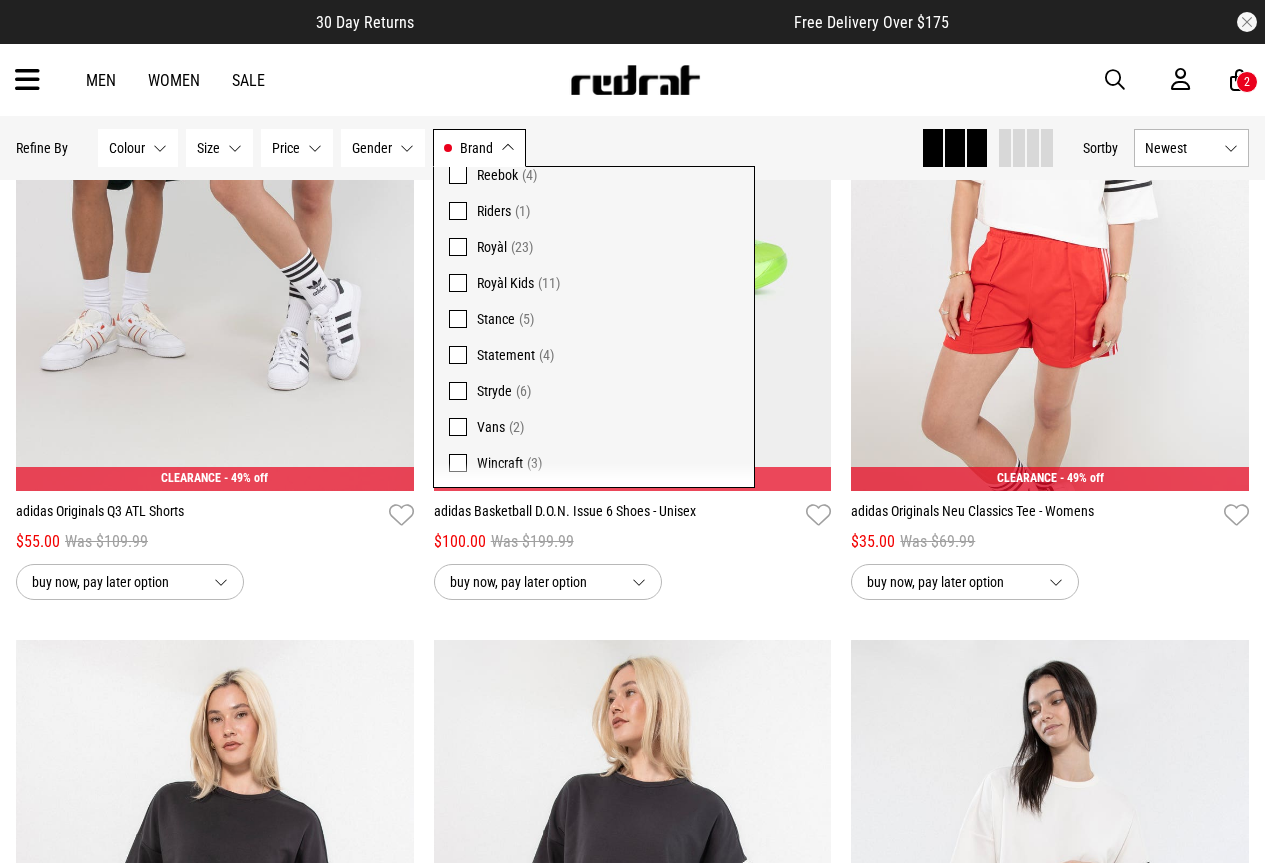 scroll, scrollTop: 617, scrollLeft: 0, axis: vertical 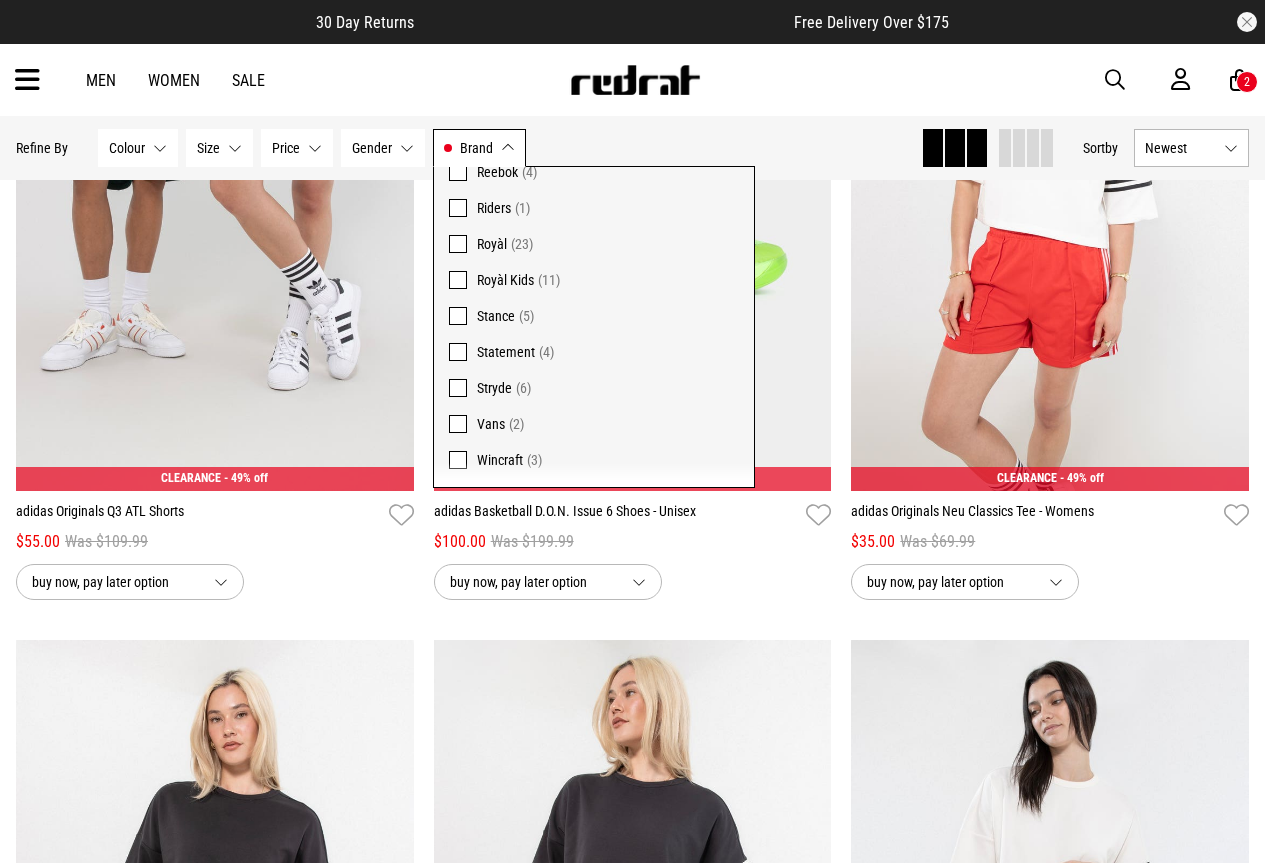 click at bounding box center [458, 424] 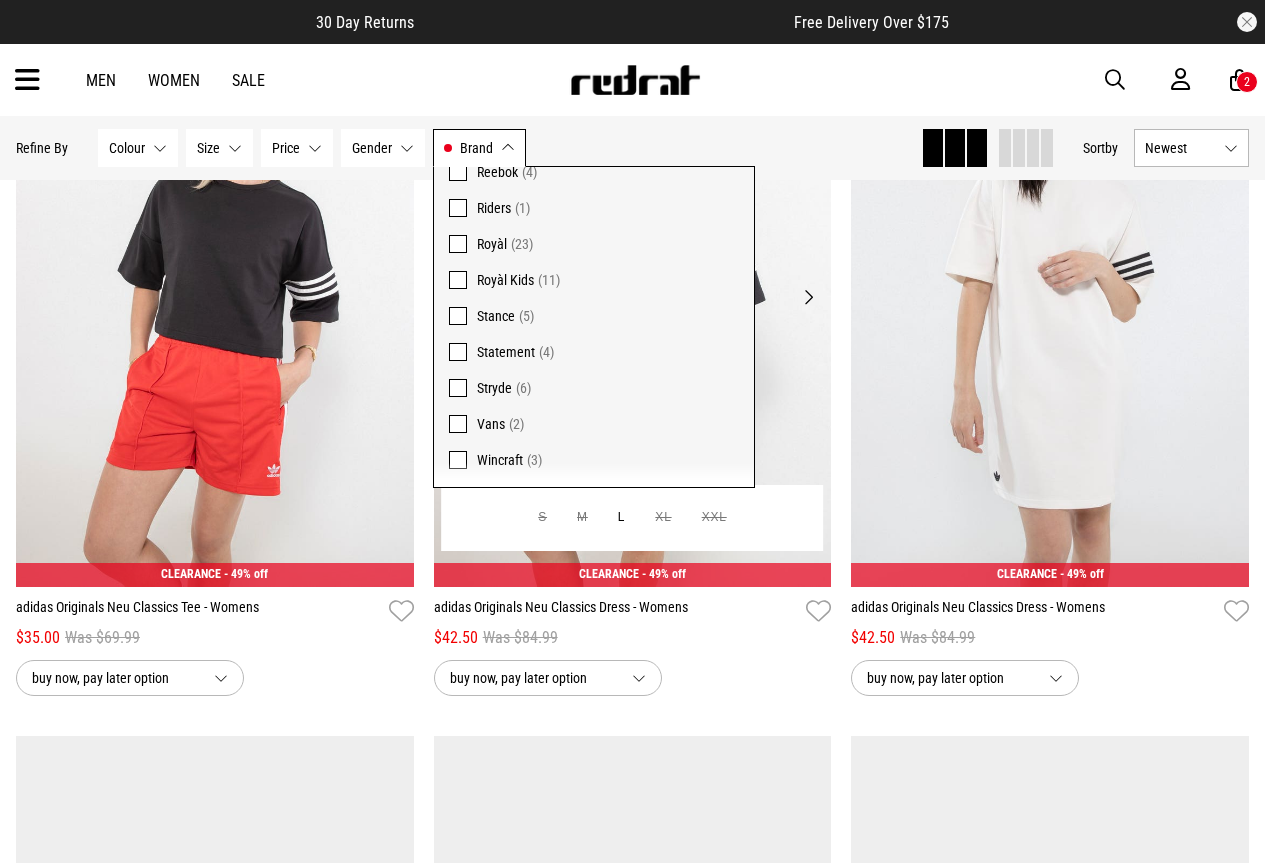 click at bounding box center (633, 308) 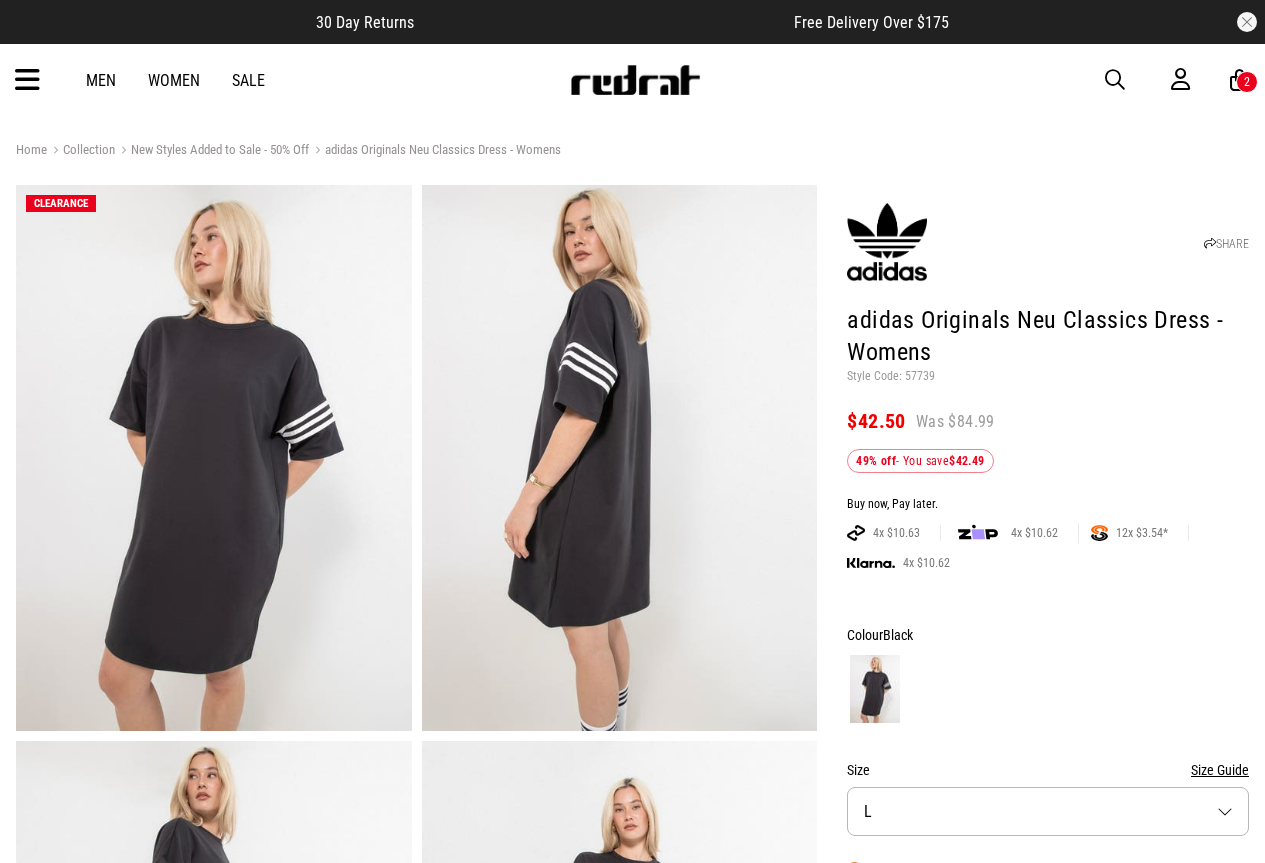 scroll, scrollTop: 0, scrollLeft: 0, axis: both 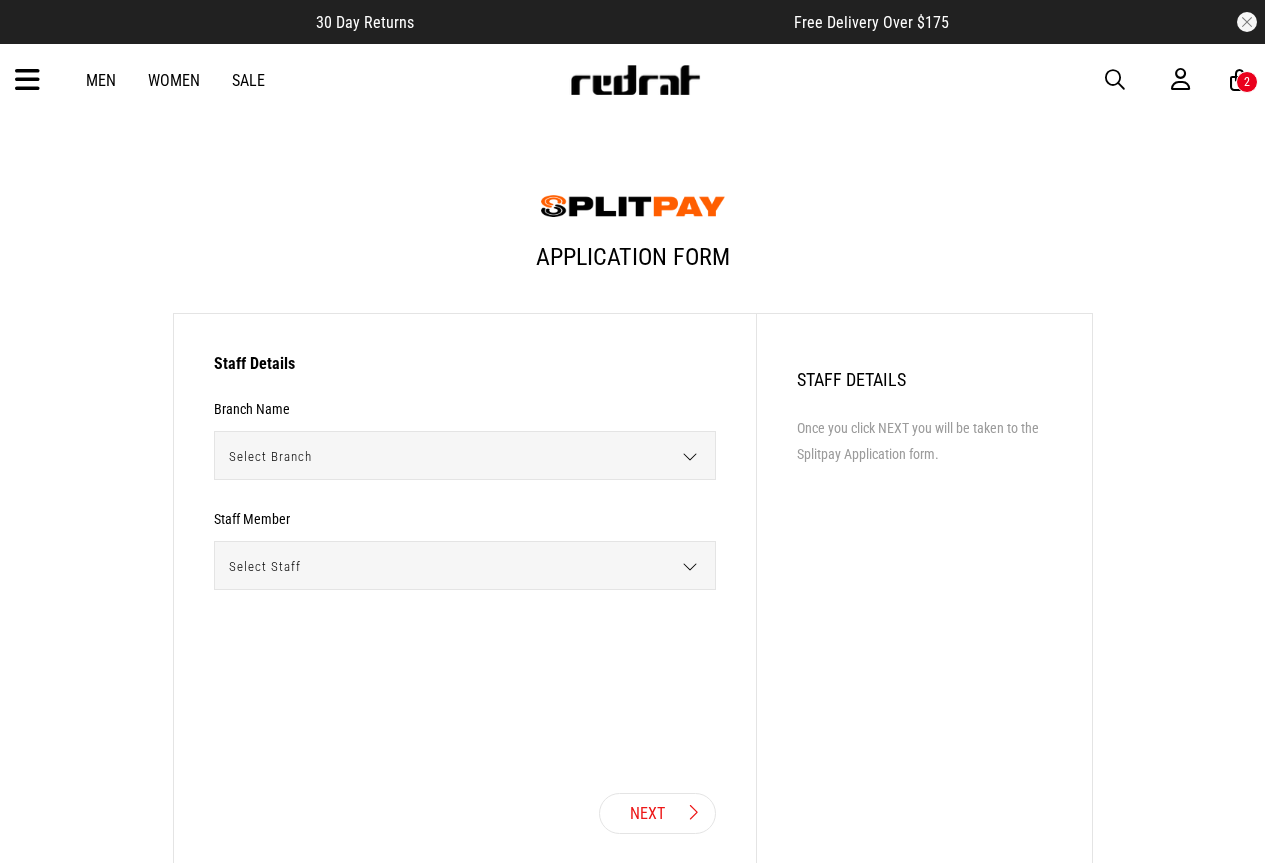 click on "Select Branch" at bounding box center [458, 456] 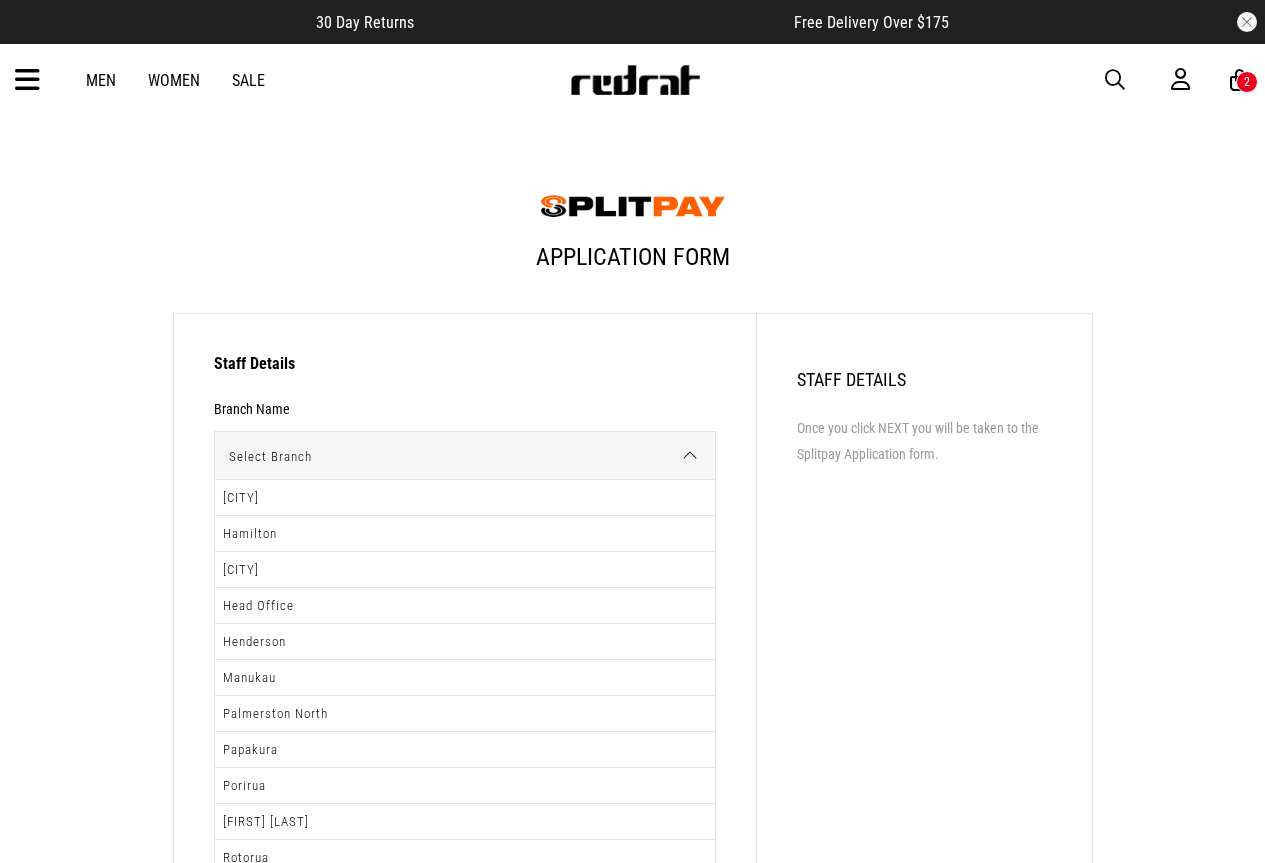 scroll, scrollTop: 0, scrollLeft: 0, axis: both 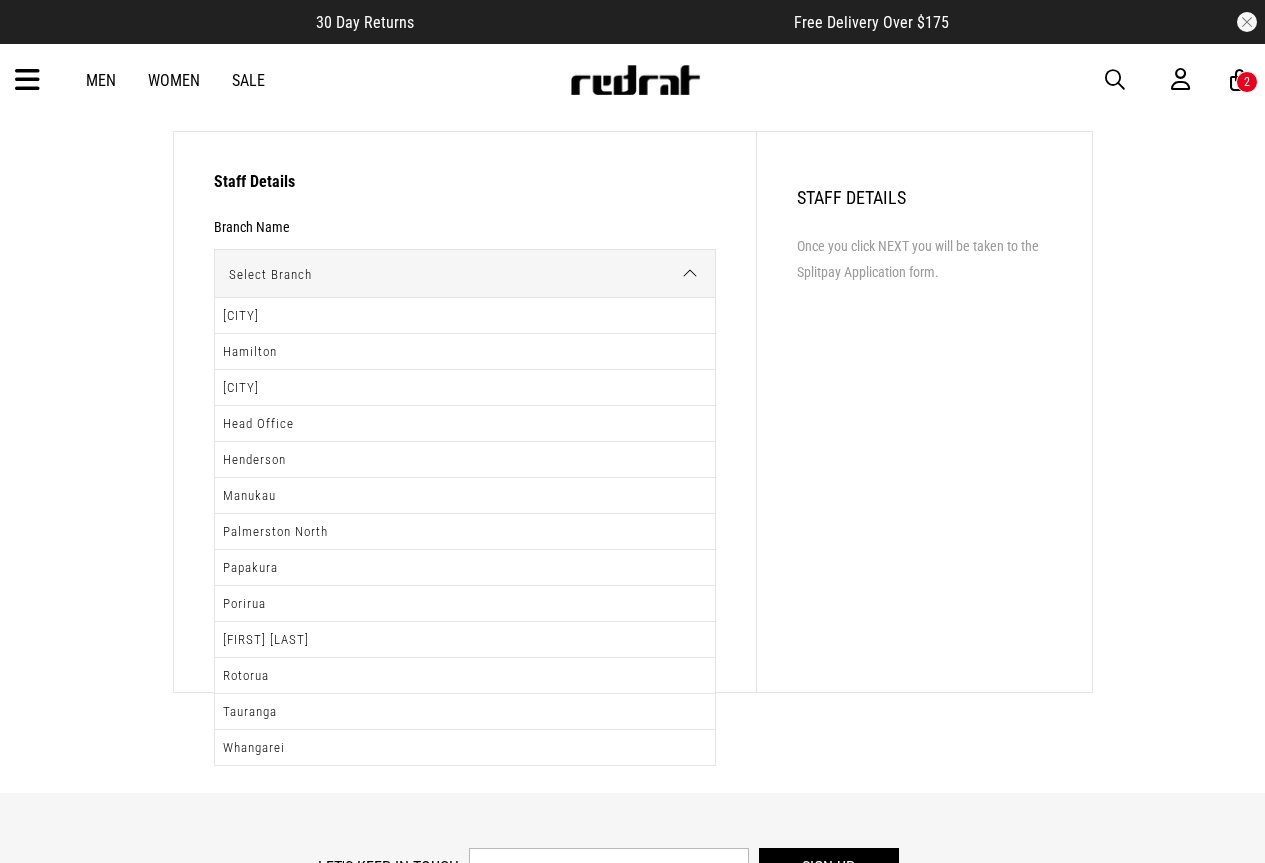 drag, startPoint x: 1270, startPoint y: 338, endPoint x: 1243, endPoint y: 442, distance: 107.44766 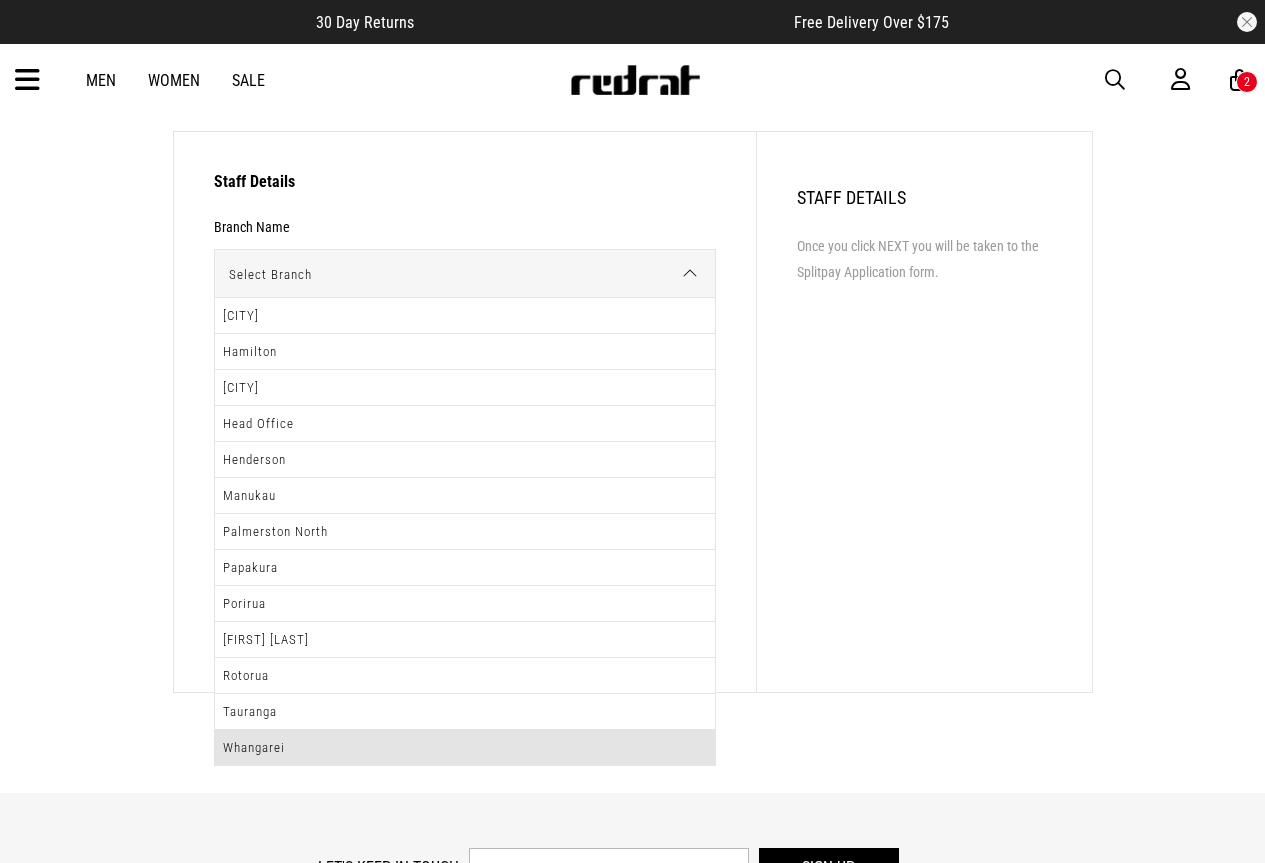 click on "Whangarei" at bounding box center (465, 747) 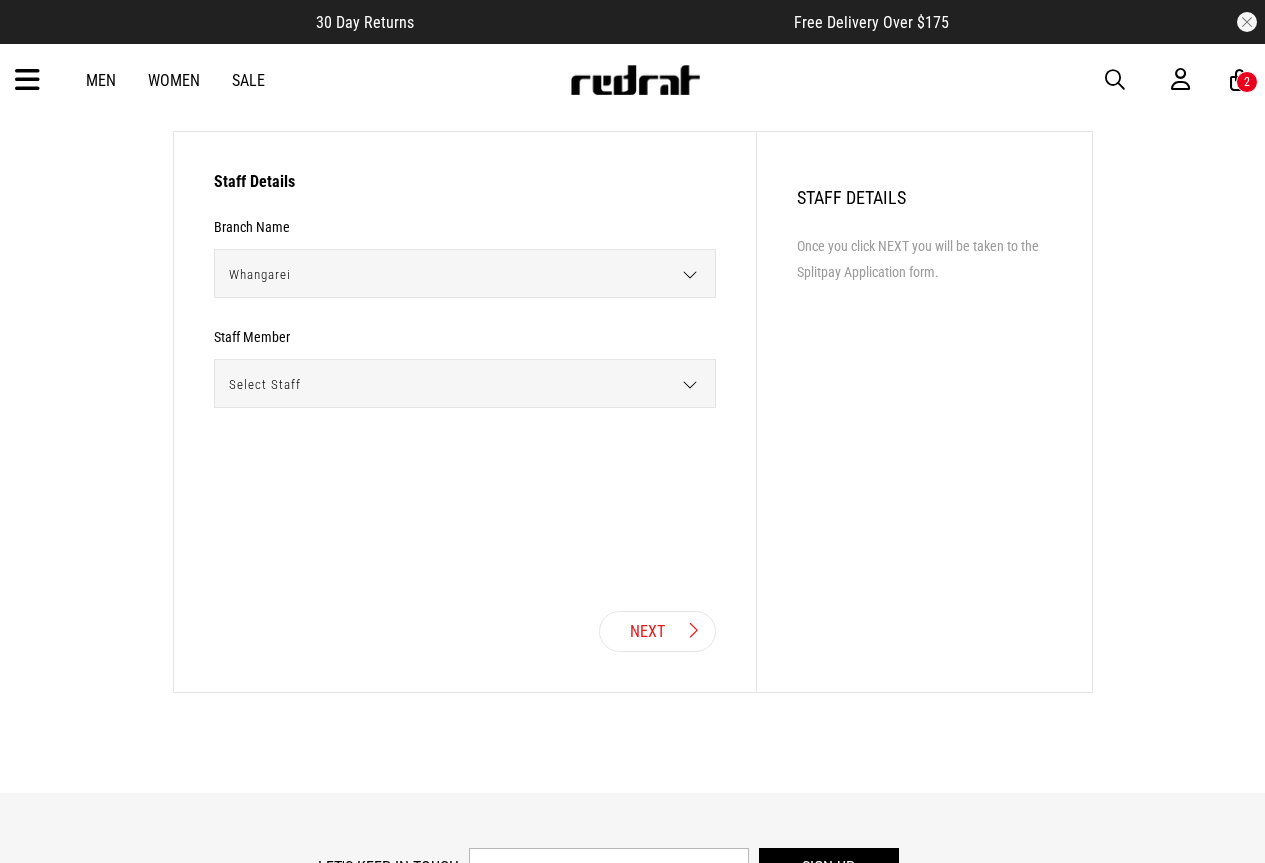 click on "Select Staff" at bounding box center (458, 384) 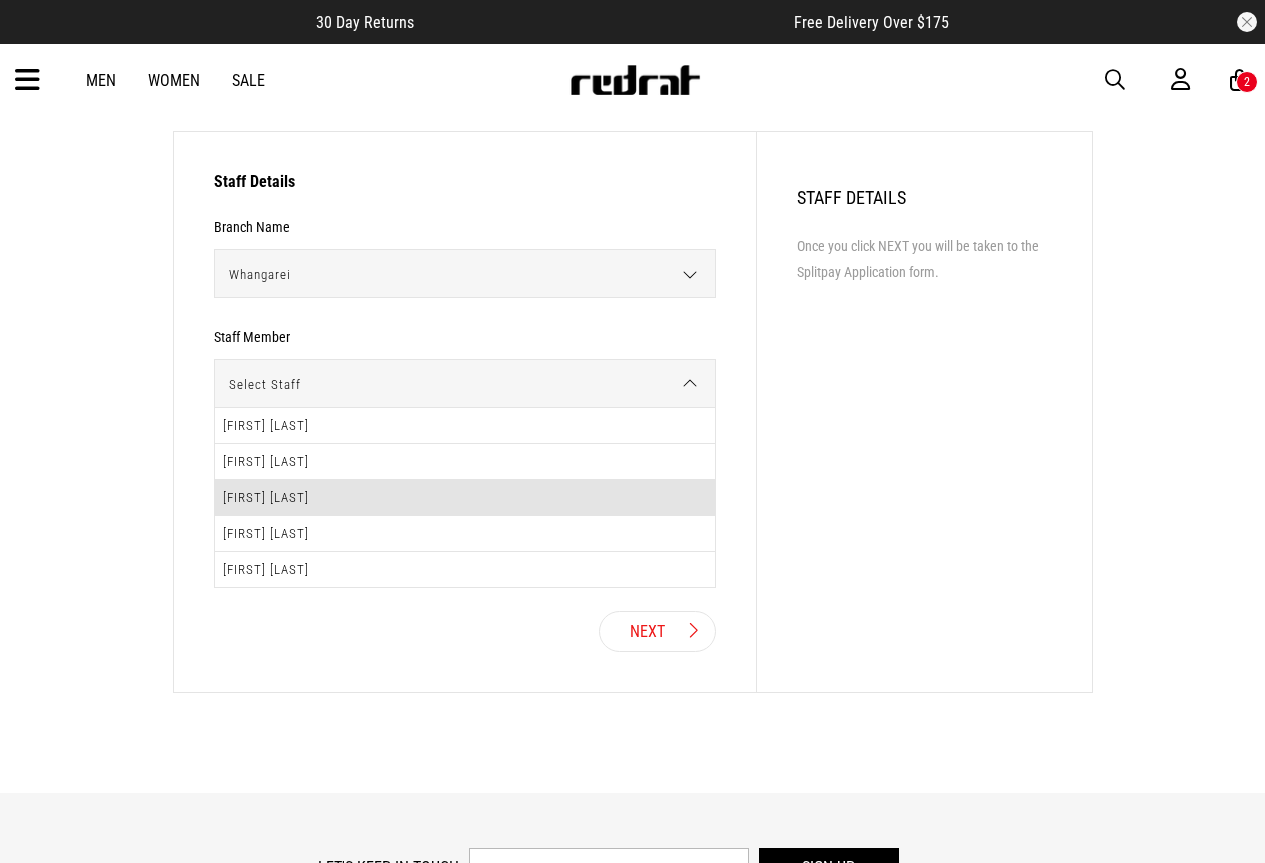 click on "[FIRST] [LAST]" at bounding box center [465, 498] 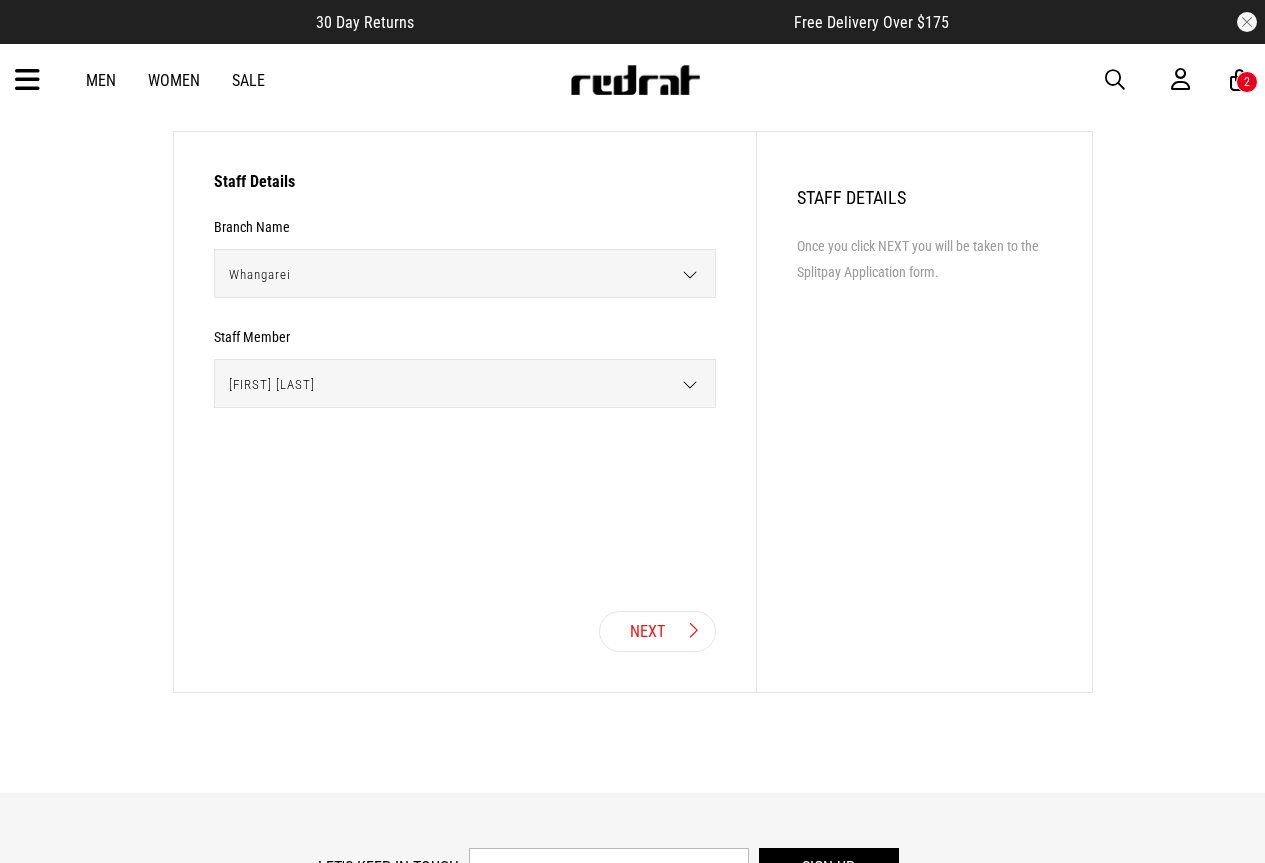 click on "Next" at bounding box center (657, 631) 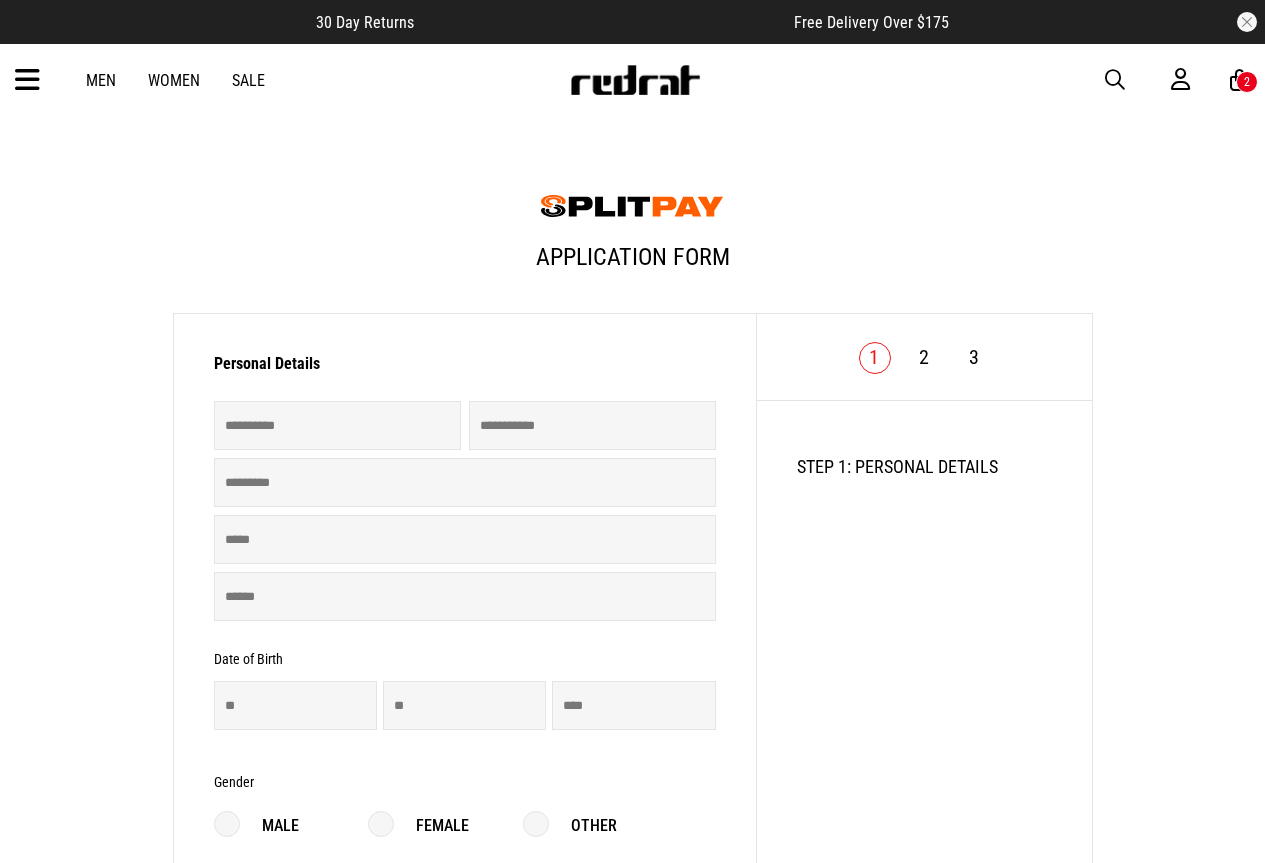 scroll, scrollTop: 0, scrollLeft: 0, axis: both 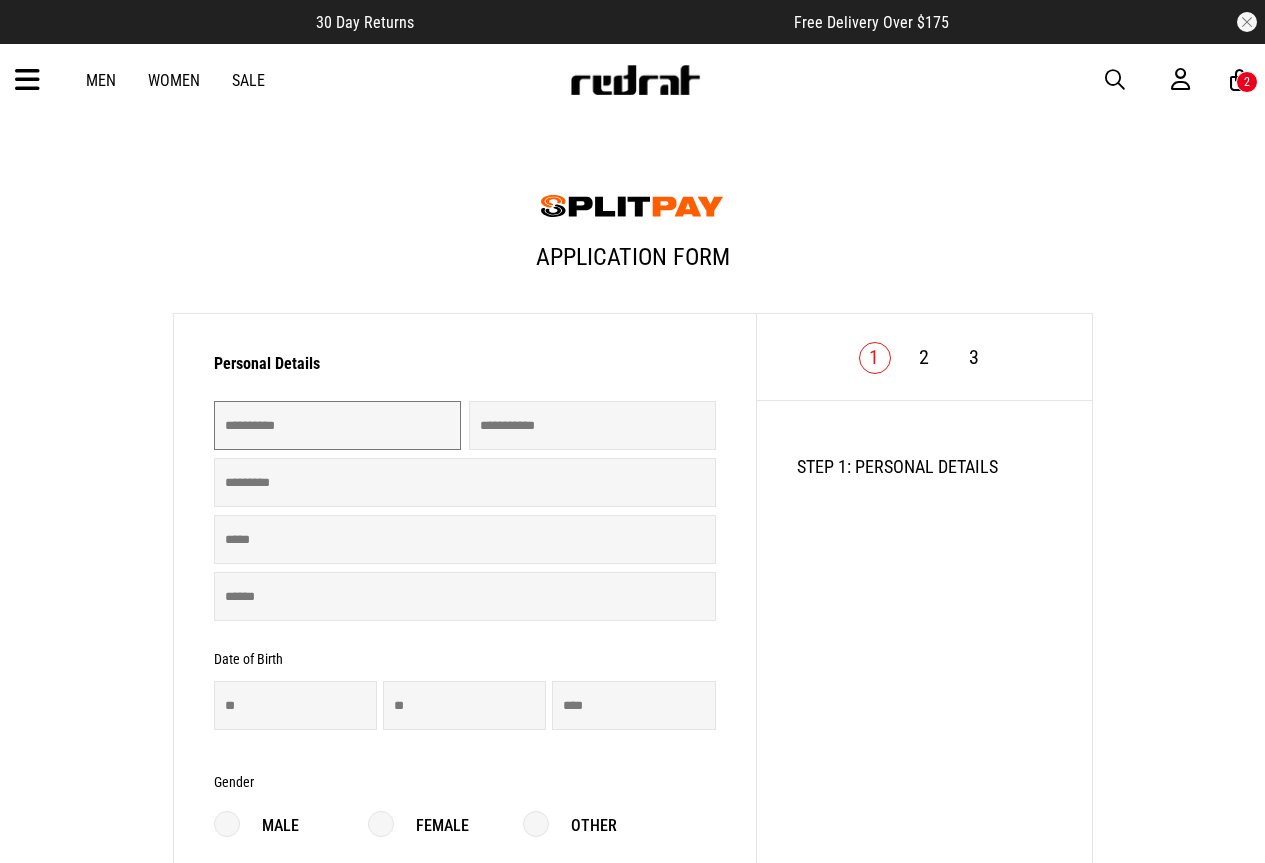click at bounding box center [337, 425] 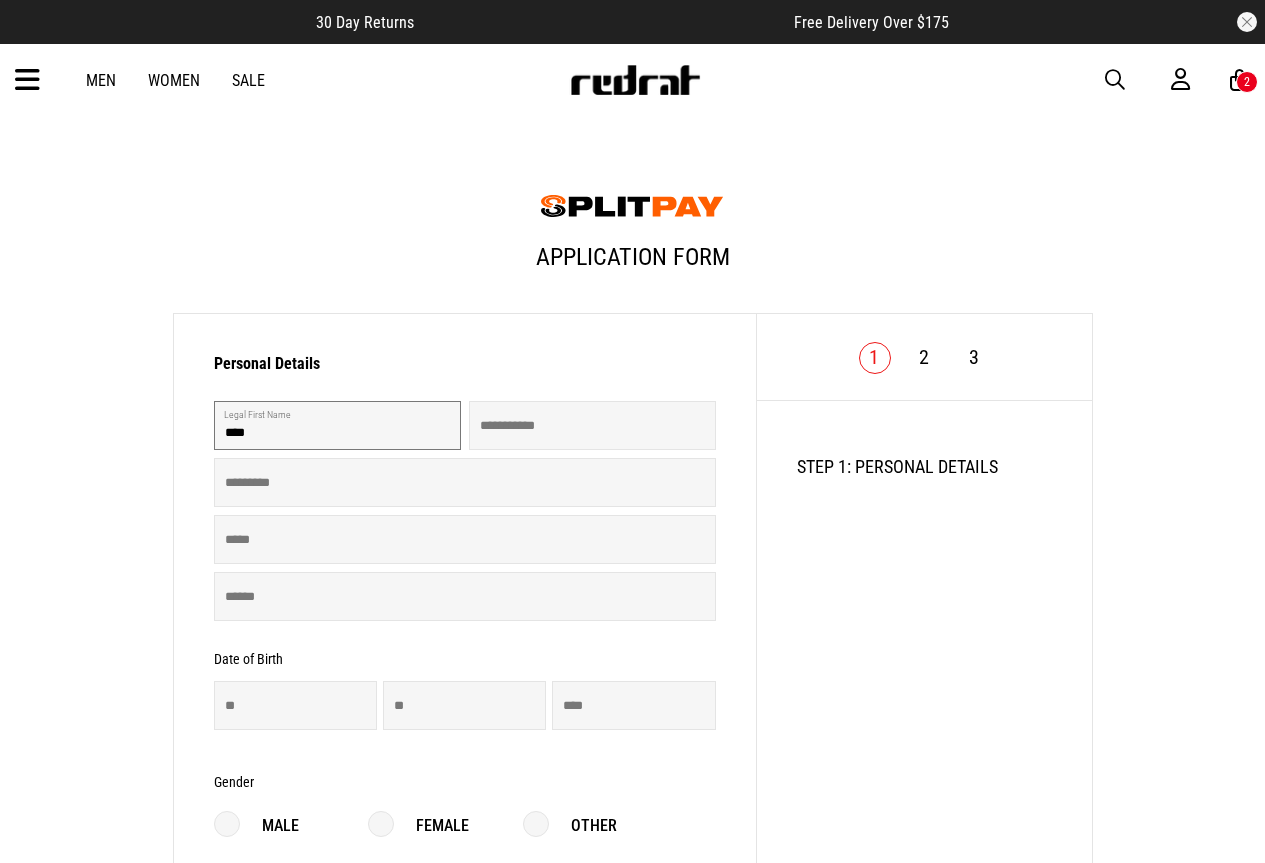 type on "****" 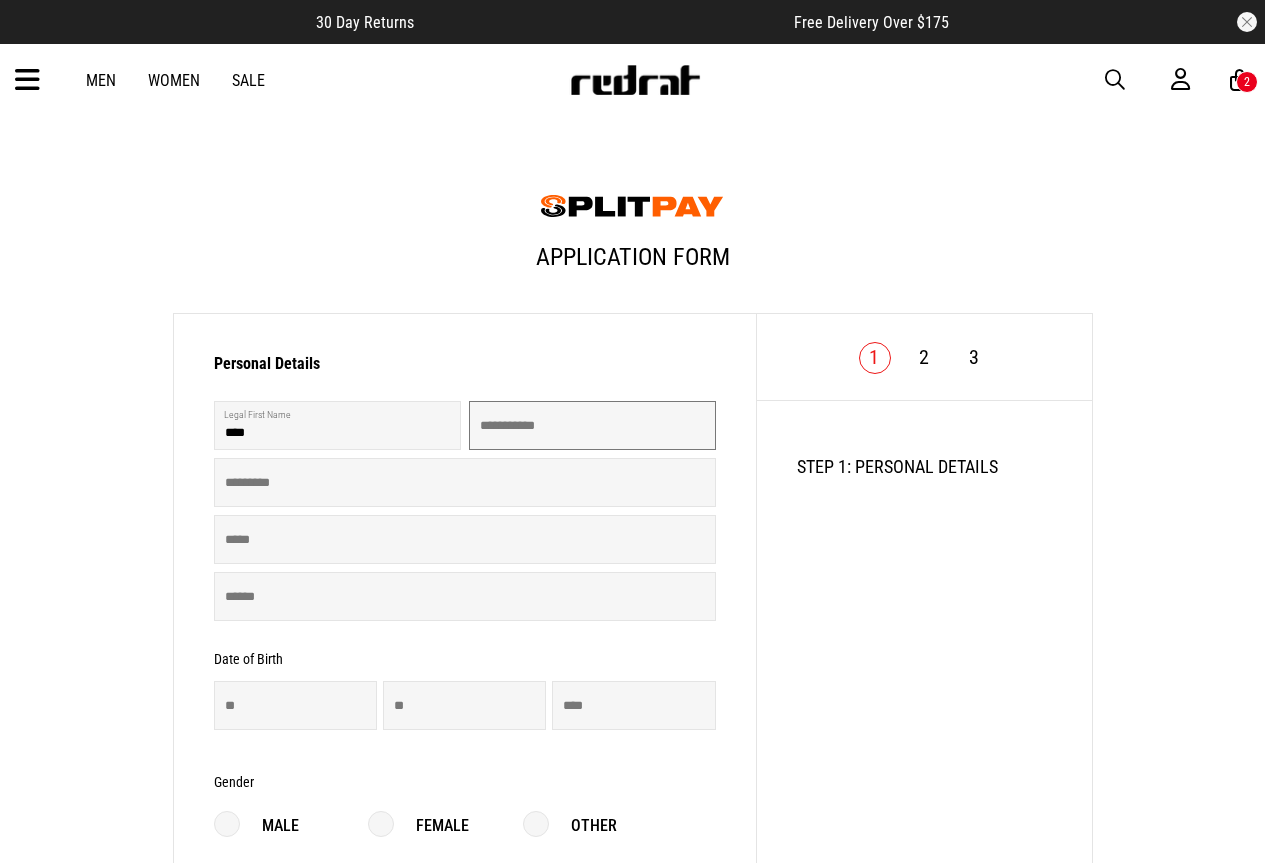 click at bounding box center [592, 425] 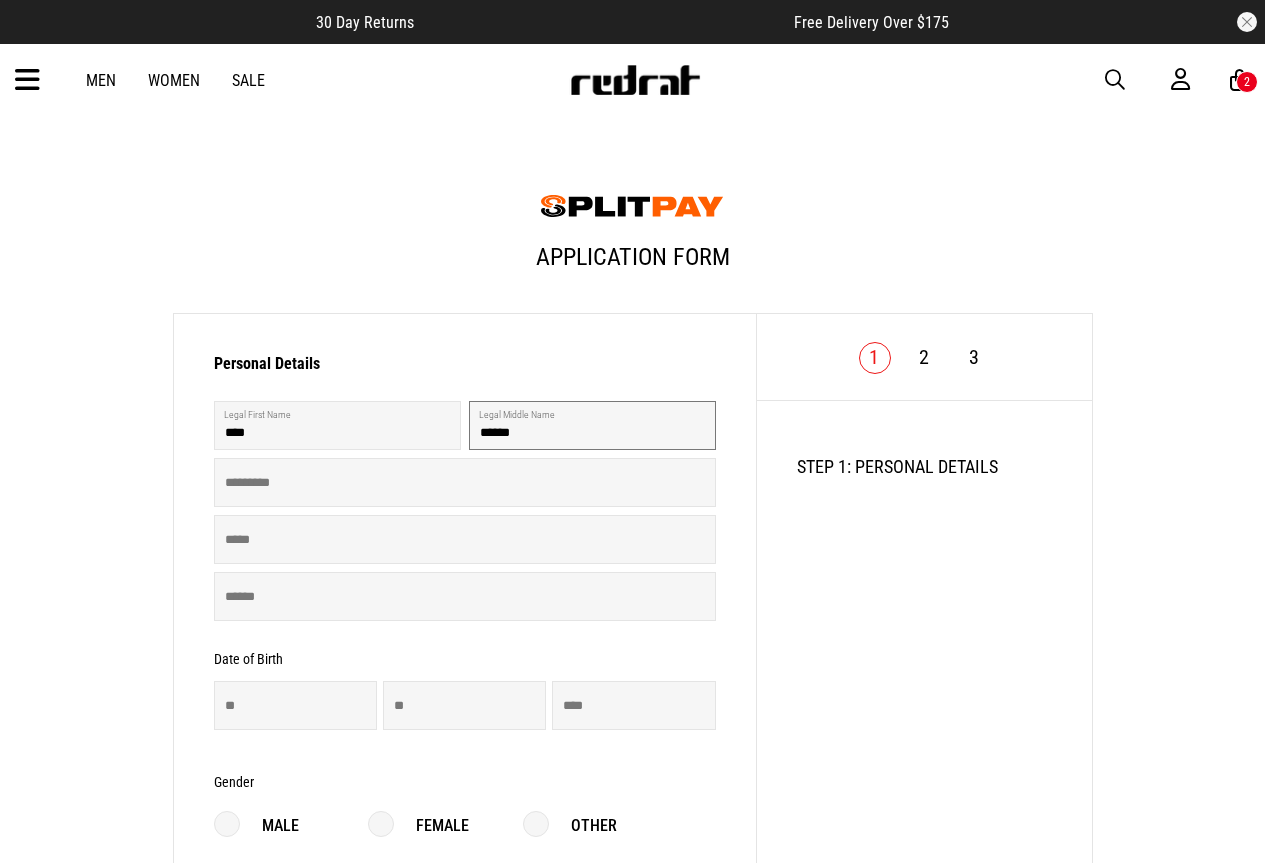 type on "******" 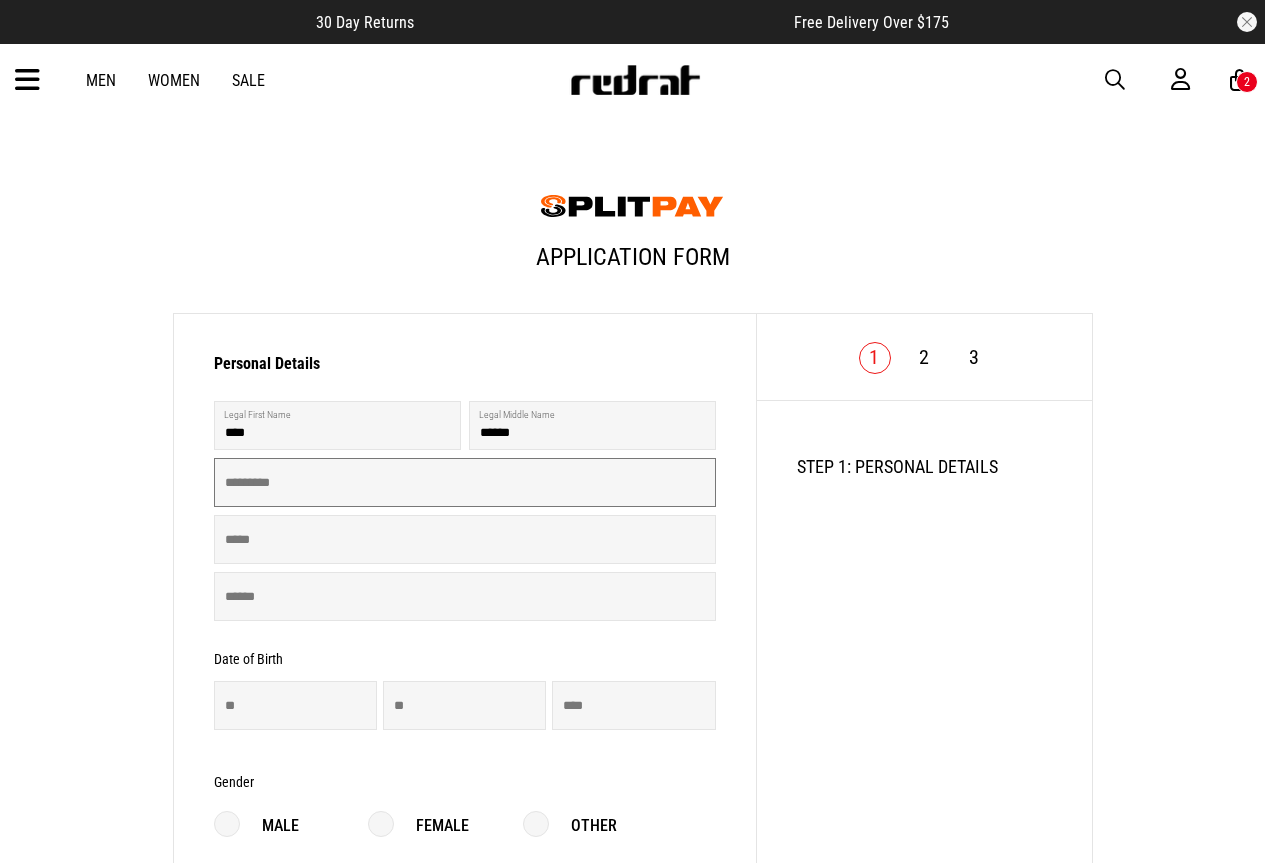 click at bounding box center [465, 482] 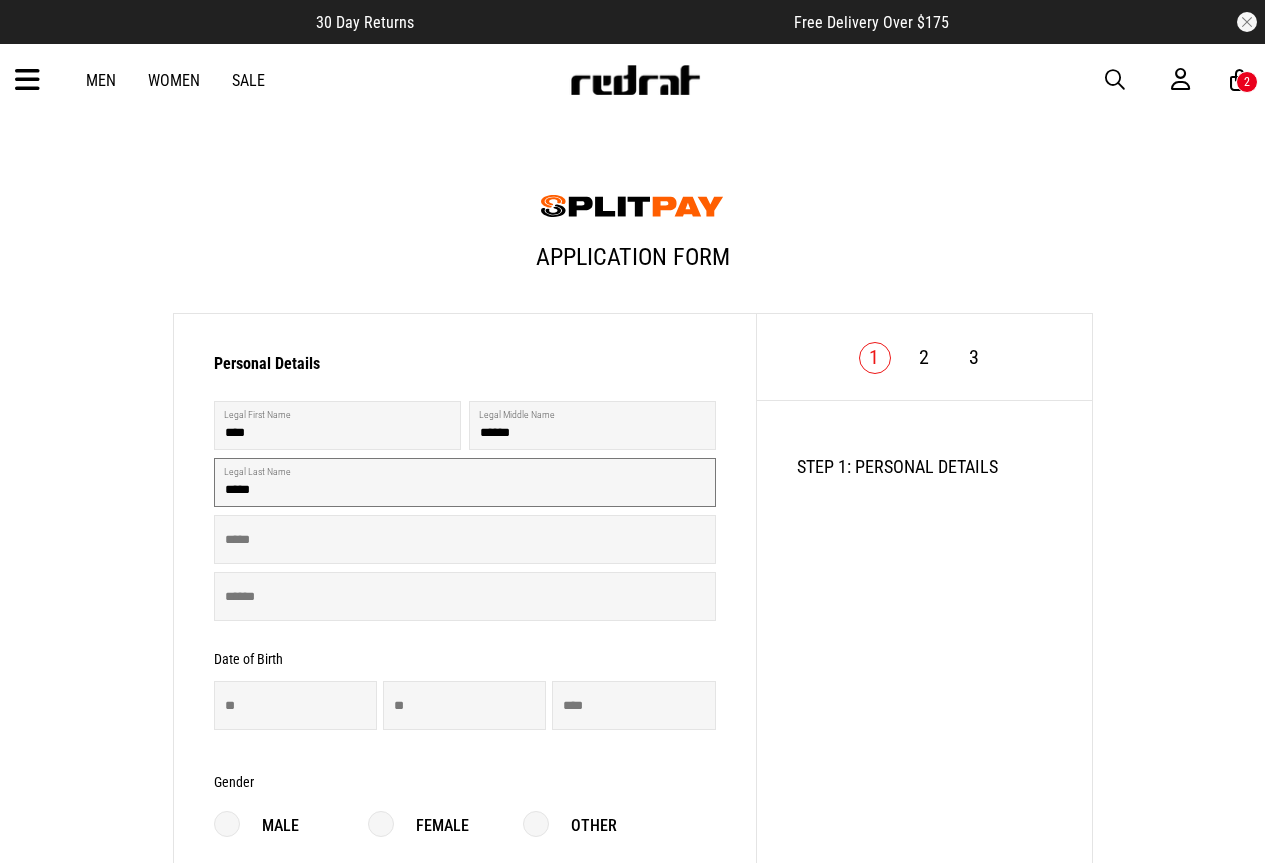 type on "*****" 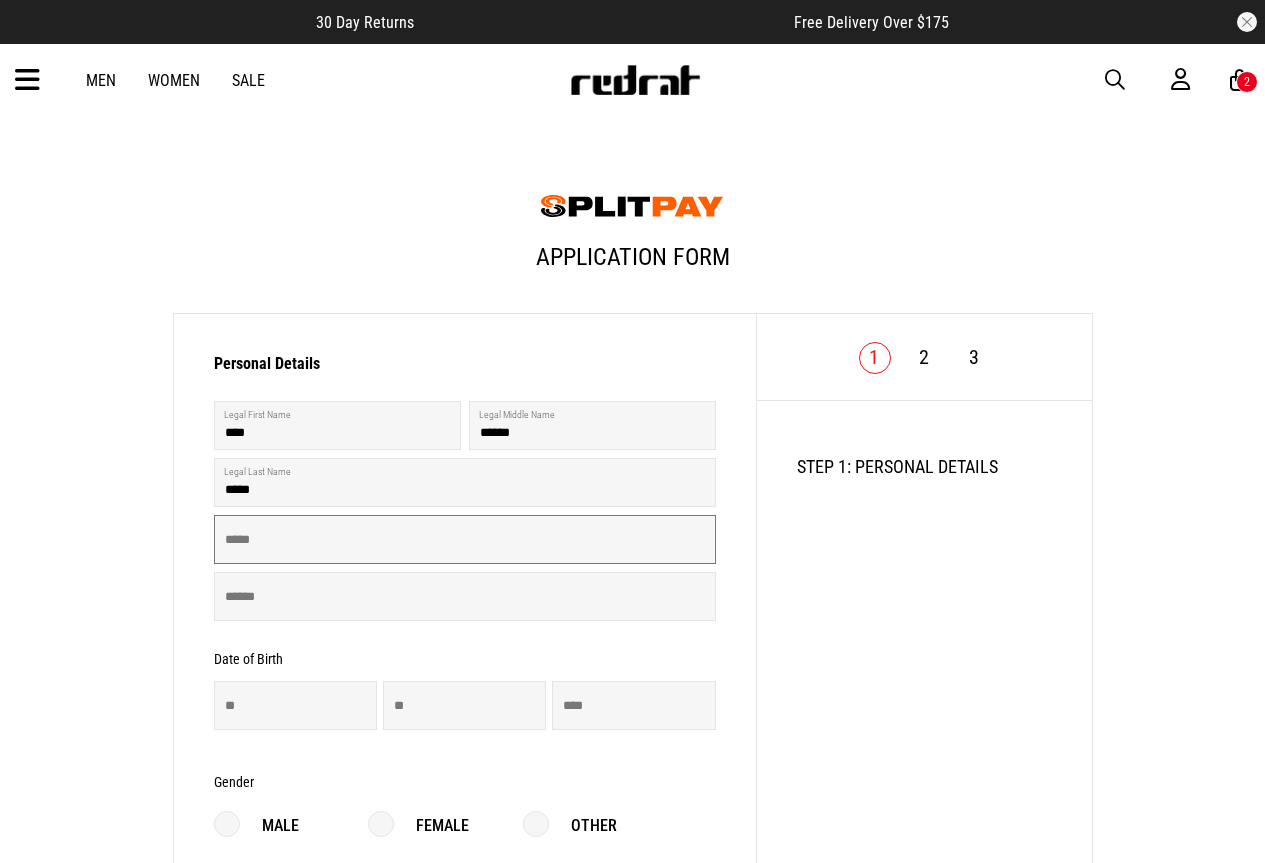 click at bounding box center [465, 539] 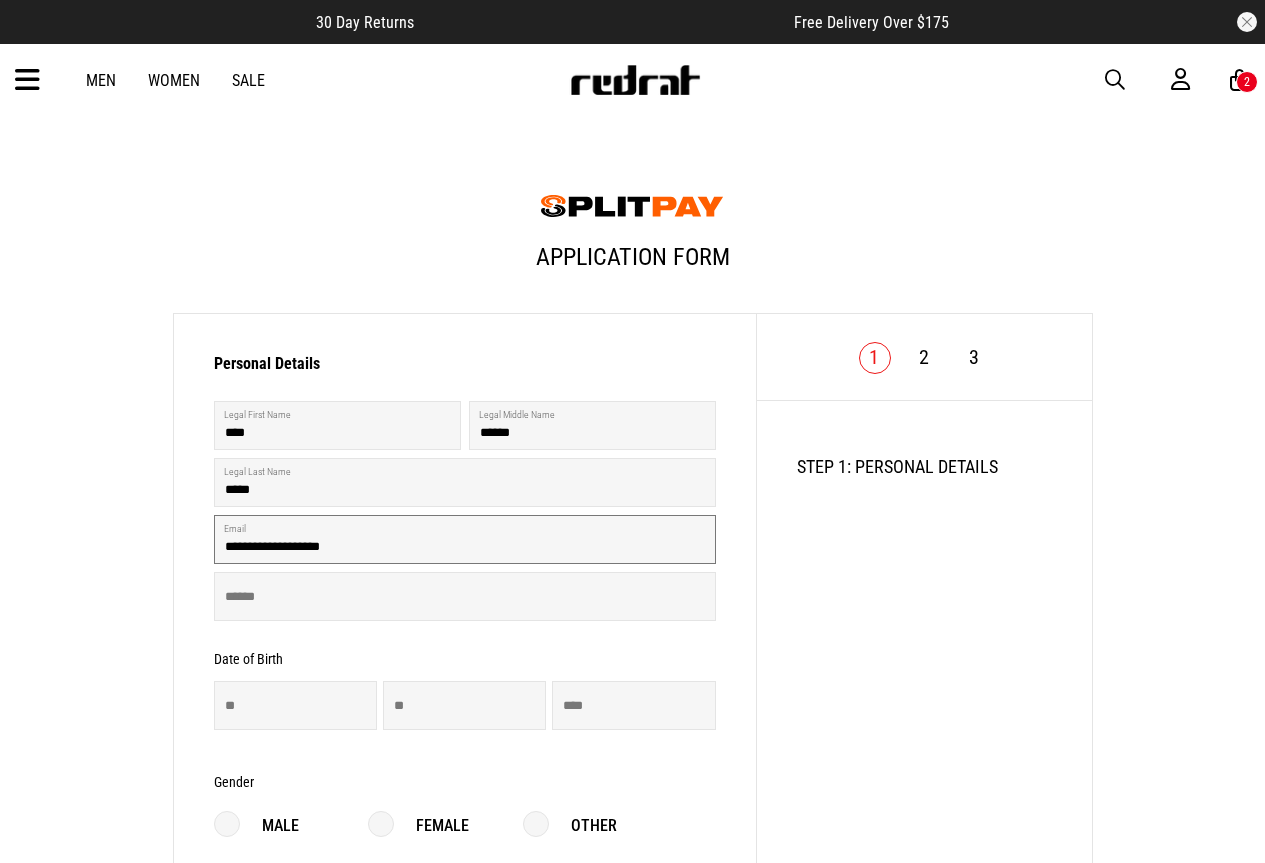 type on "**********" 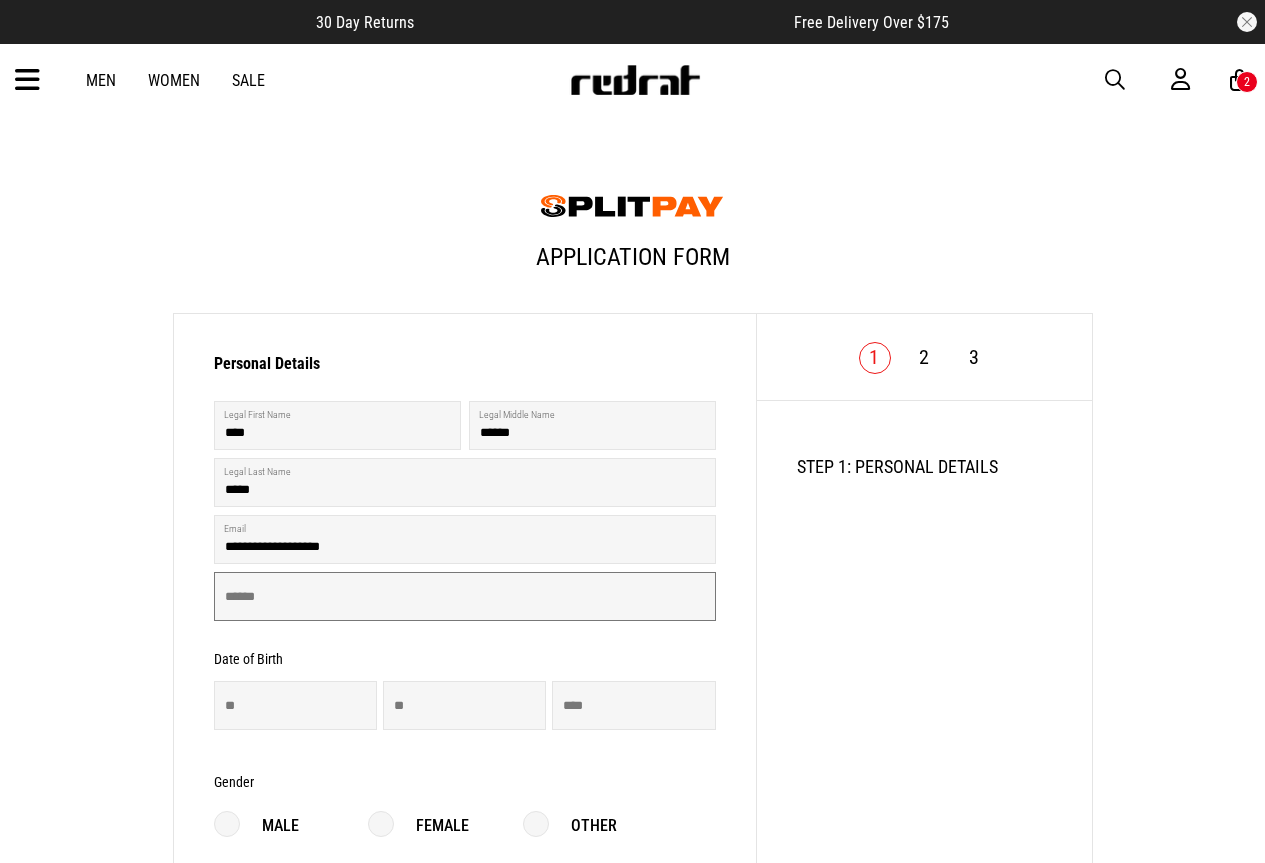 click at bounding box center (465, 596) 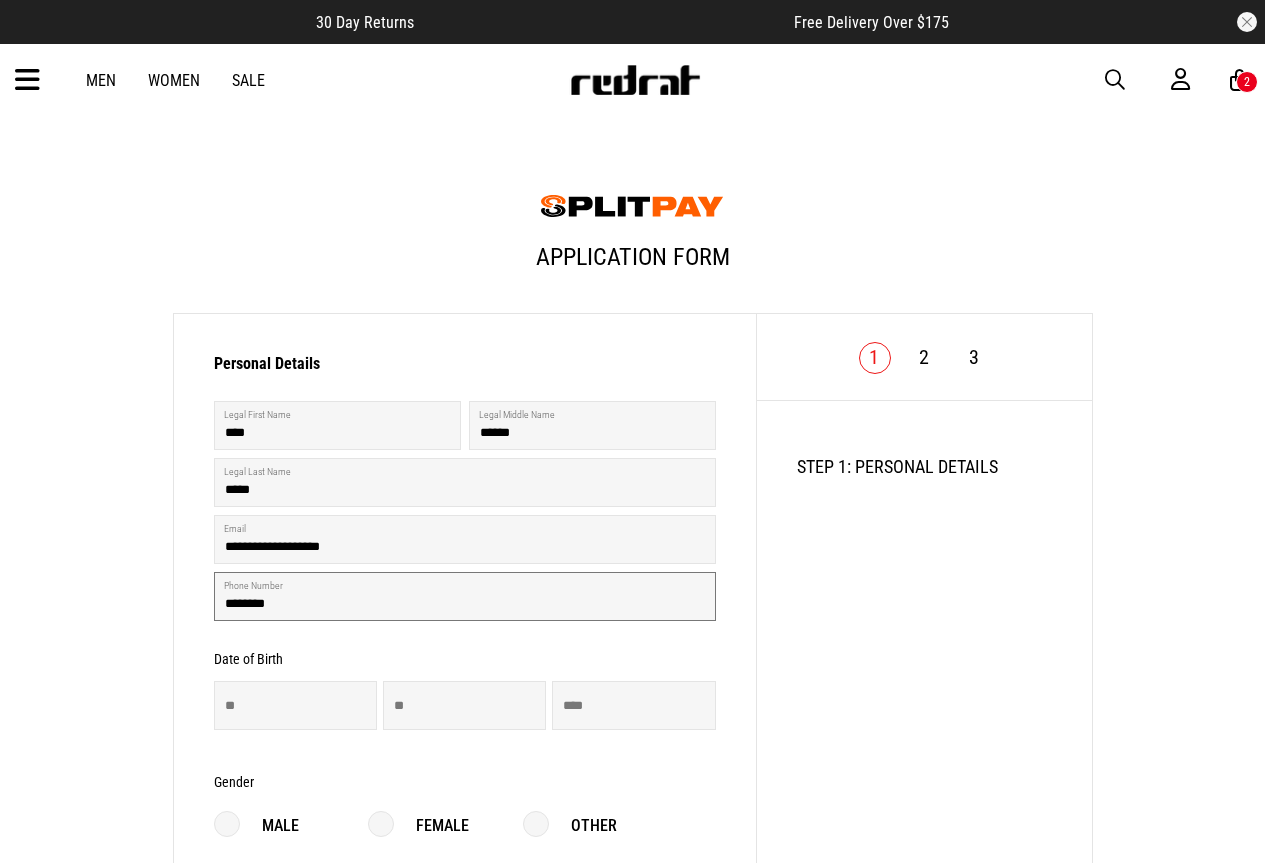 type on "**********" 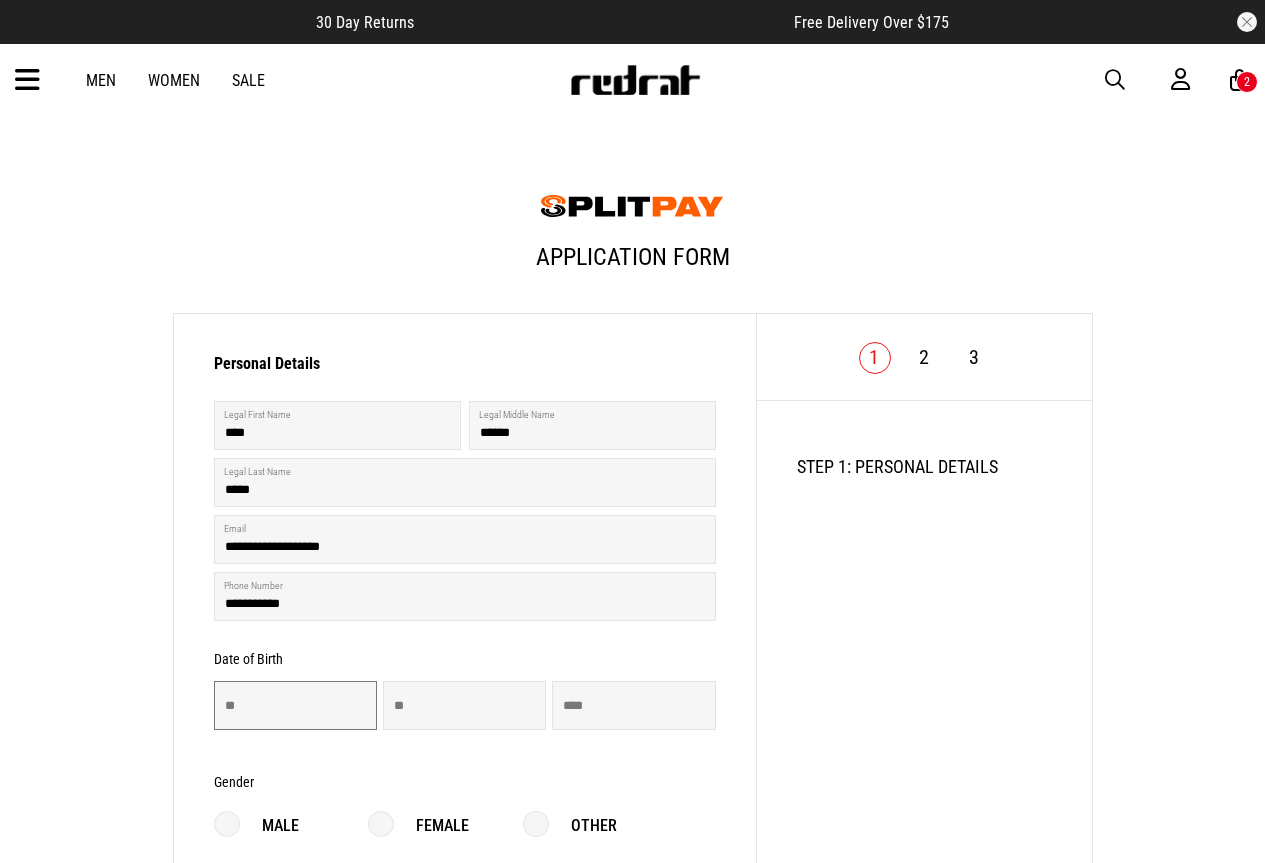 click at bounding box center [295, 705] 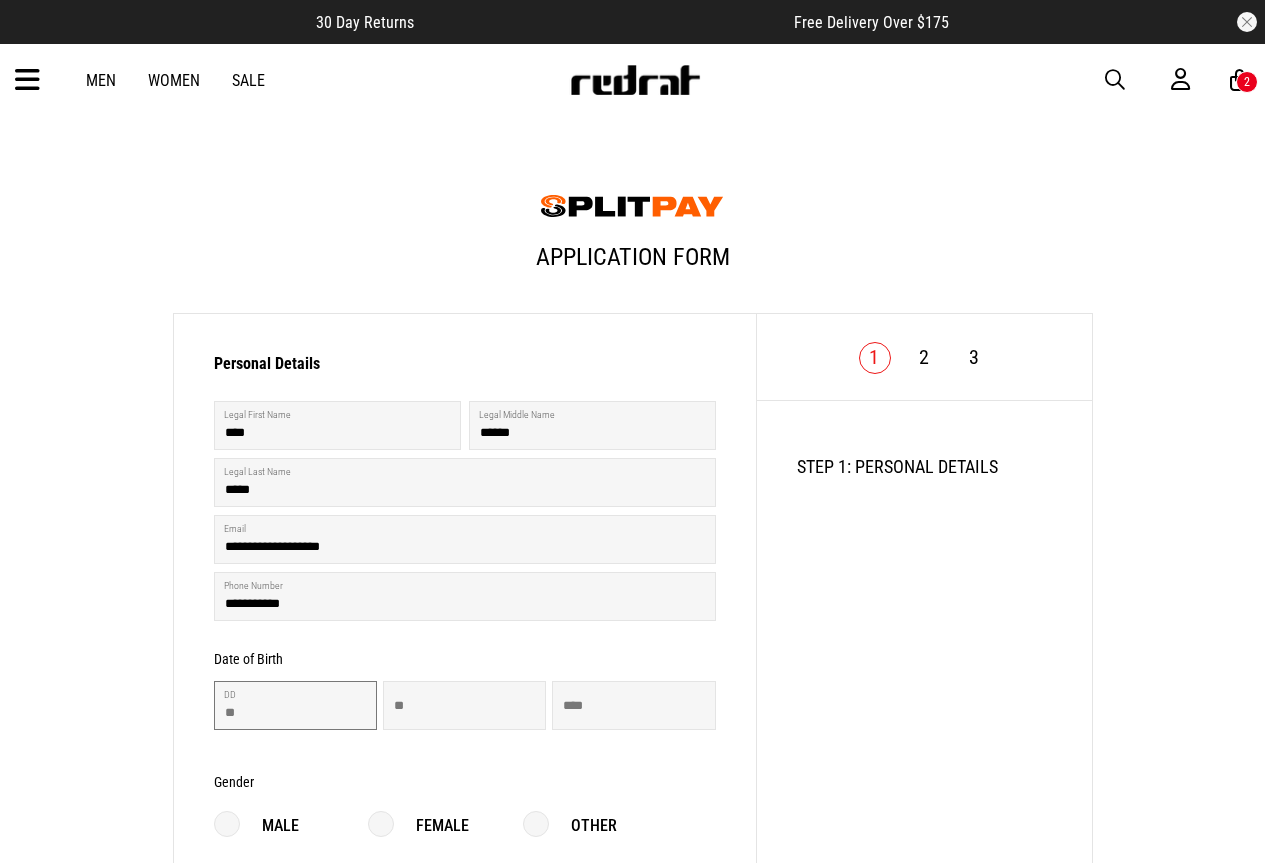 type on "*" 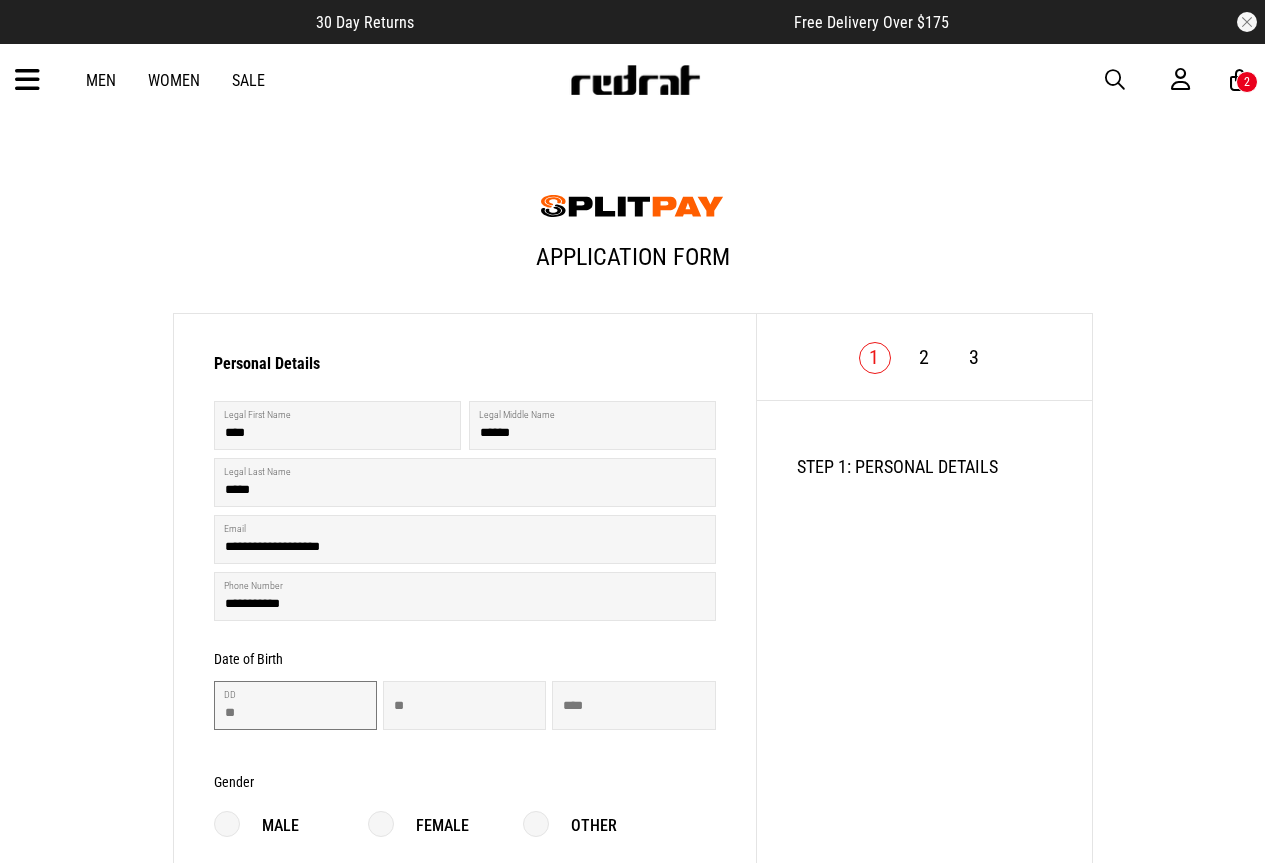 type on "**" 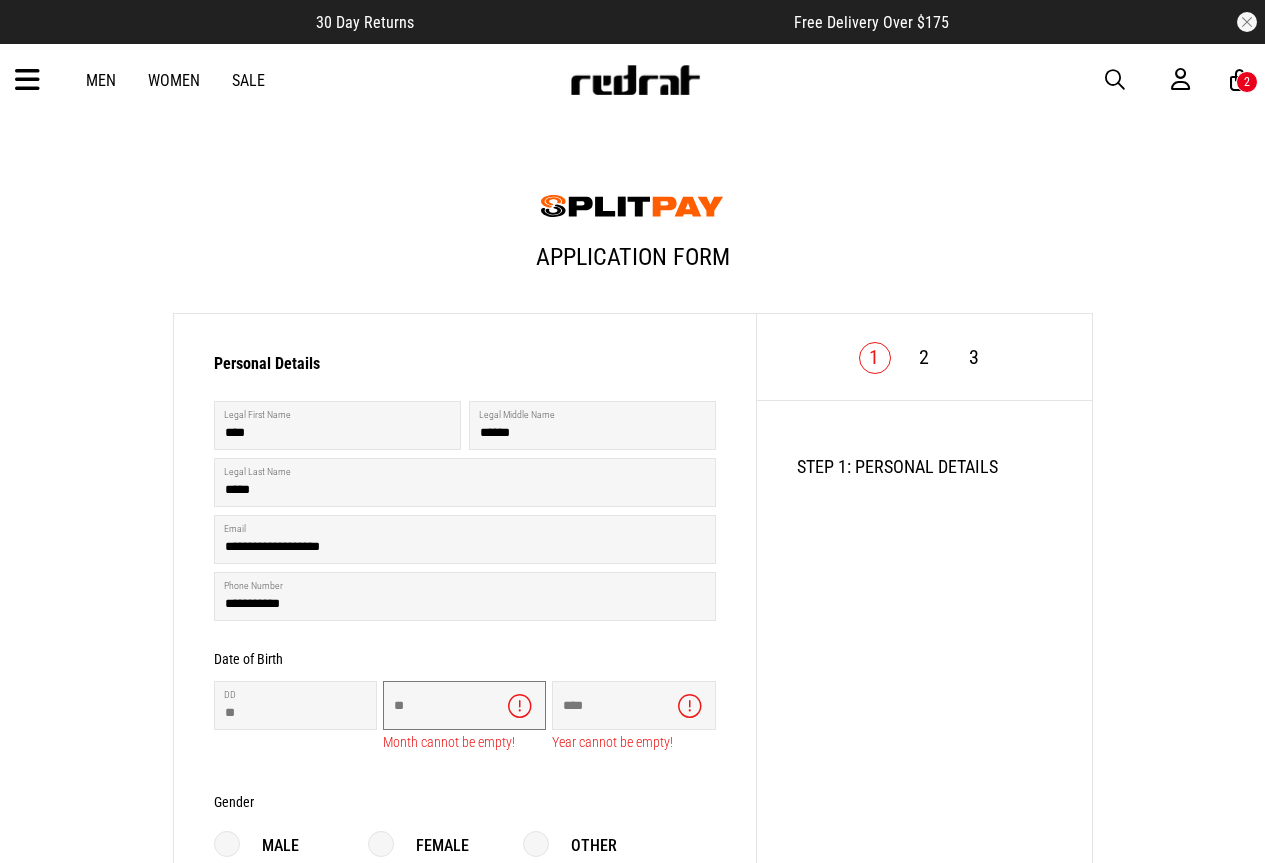 click at bounding box center [464, 705] 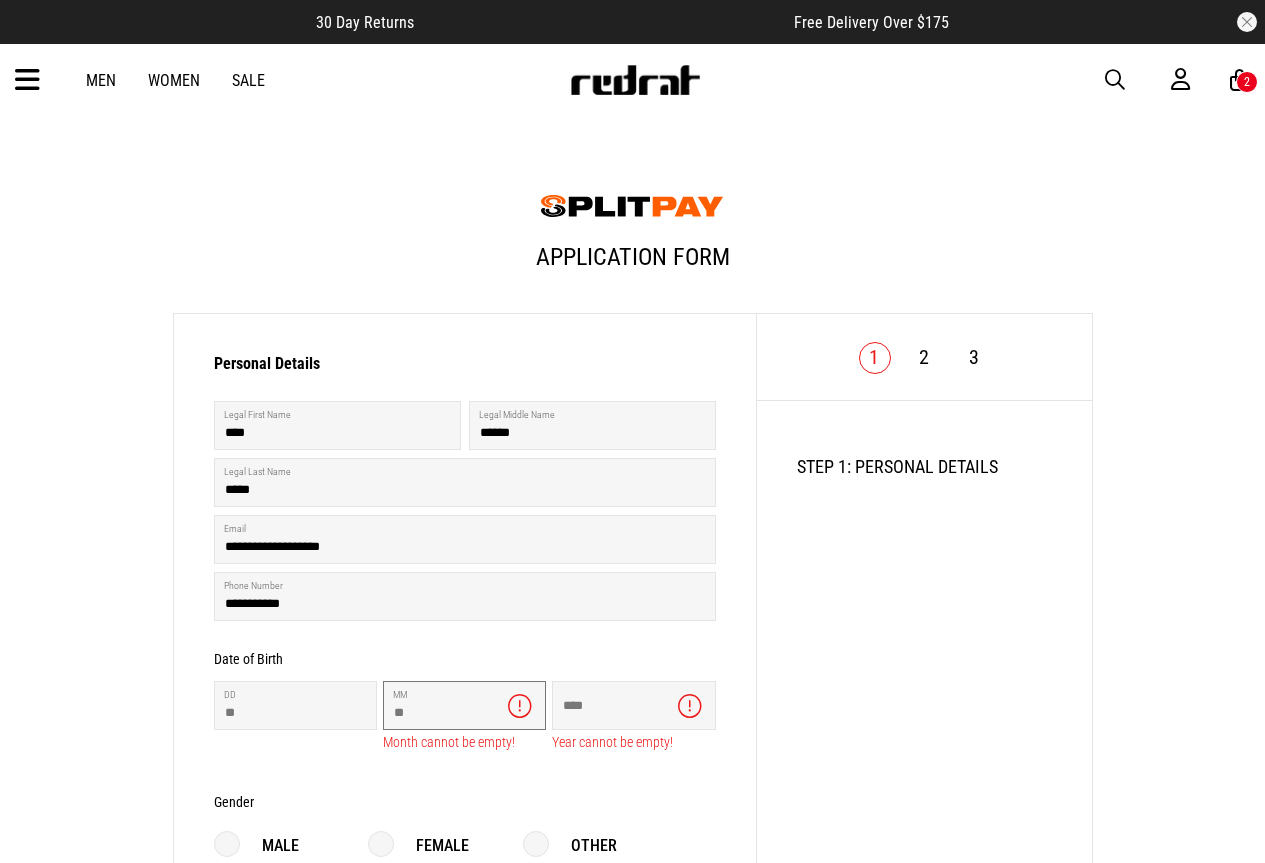 type on "**" 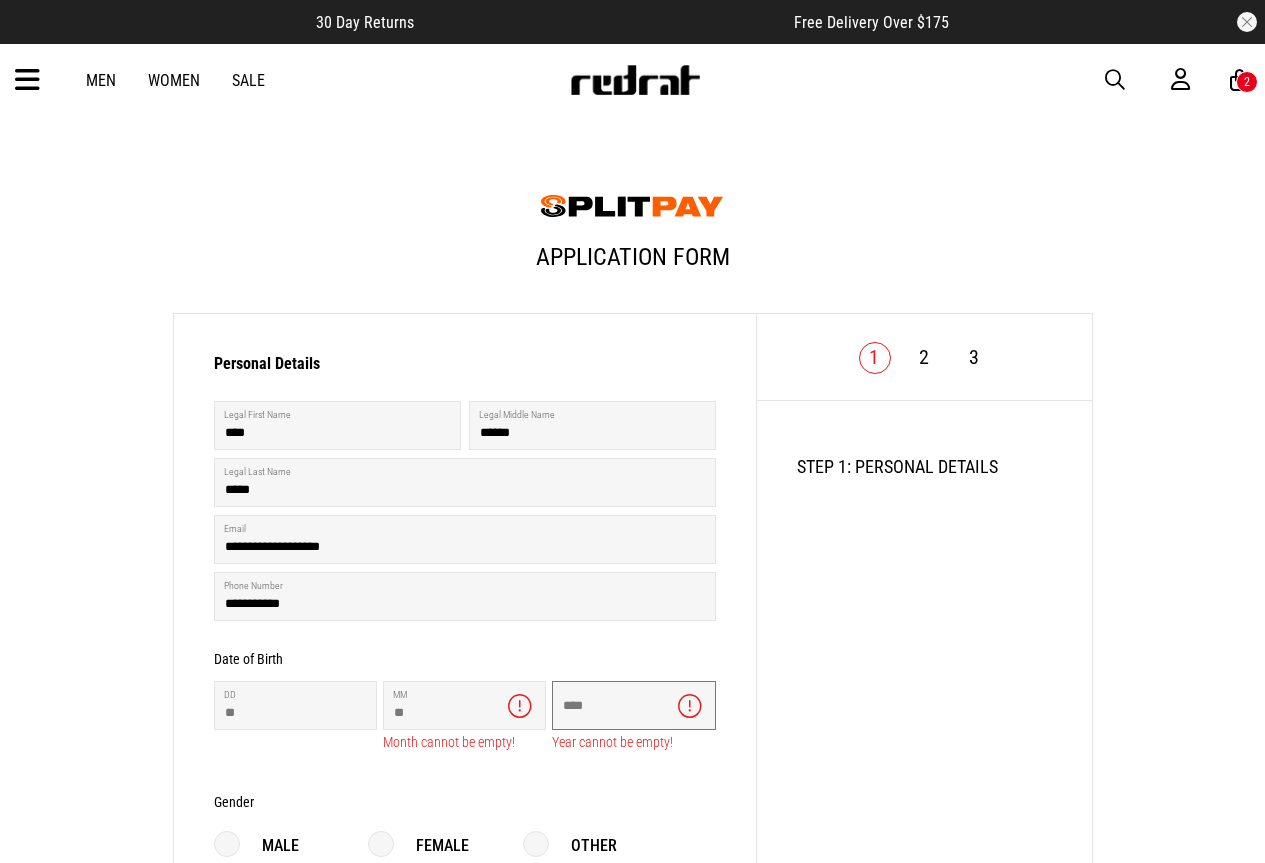 click at bounding box center [633, 705] 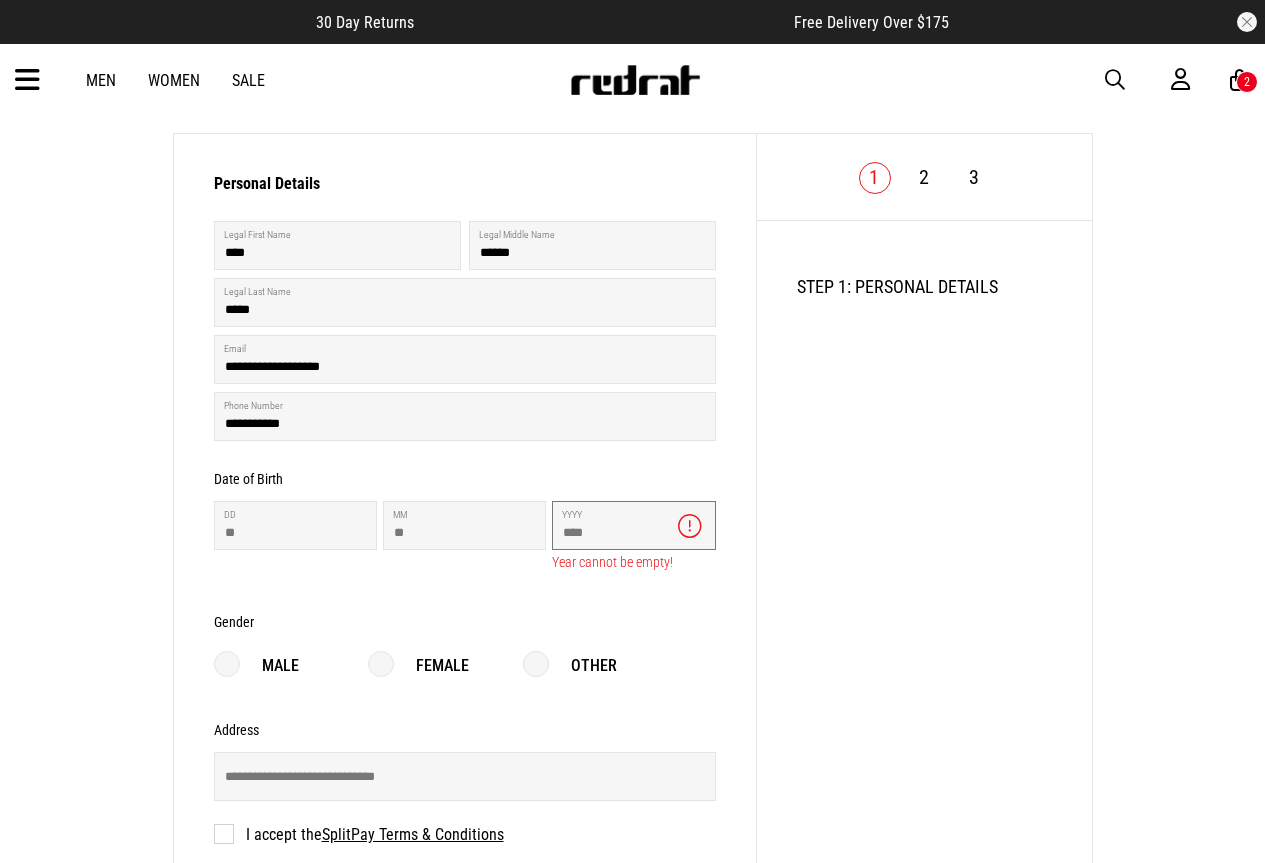 scroll, scrollTop: 192, scrollLeft: 0, axis: vertical 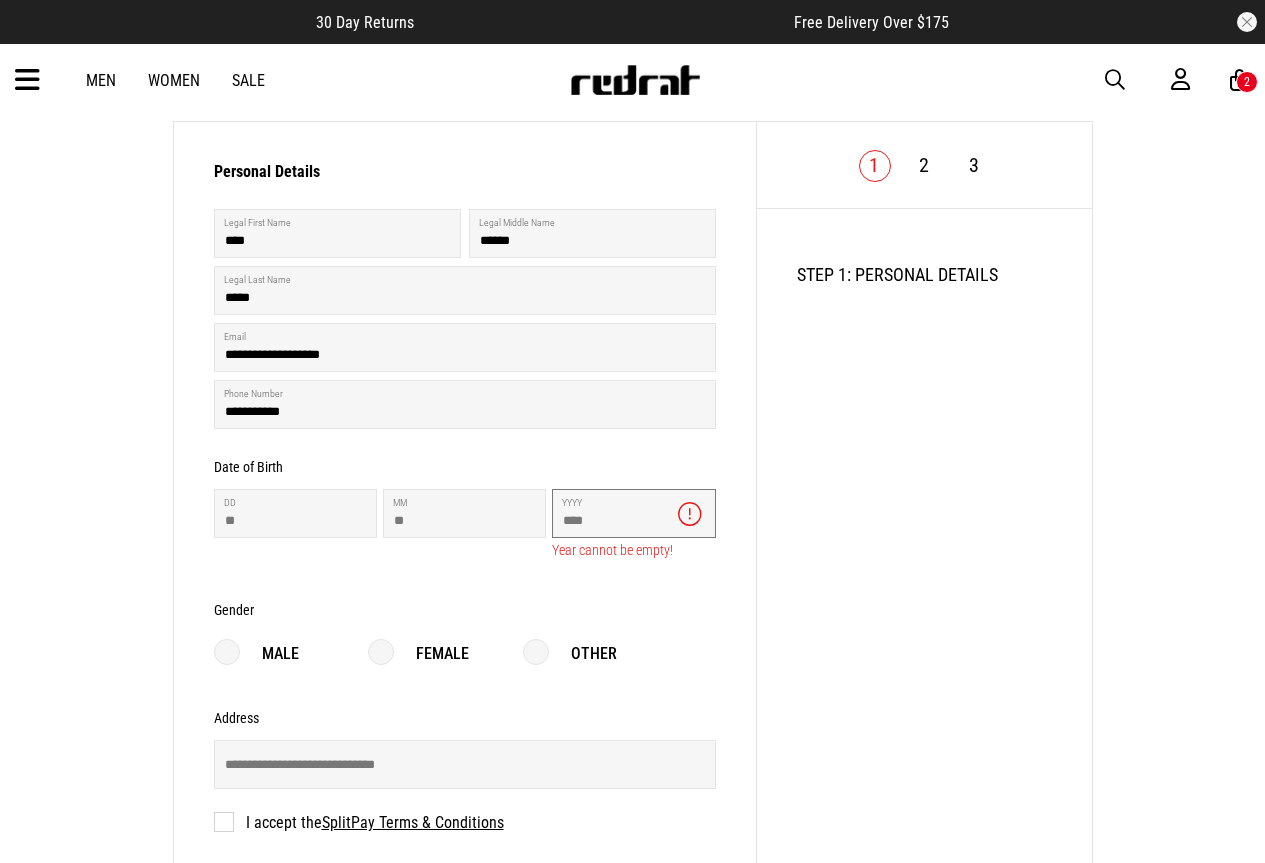 type on "****" 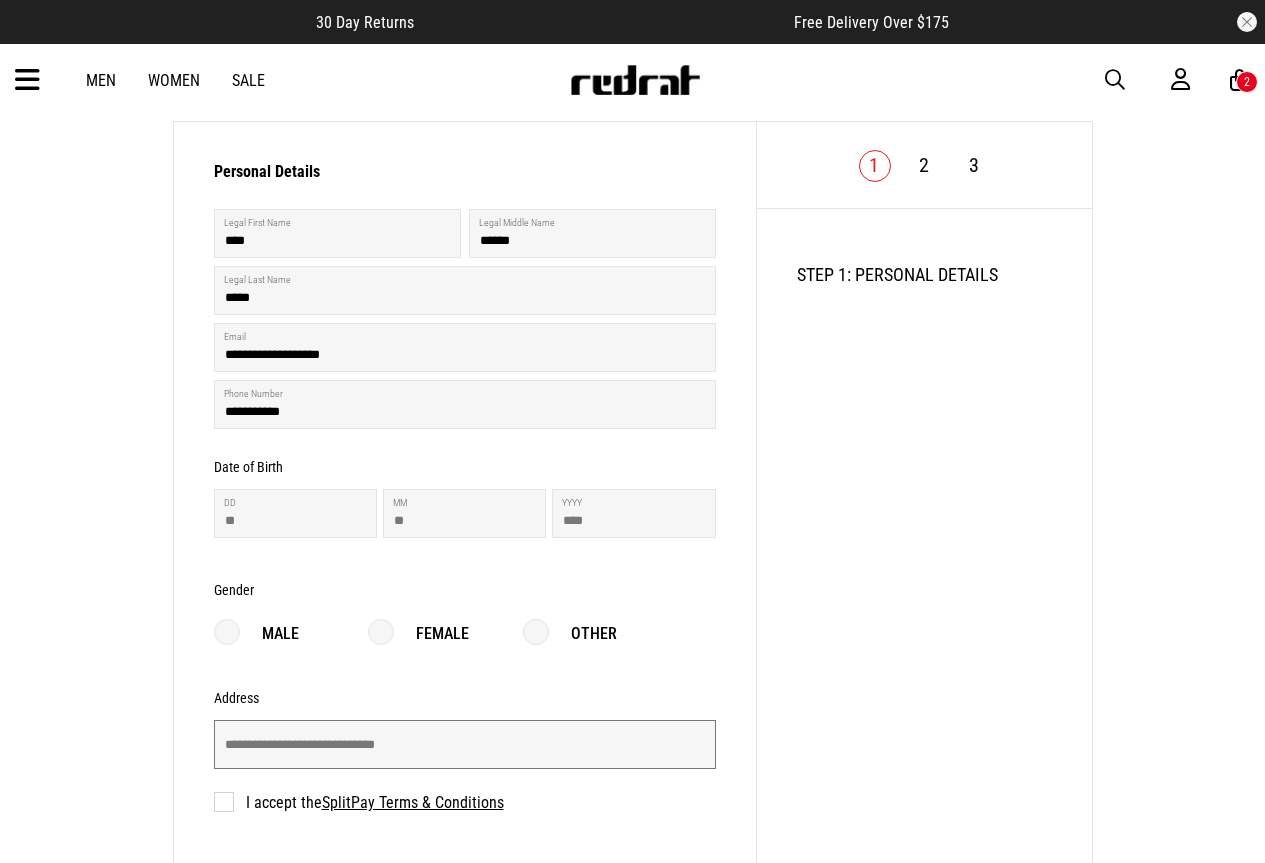 click on "**********" at bounding box center [465, 517] 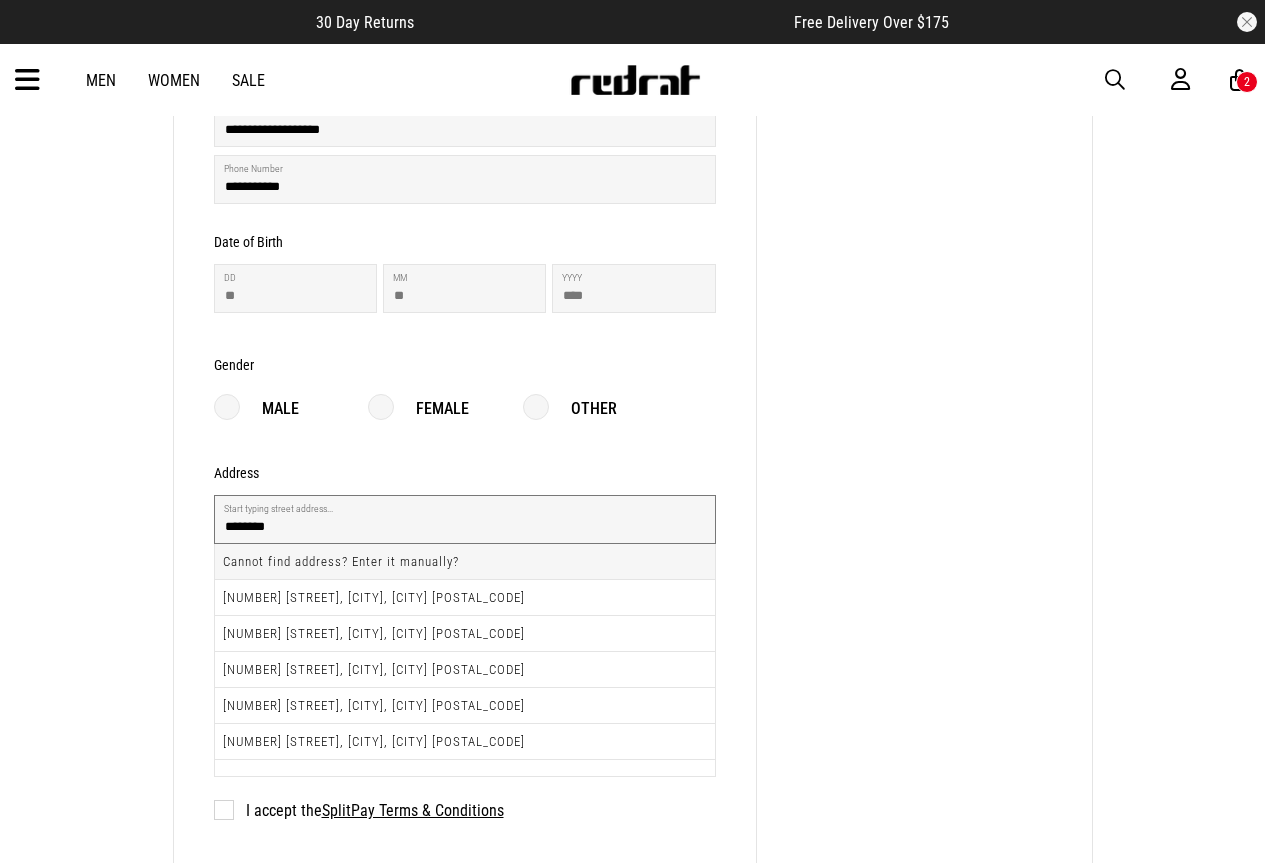 scroll, scrollTop: 420, scrollLeft: 0, axis: vertical 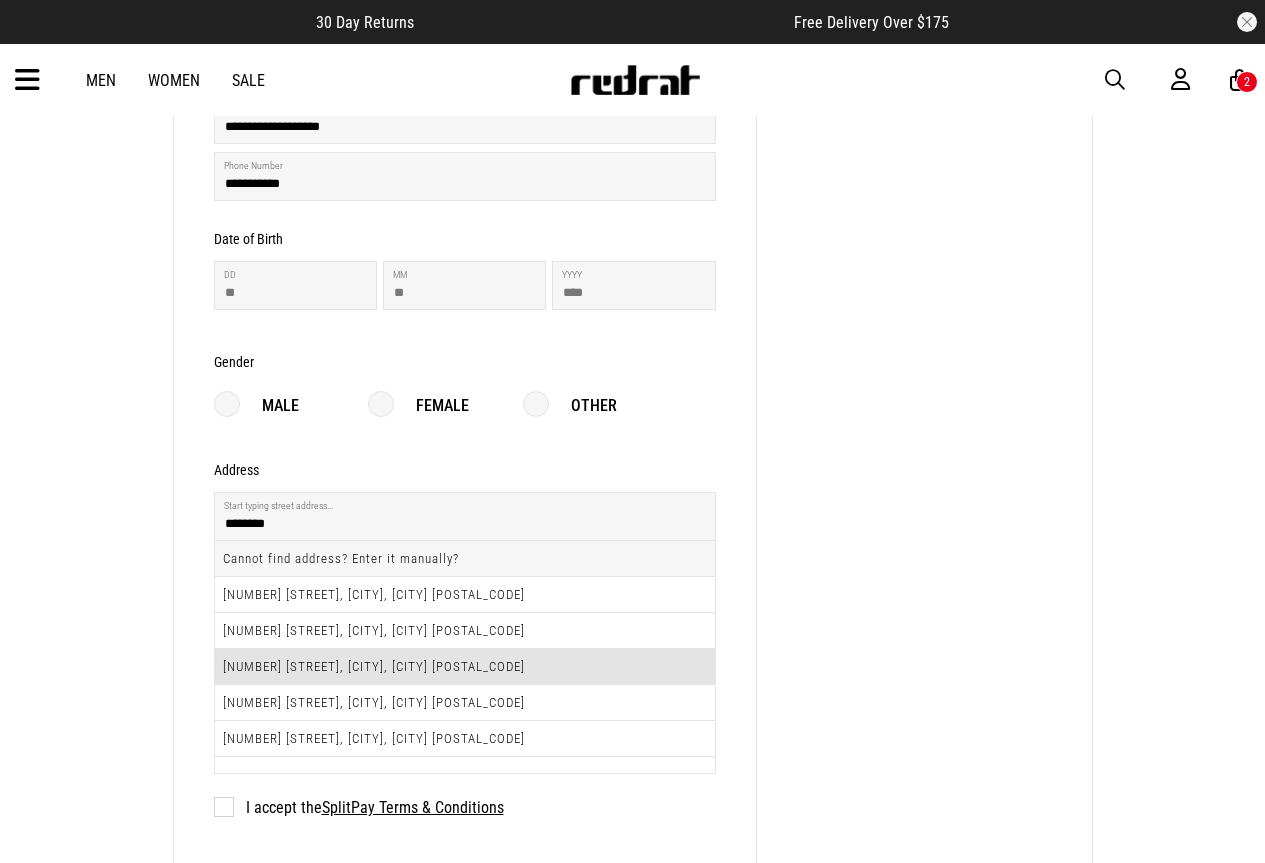 click on "[NUMBER] [STREET], [CITY], [CITY] [POSTAL_CODE]" at bounding box center [465, 667] 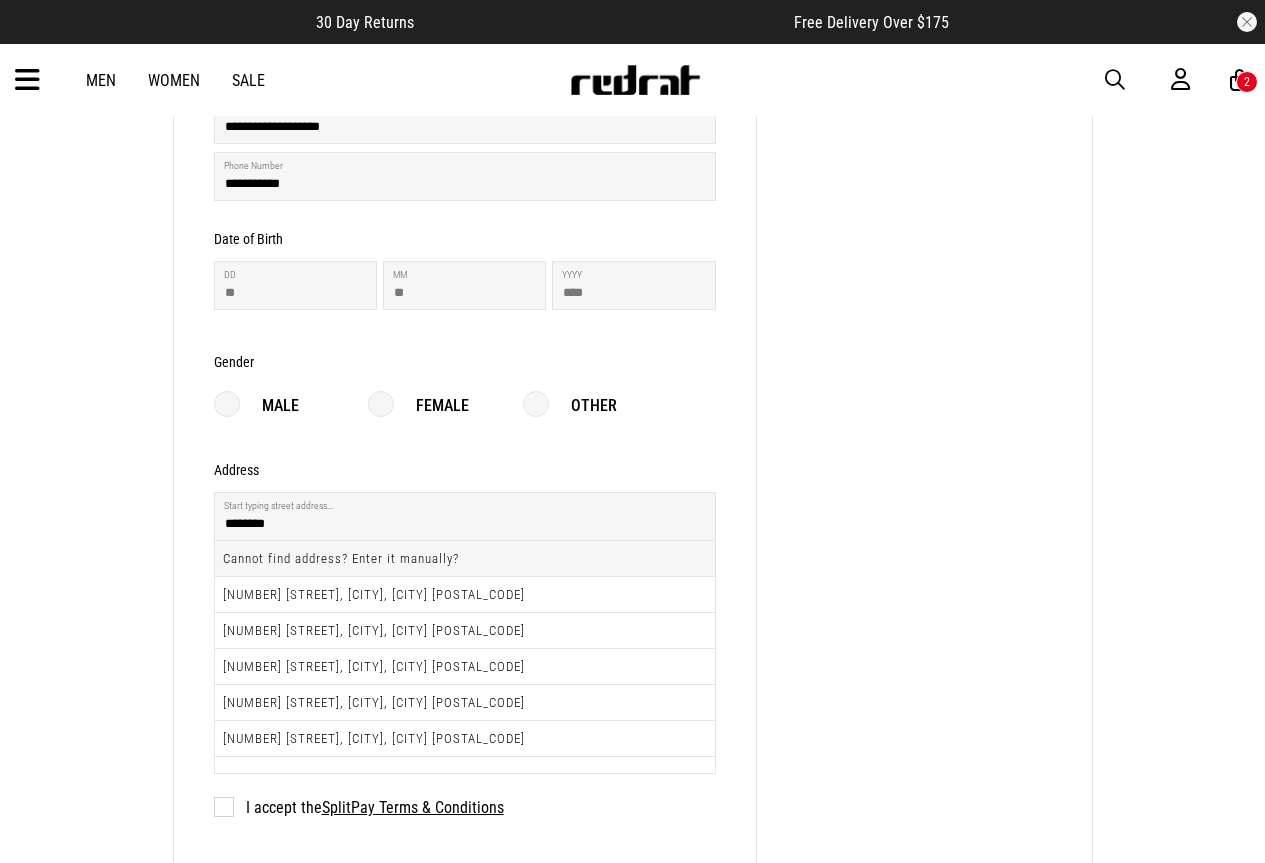 type on "**********" 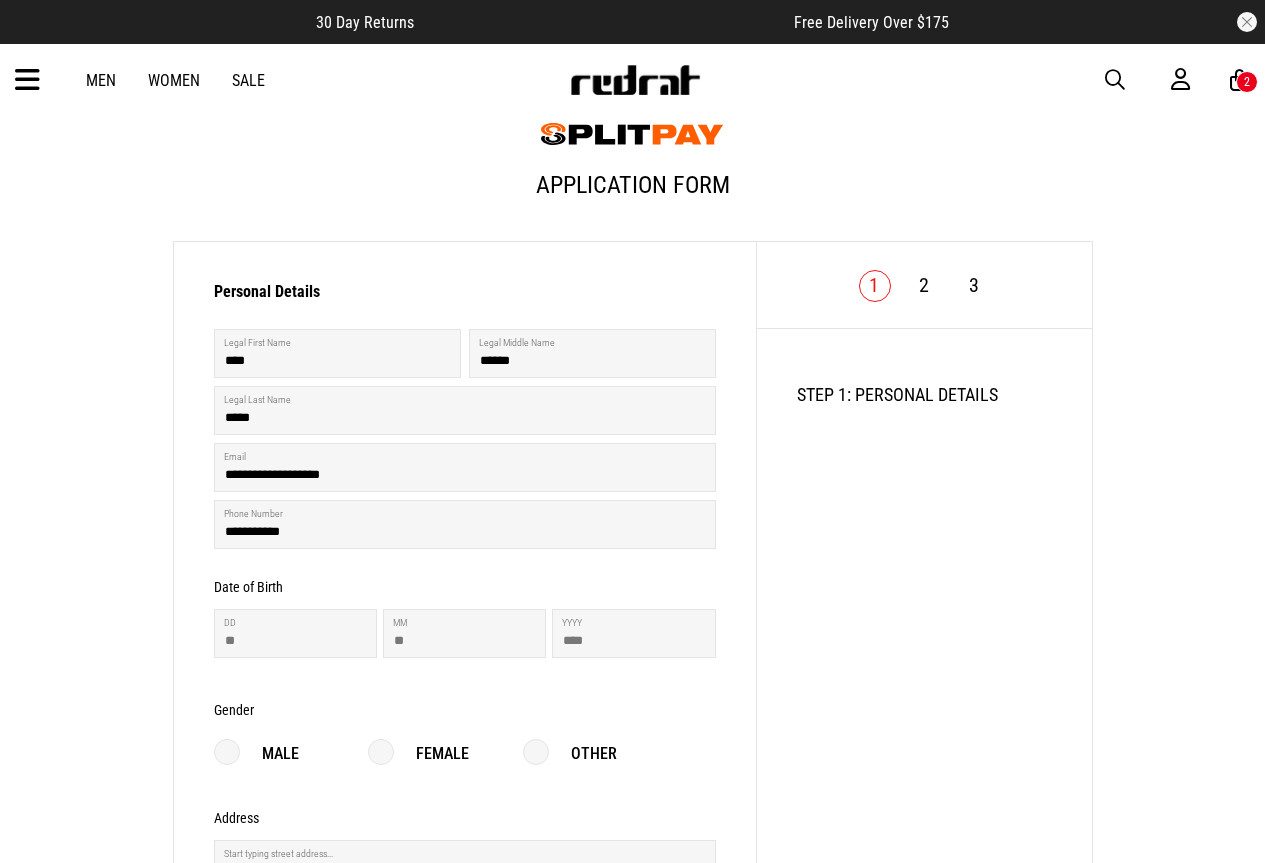 scroll, scrollTop: 67, scrollLeft: 0, axis: vertical 